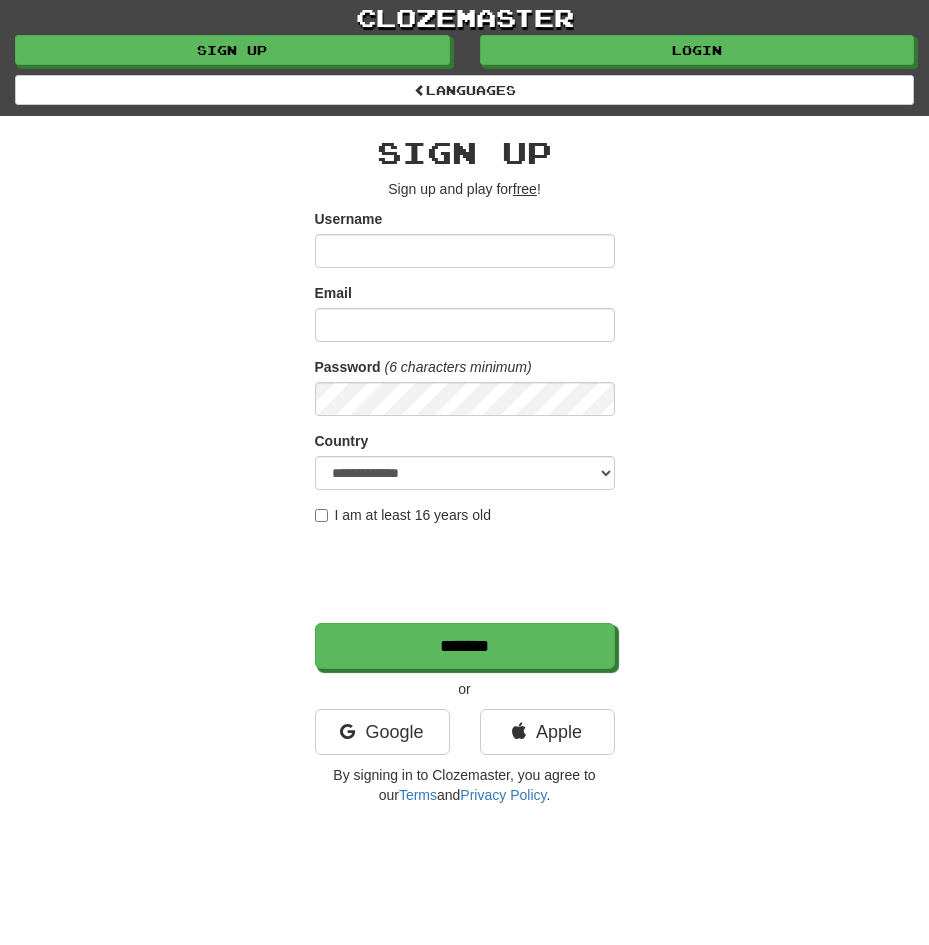 scroll, scrollTop: 0, scrollLeft: 0, axis: both 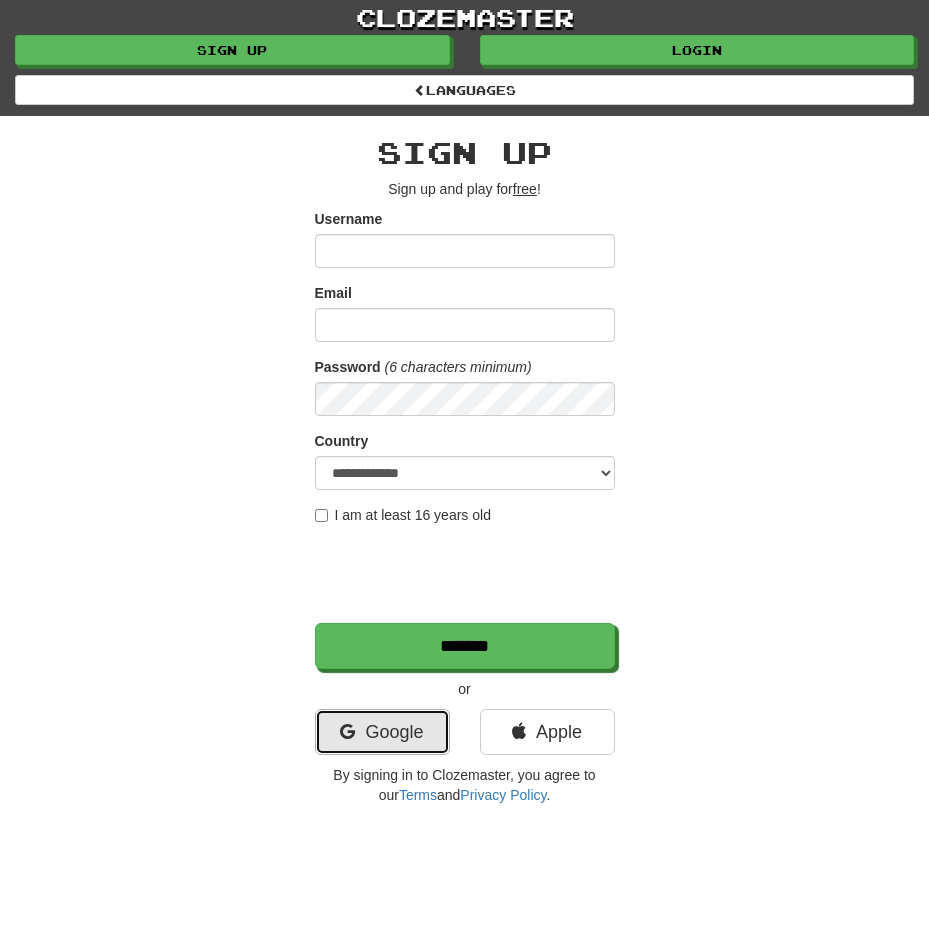 click on "Google" at bounding box center [382, 732] 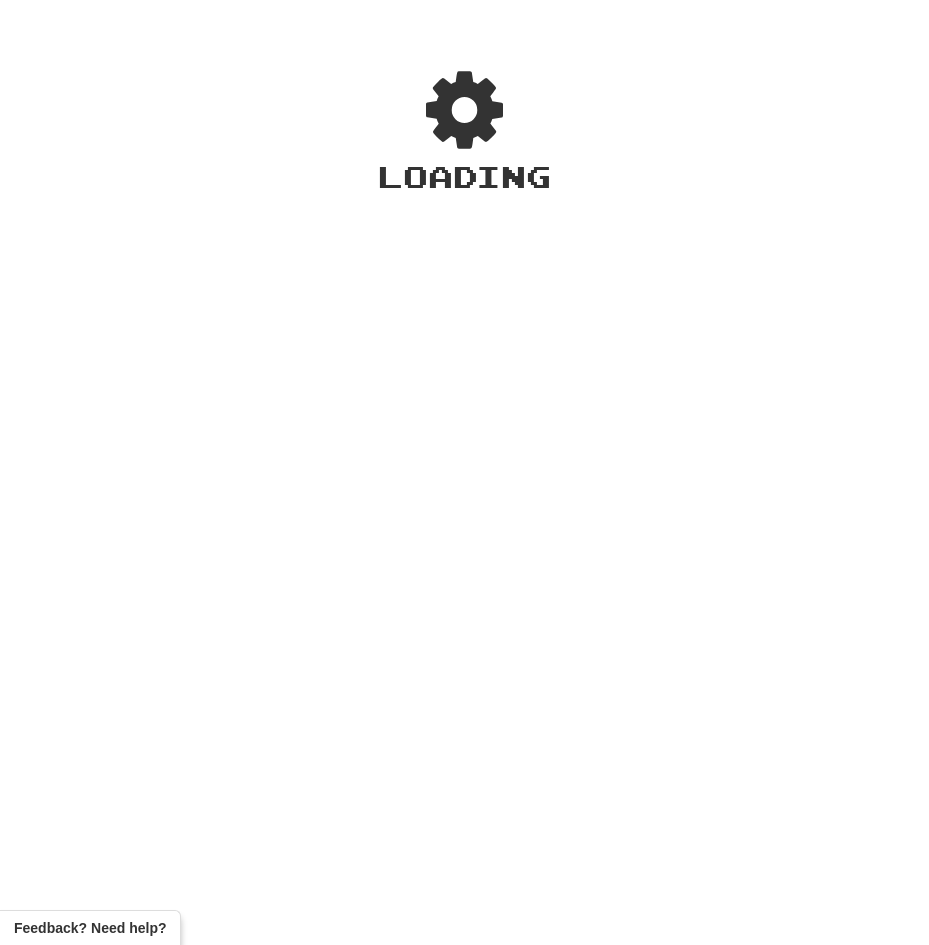 scroll, scrollTop: 0, scrollLeft: 0, axis: both 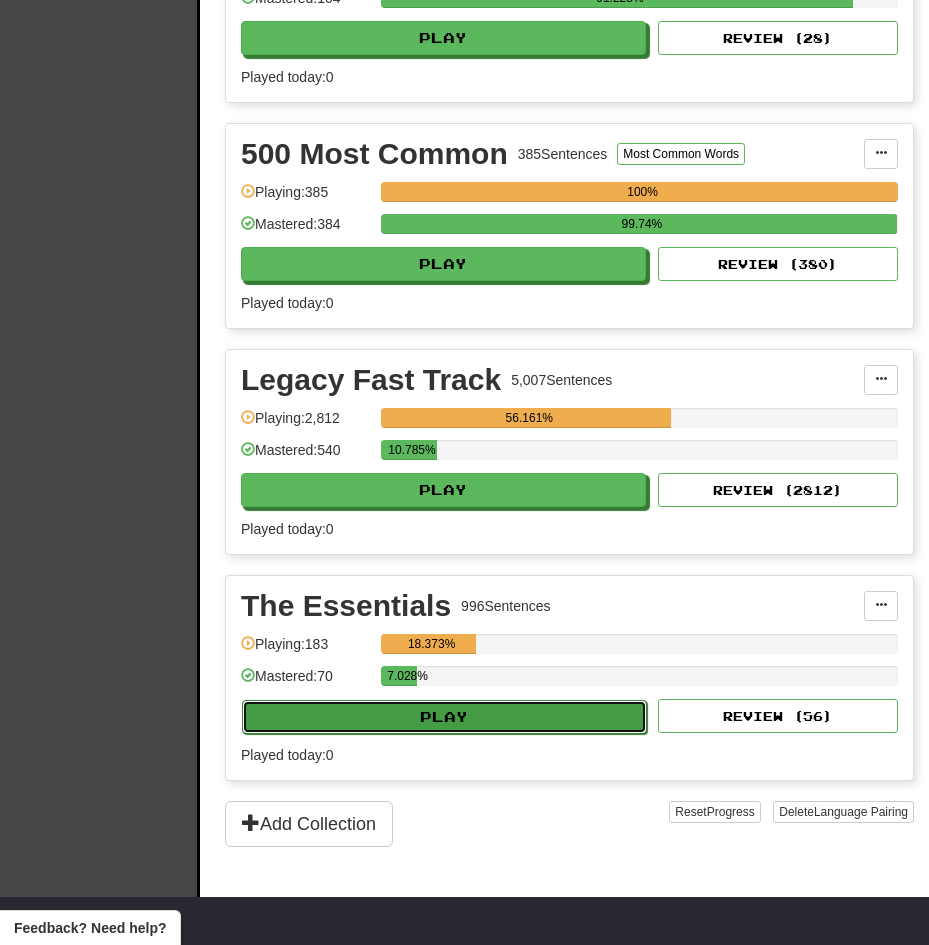 click on "Play" at bounding box center (444, 717) 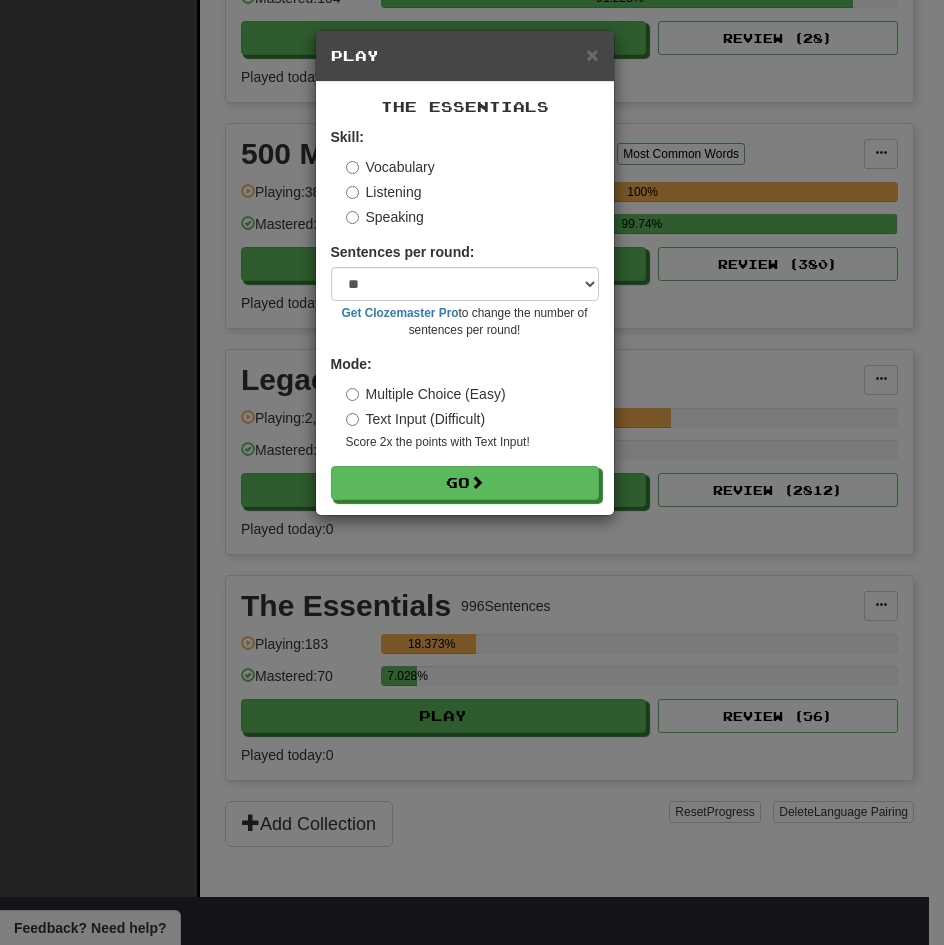 click on "Skill: Vocabulary Listening Speaking" at bounding box center [465, 177] 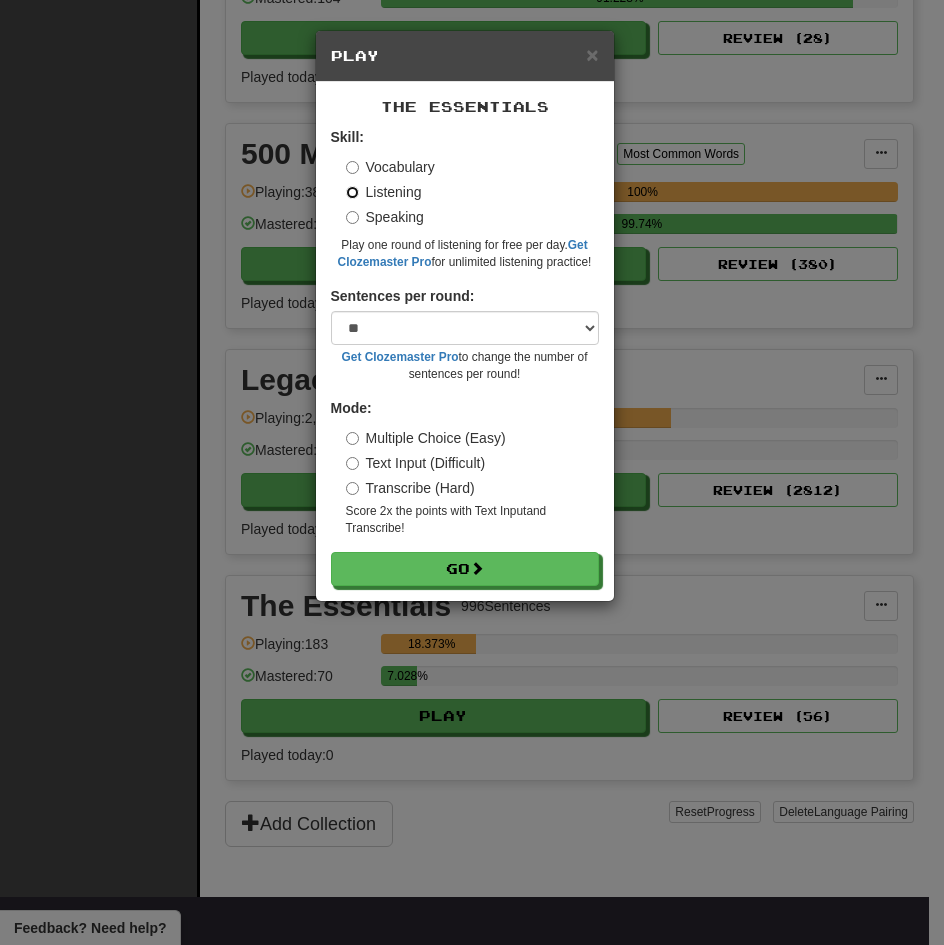 click on "Go" at bounding box center [465, 569] 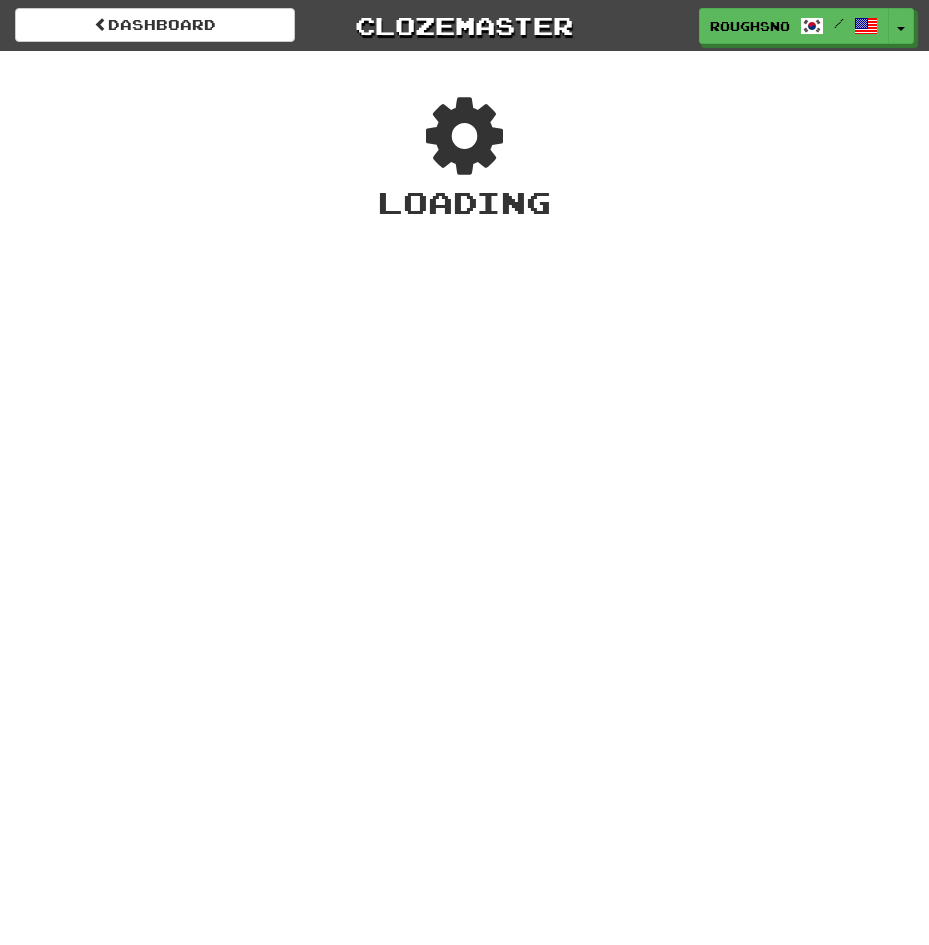 scroll, scrollTop: 0, scrollLeft: 0, axis: both 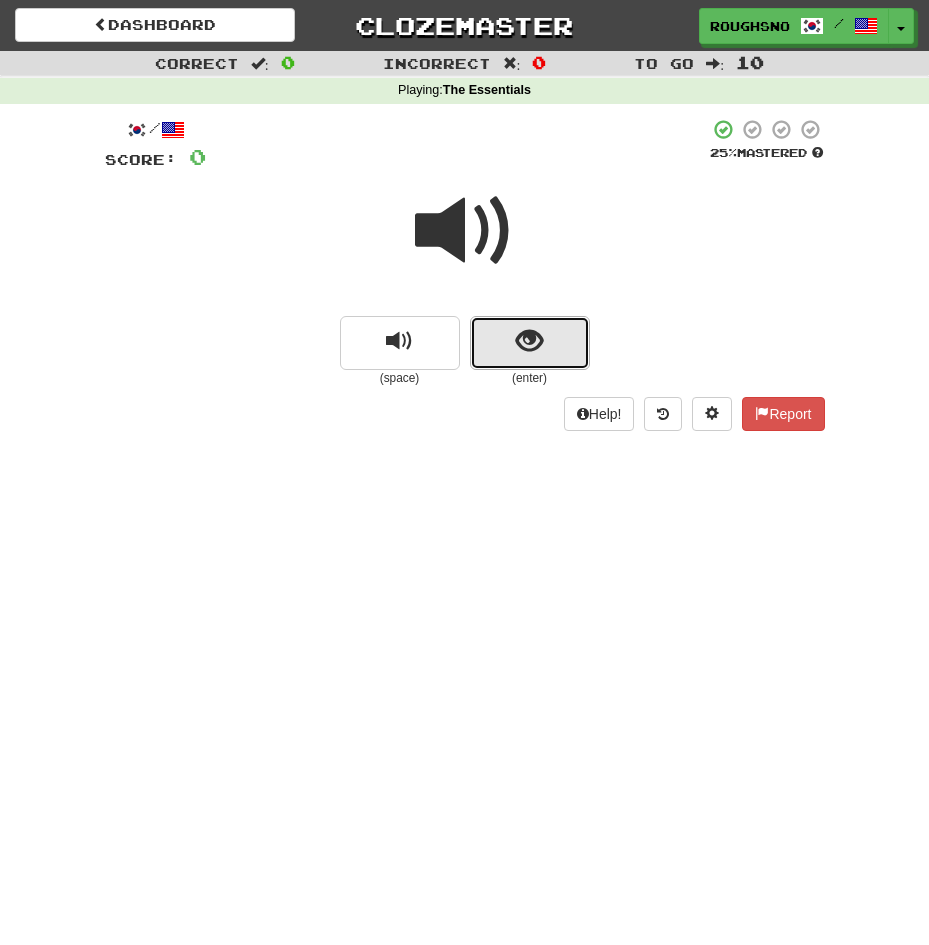 click at bounding box center (530, 343) 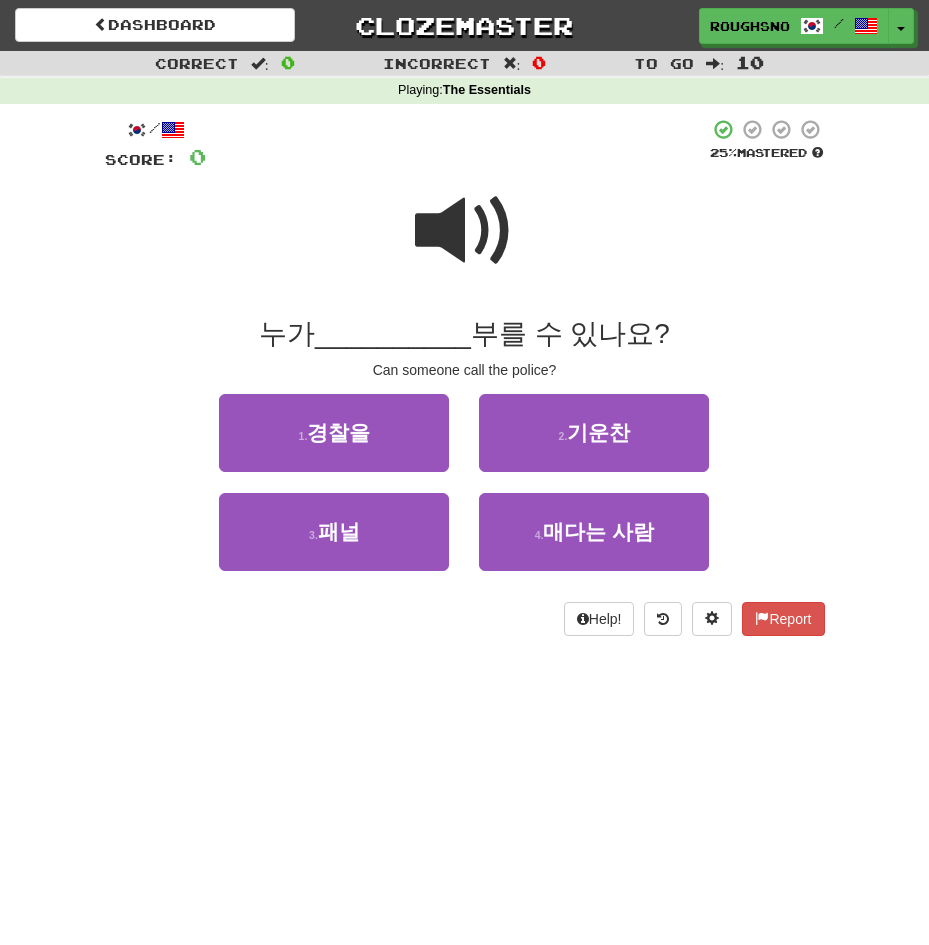click at bounding box center (465, 231) 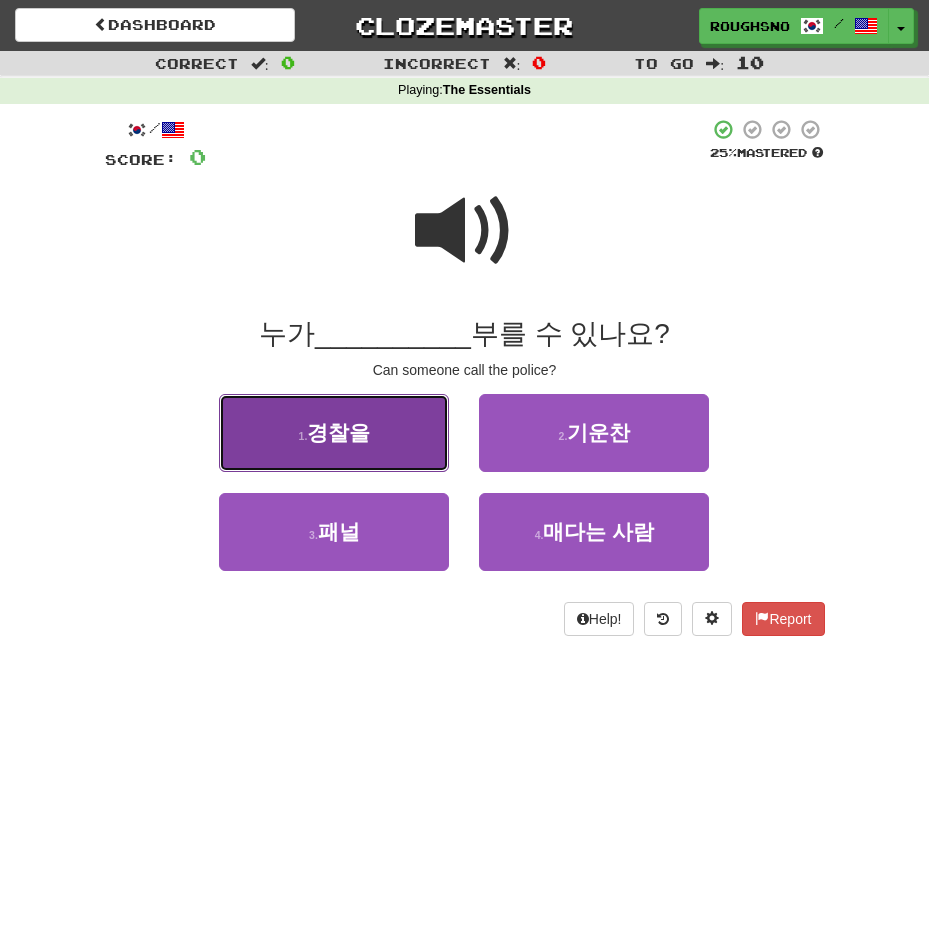 click on "1 .  경찰을" at bounding box center (334, 433) 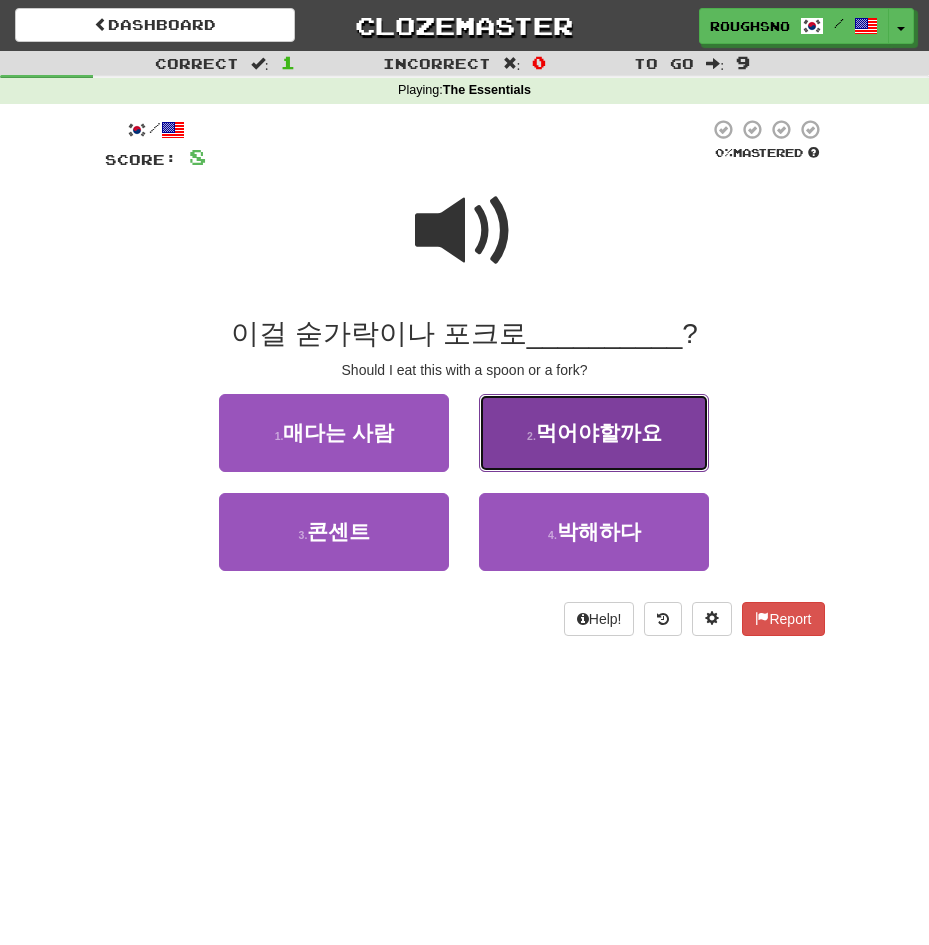 click on "2 .  먹어야할까요" at bounding box center [594, 433] 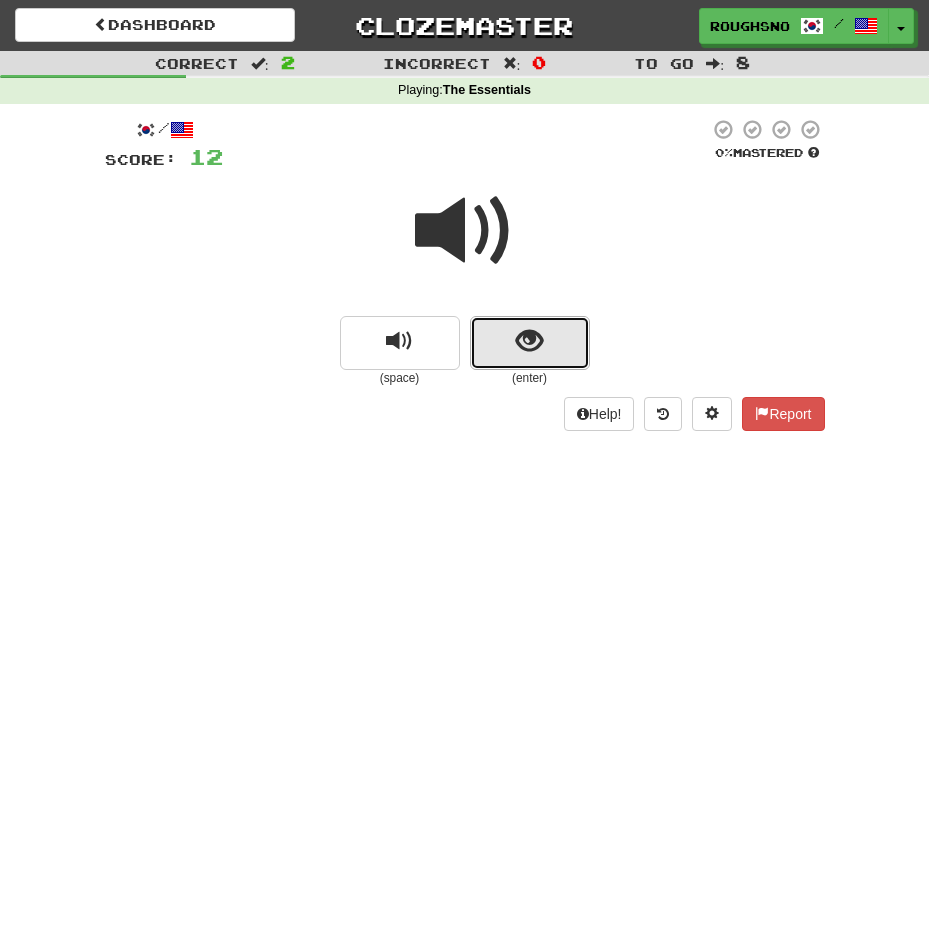 click at bounding box center (529, 341) 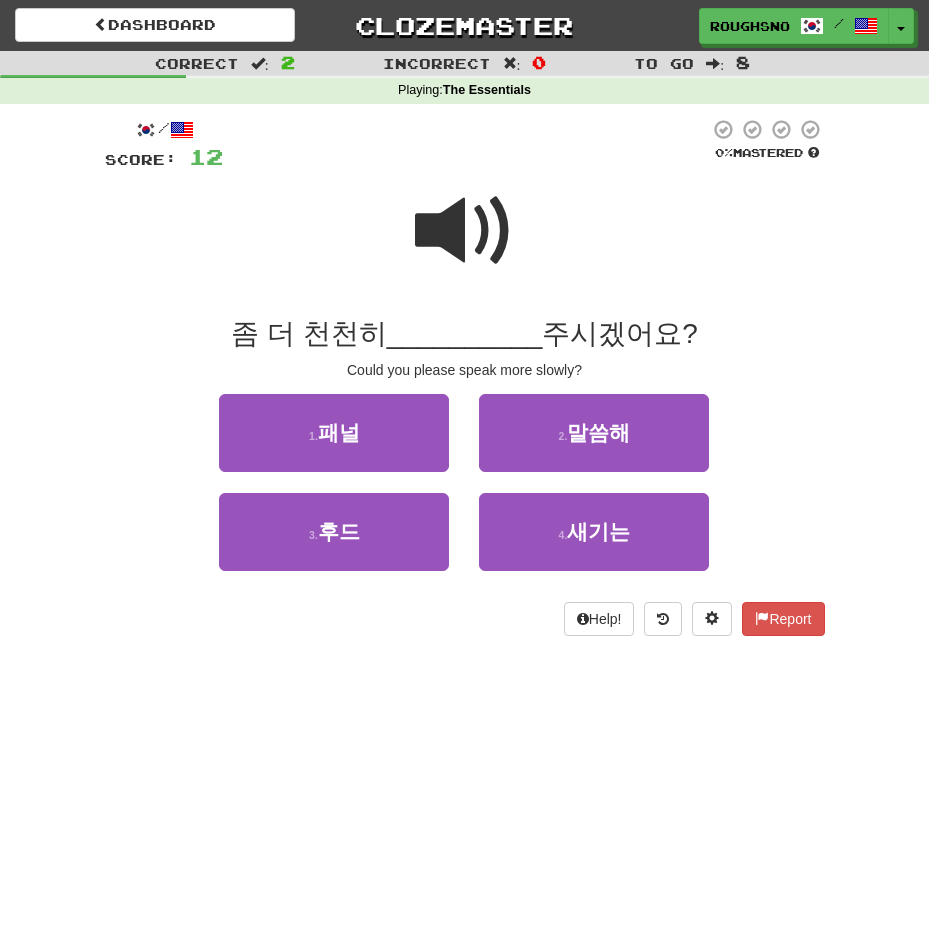 click at bounding box center [465, 231] 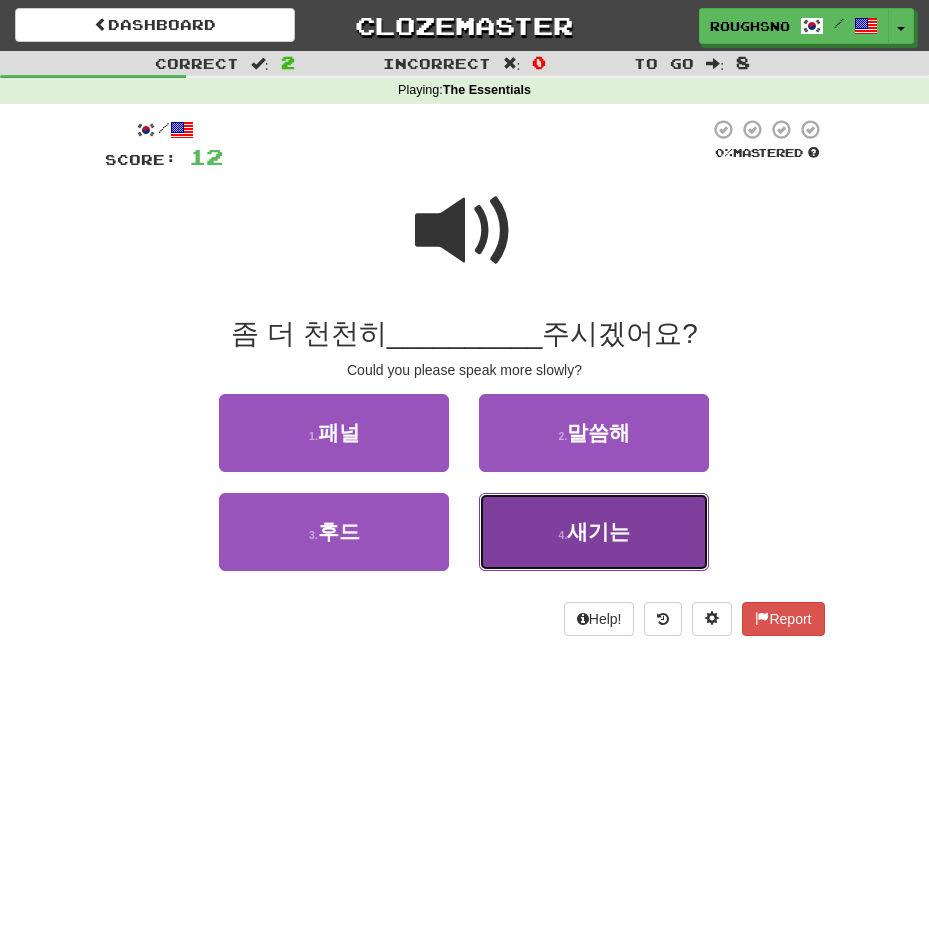 click on "4 .  새기는" at bounding box center [594, 532] 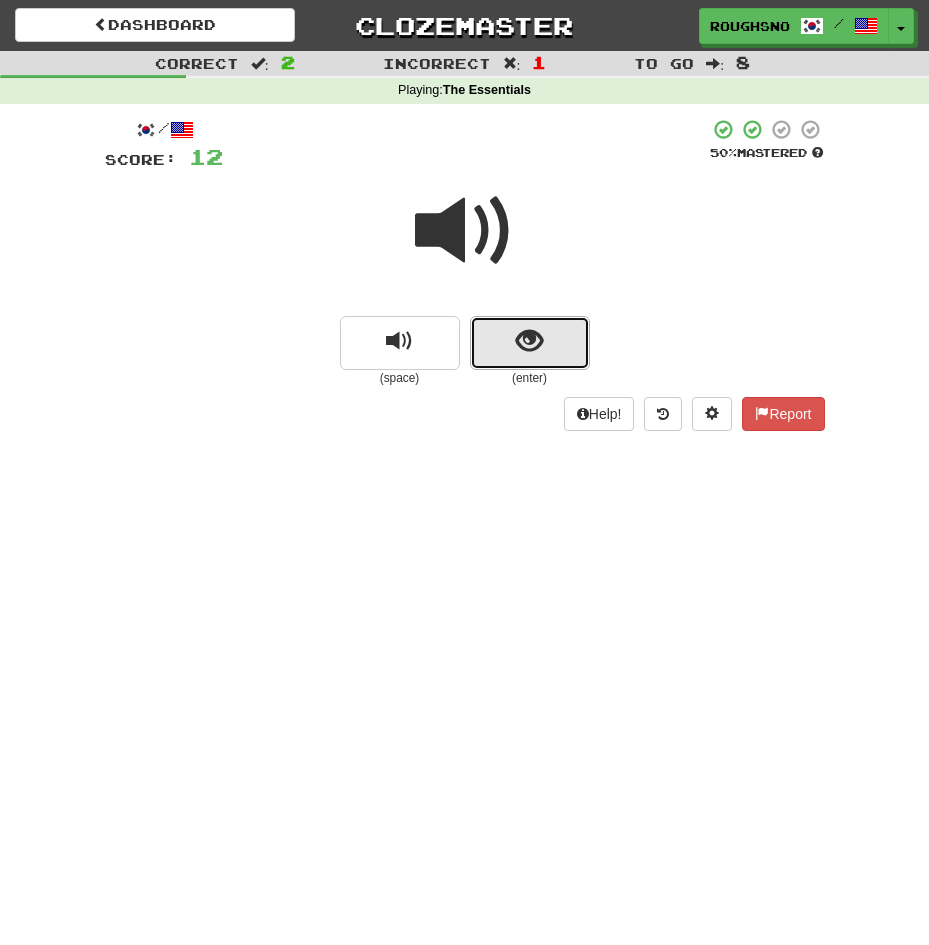 click at bounding box center [530, 343] 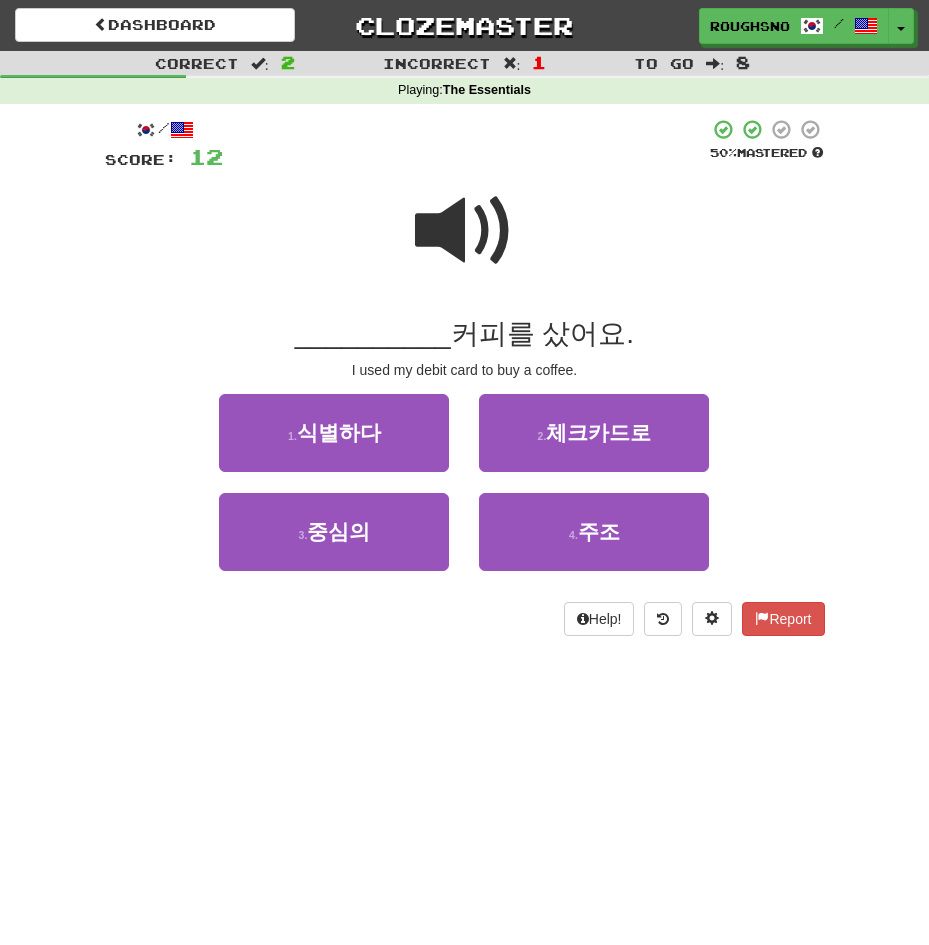 click at bounding box center (465, 231) 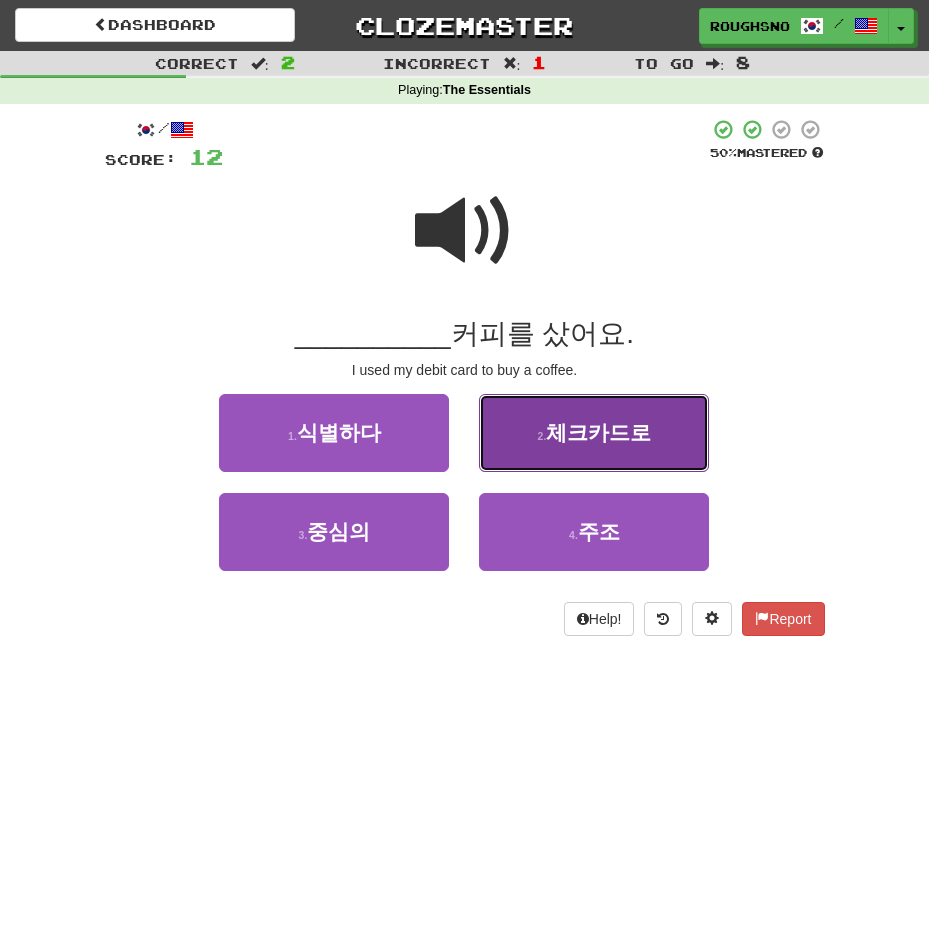 click on "2 .  체크카드로" at bounding box center (594, 433) 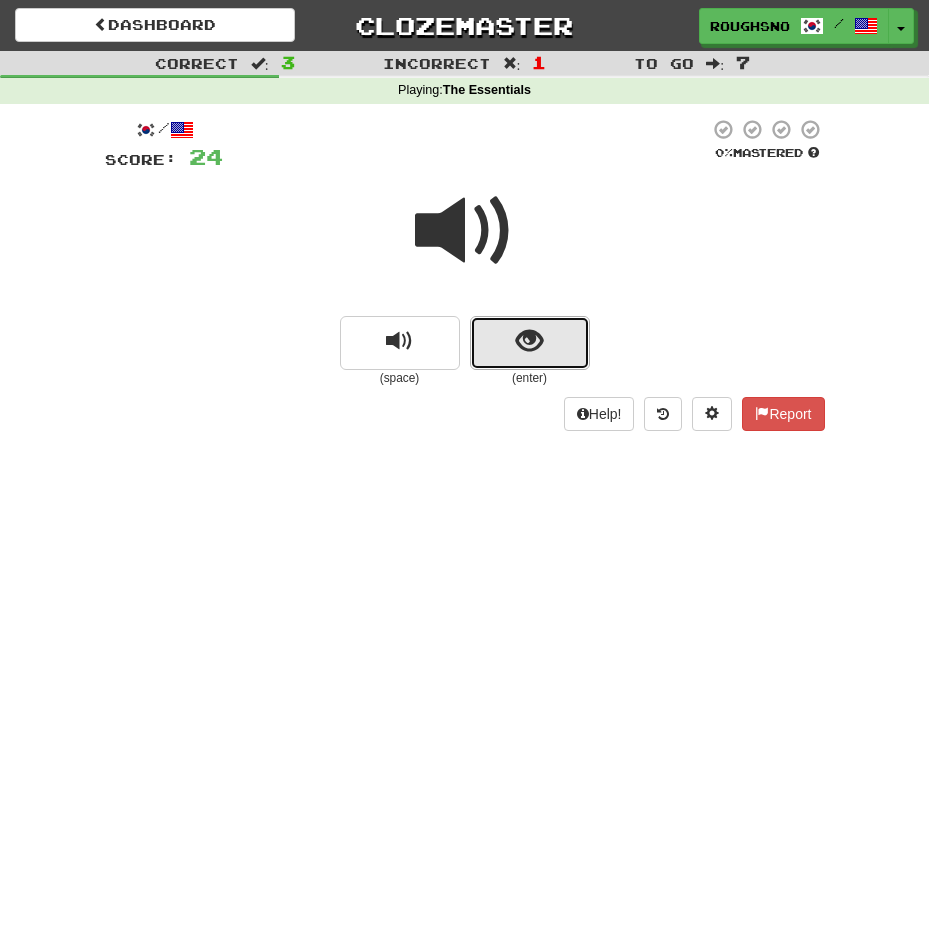 click at bounding box center (529, 341) 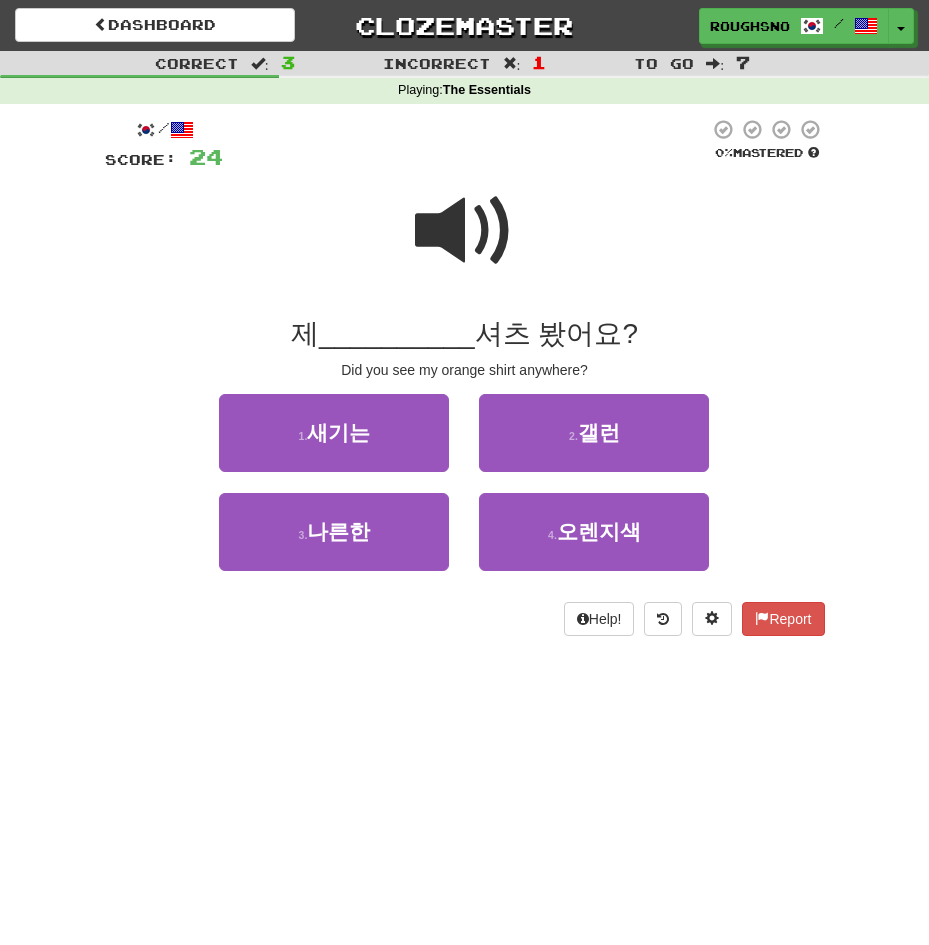 click at bounding box center (465, 231) 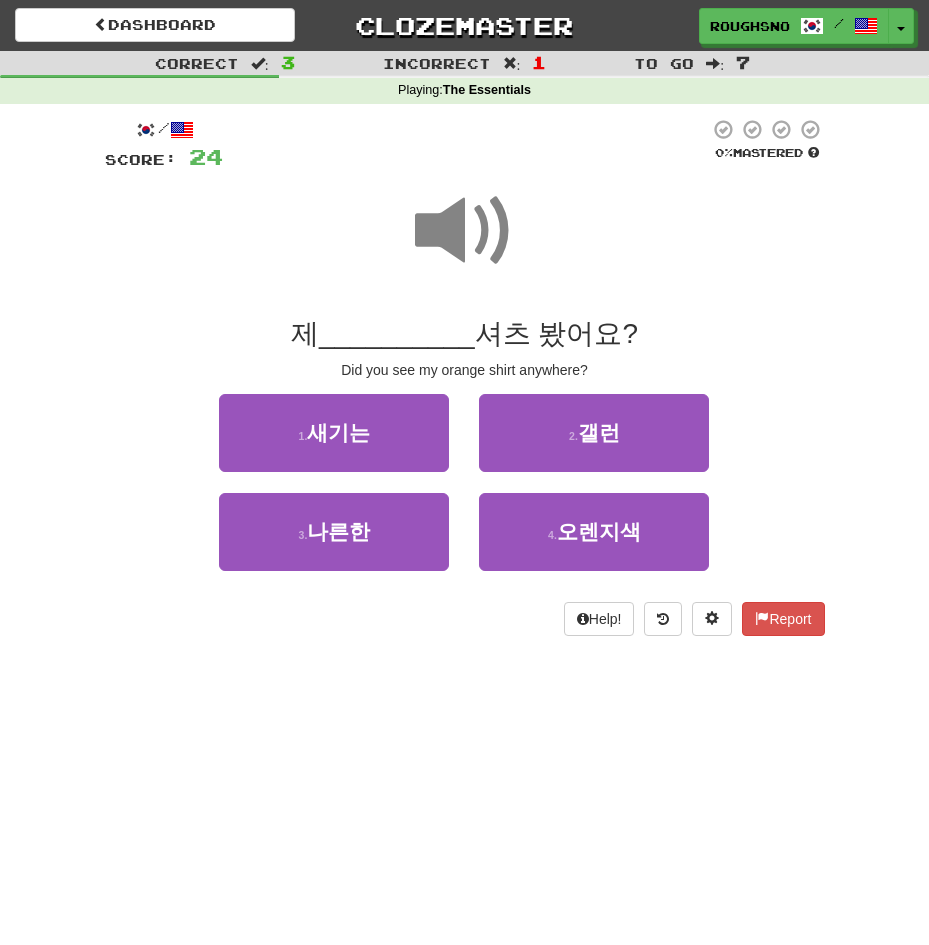 click at bounding box center (465, 231) 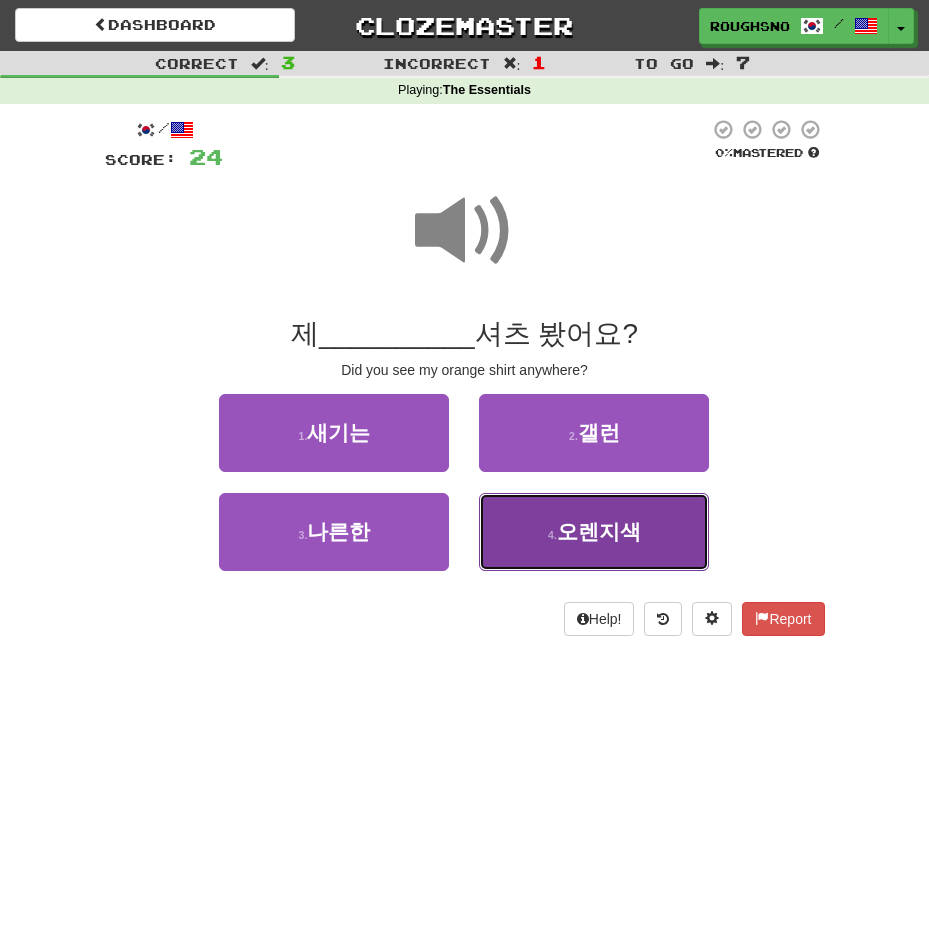 click on "4 .  오렌지색" at bounding box center (594, 532) 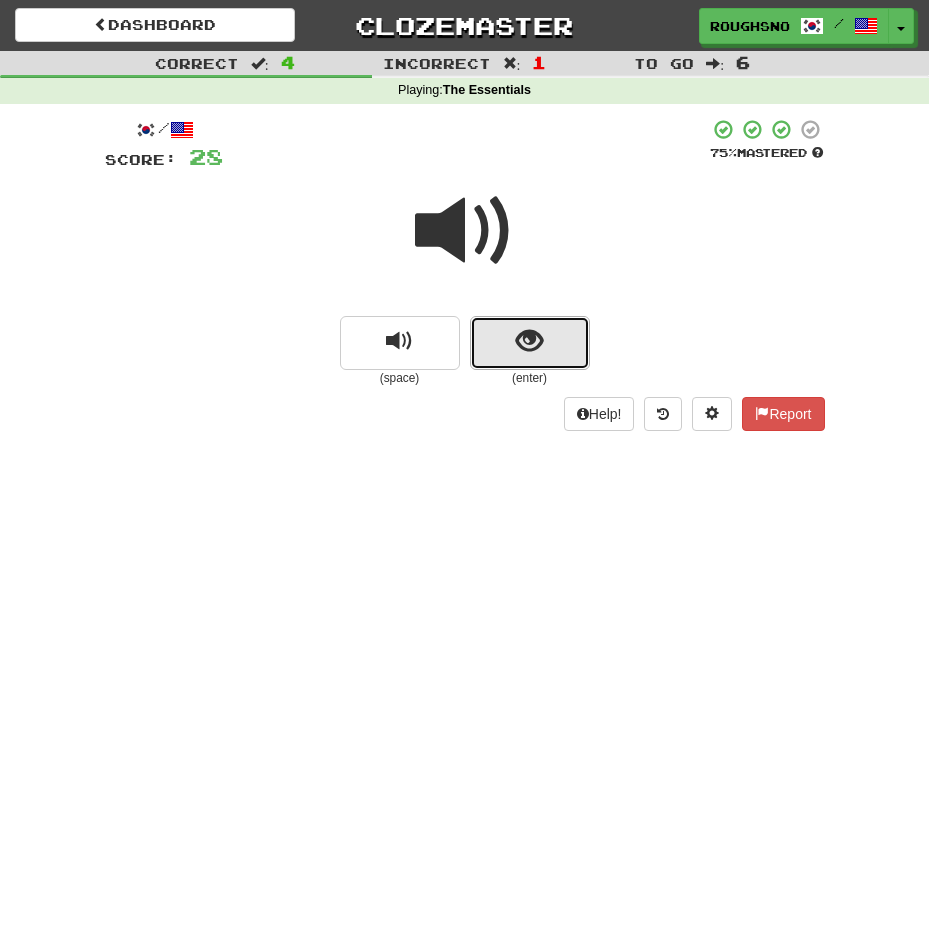 click at bounding box center [530, 343] 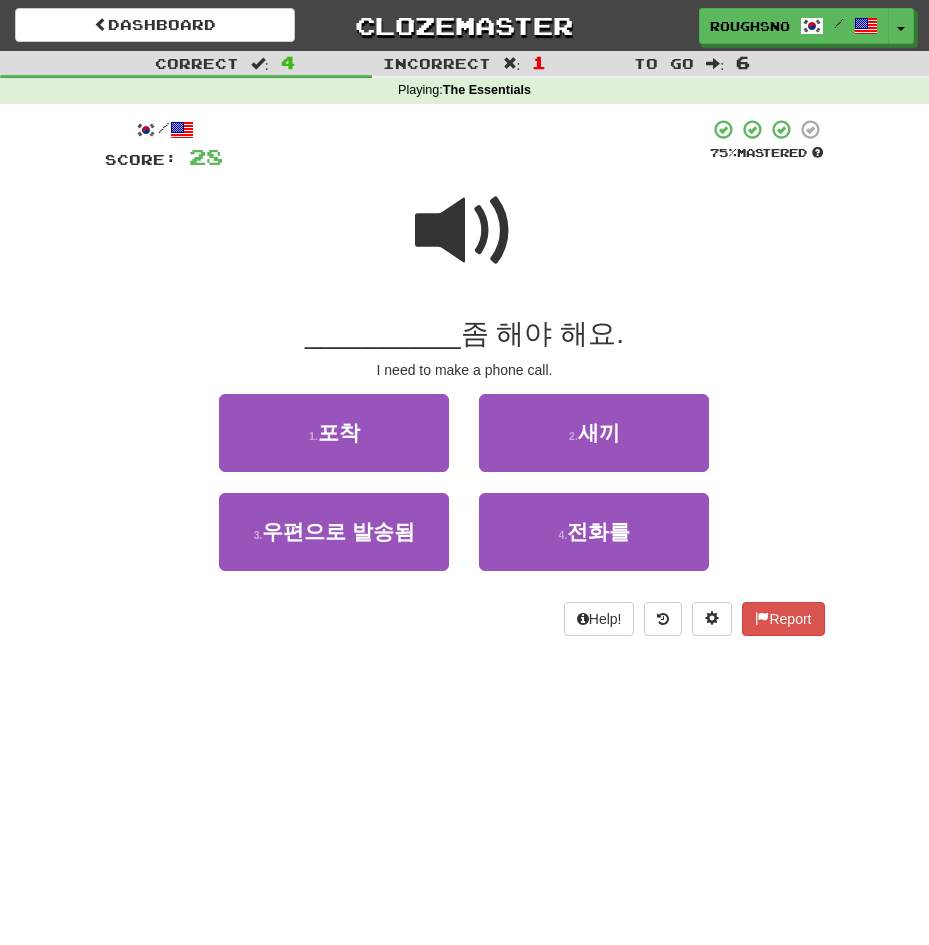 click at bounding box center (465, 231) 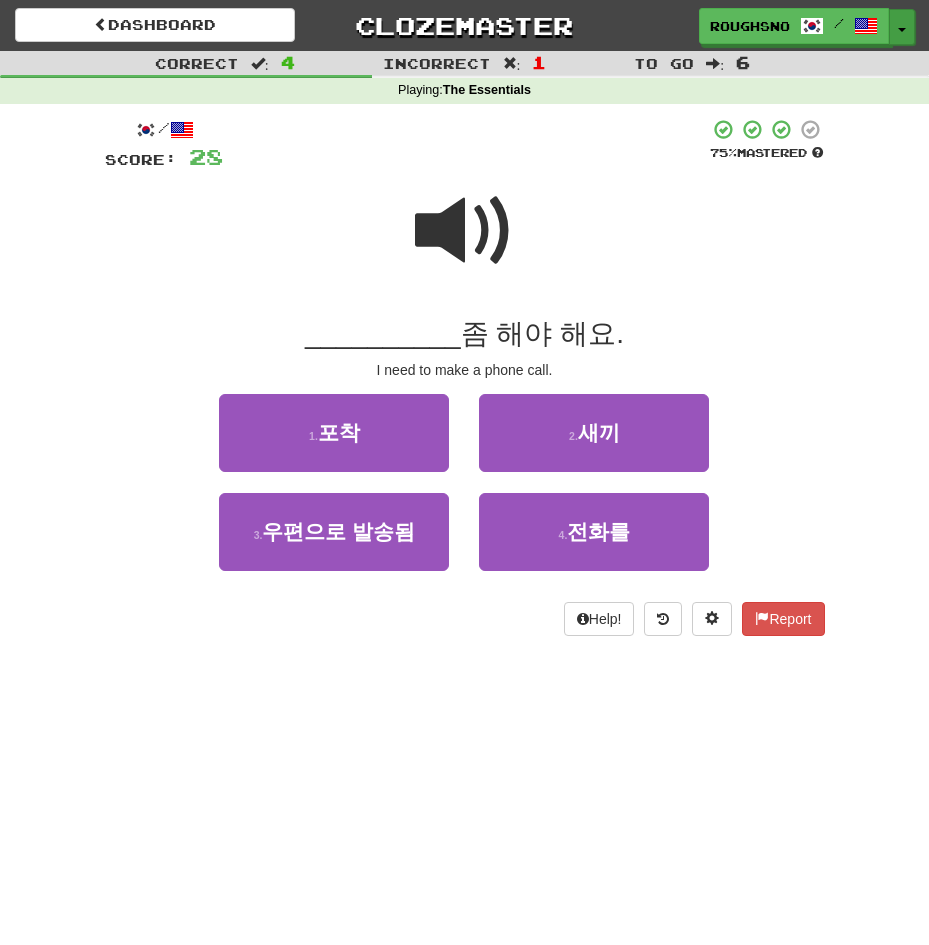 click at bounding box center (902, 30) 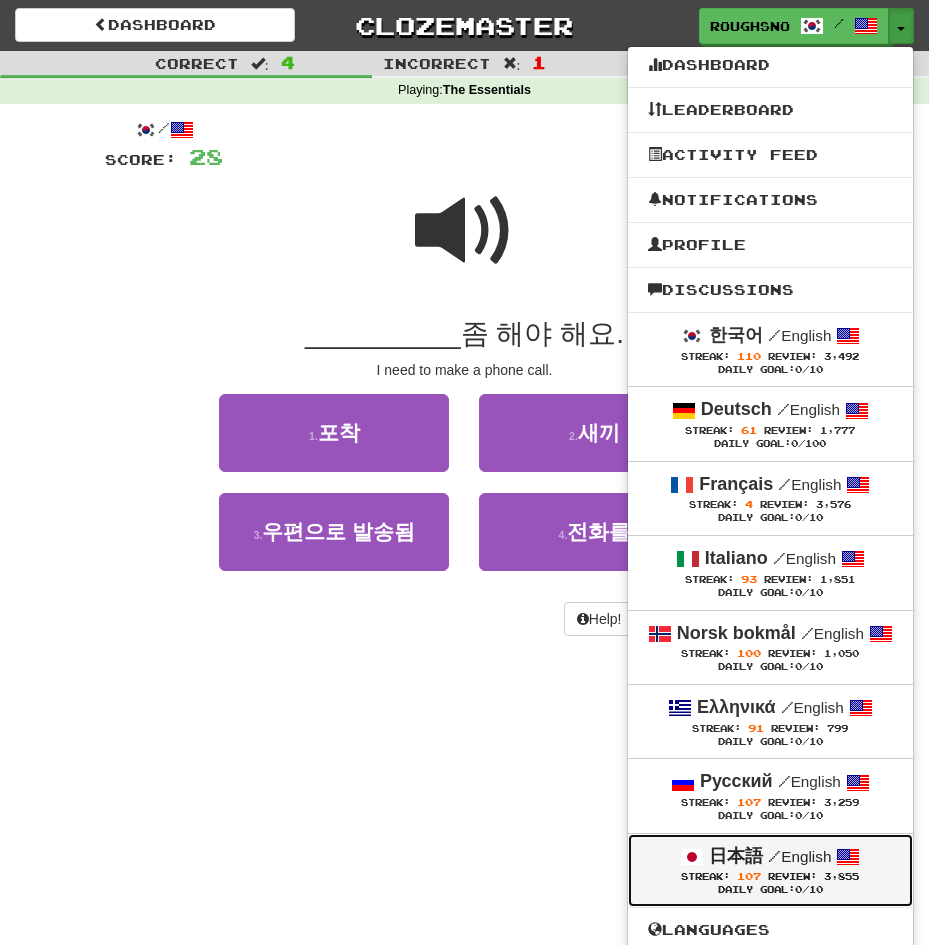 click on "日本語" at bounding box center [736, 856] 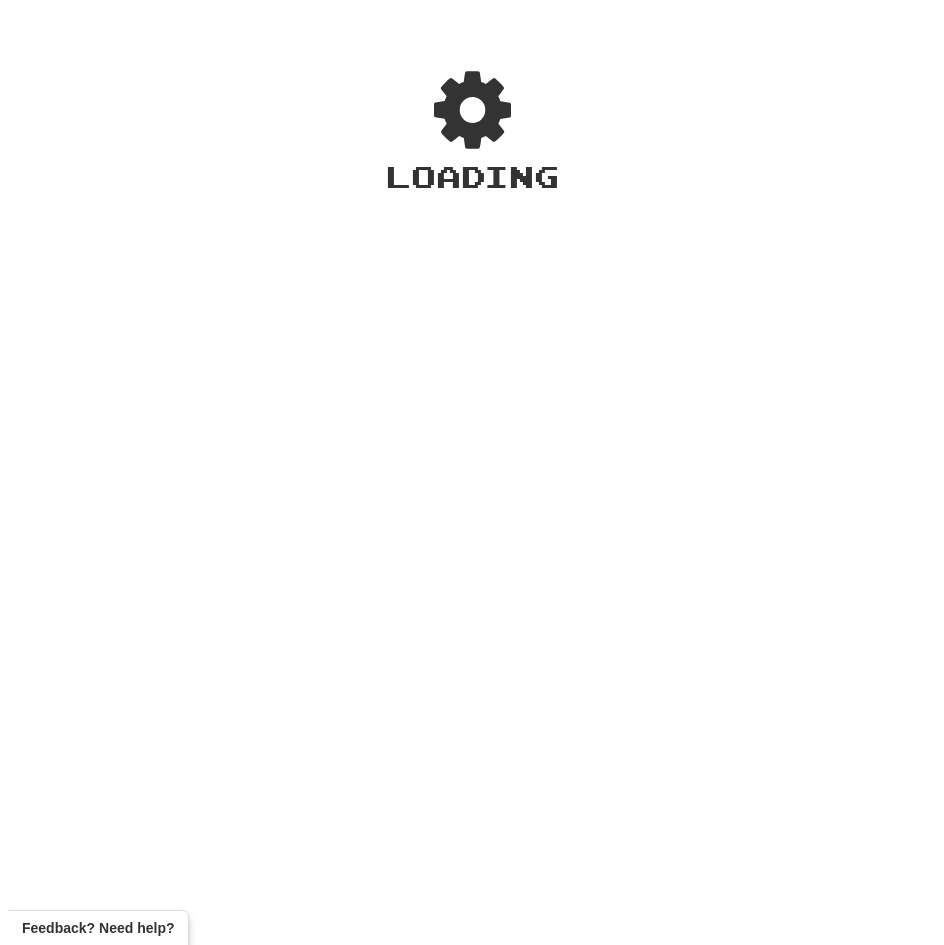 scroll, scrollTop: 0, scrollLeft: 0, axis: both 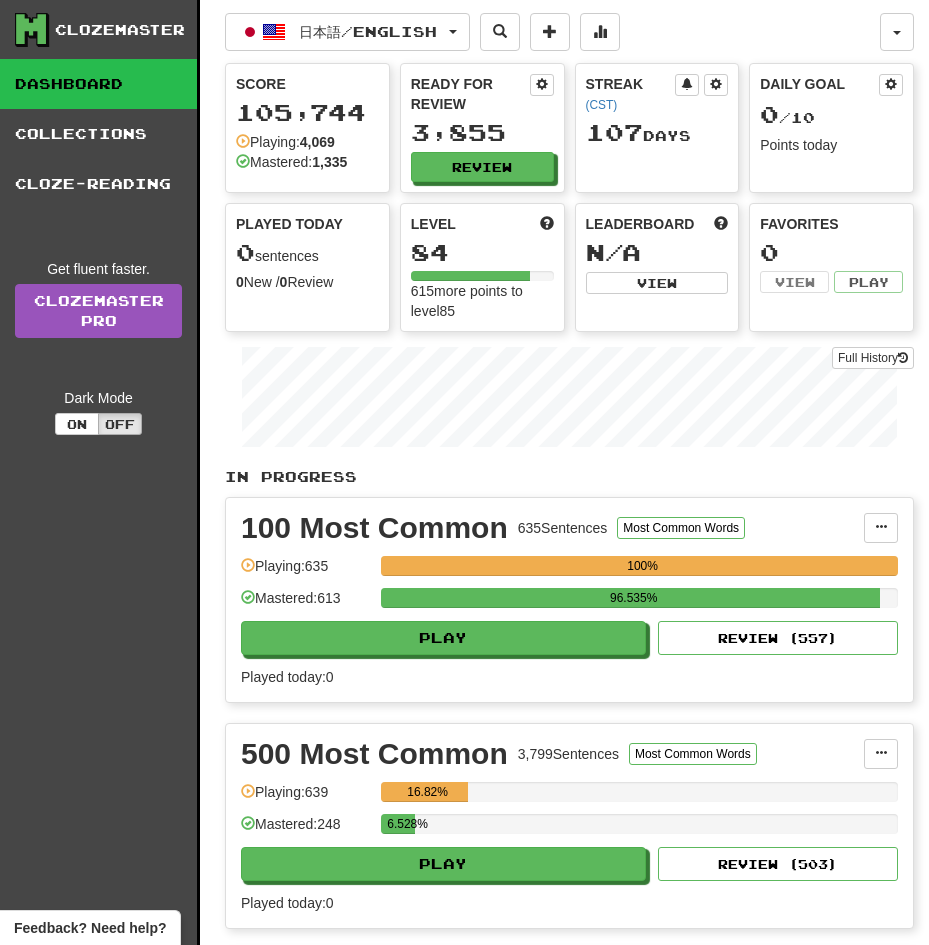 drag, startPoint x: 542, startPoint y: 640, endPoint x: 571, endPoint y: 663, distance: 37.01351 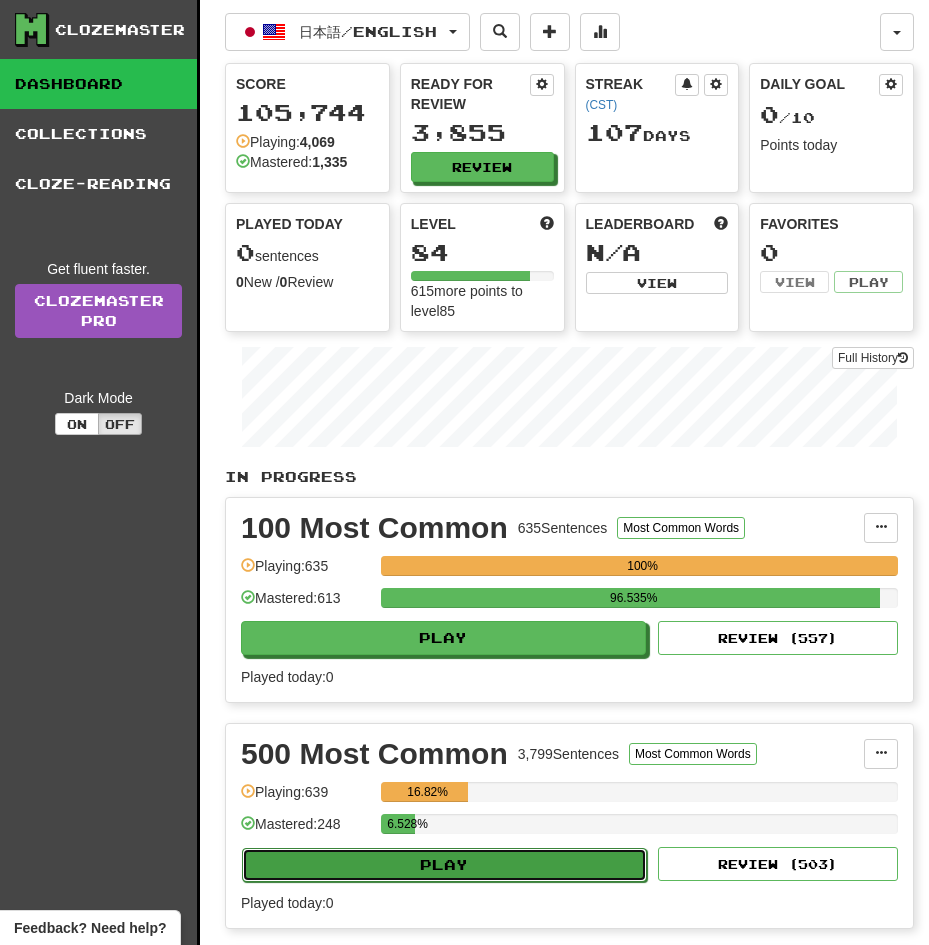 click on "Play" 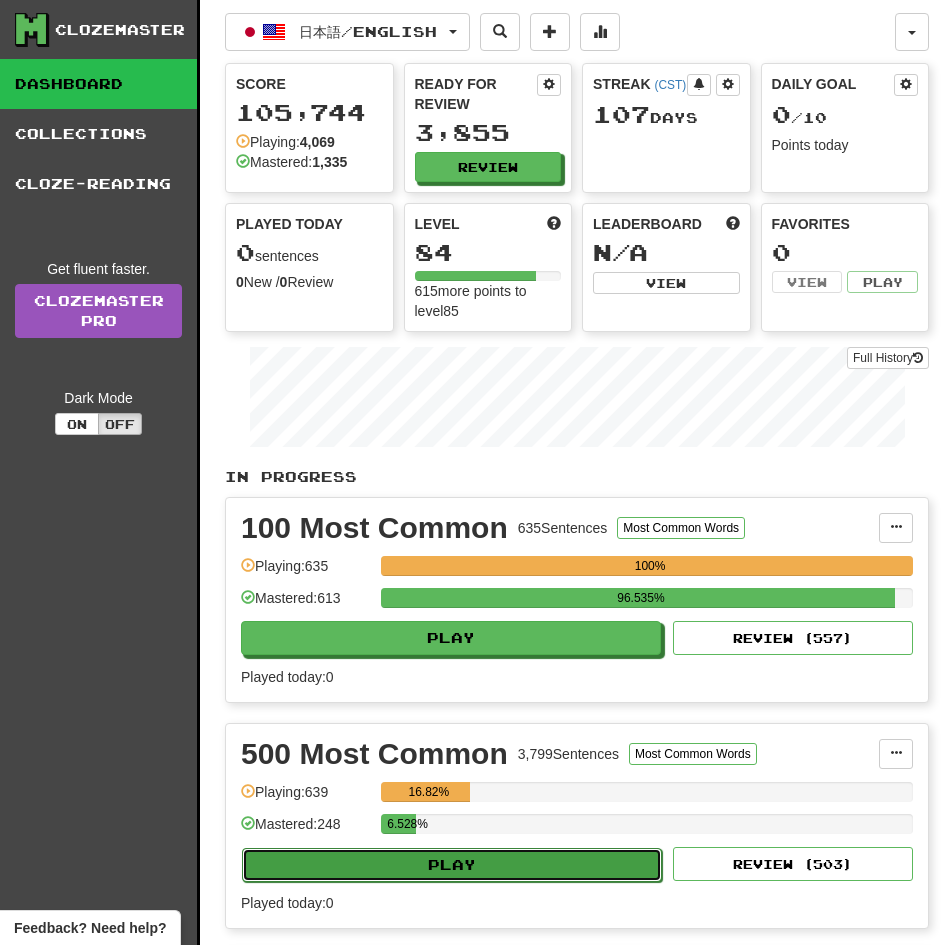 select on "**" 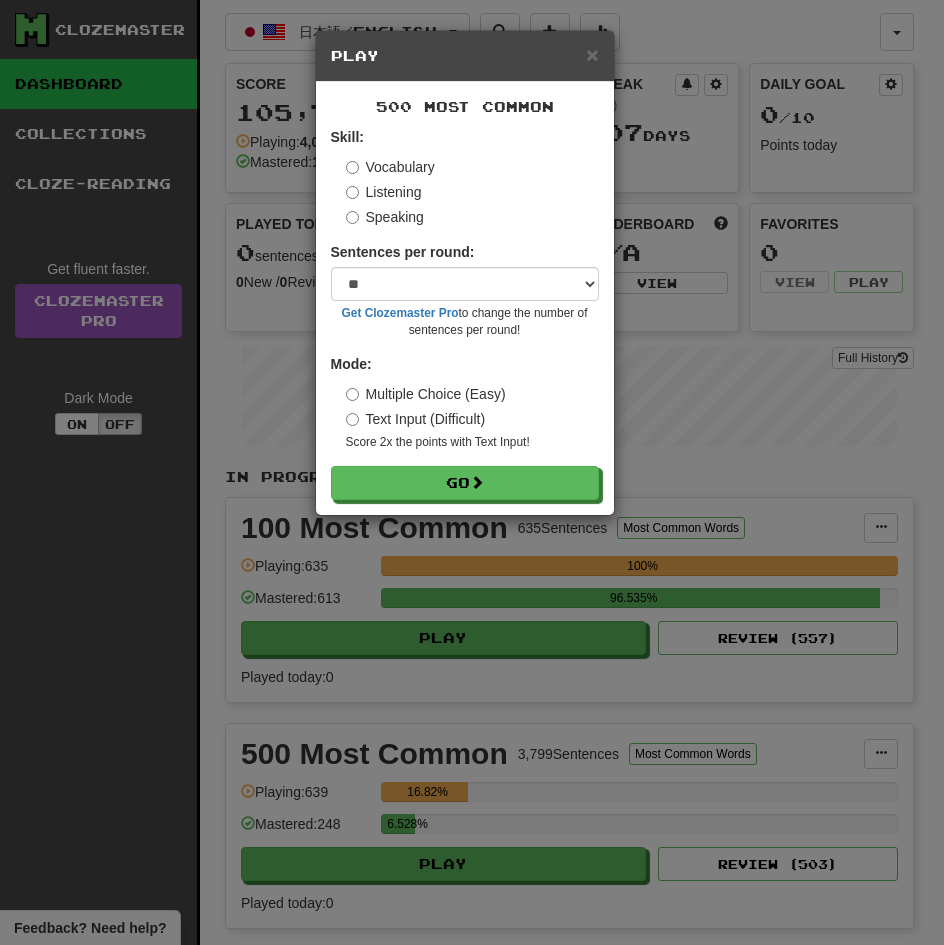 click on "Listening" at bounding box center [384, 192] 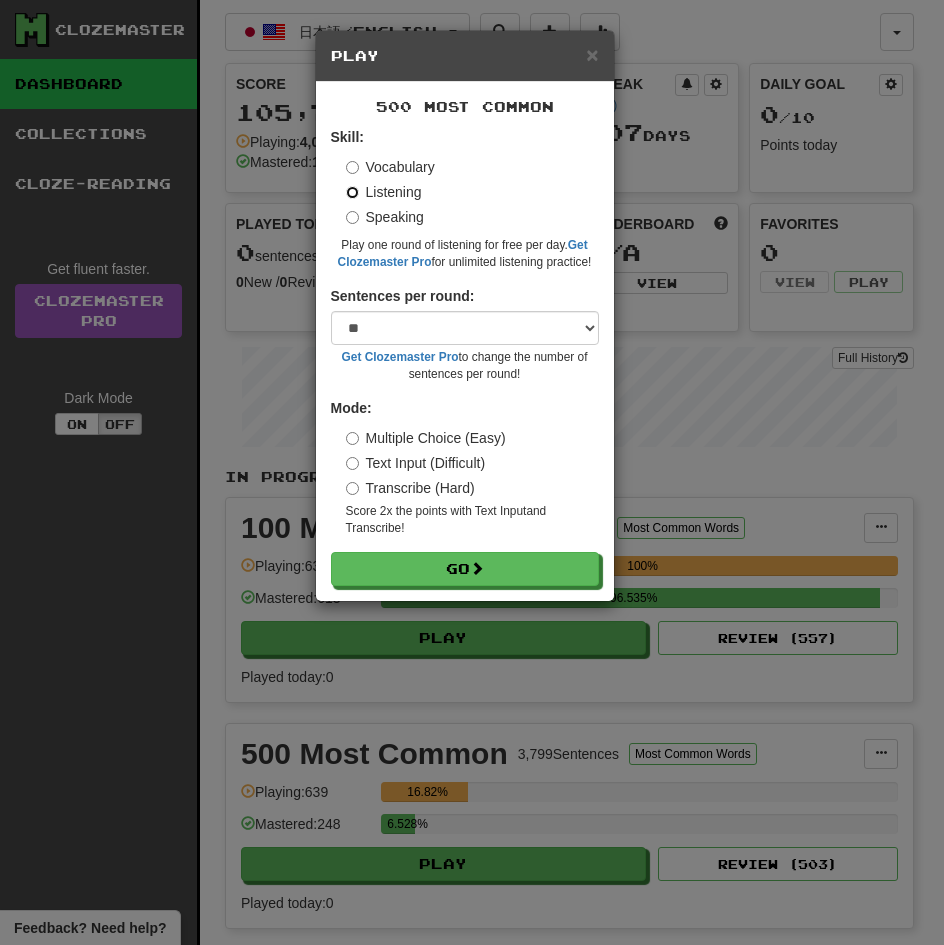 click on "Go" at bounding box center (465, 569) 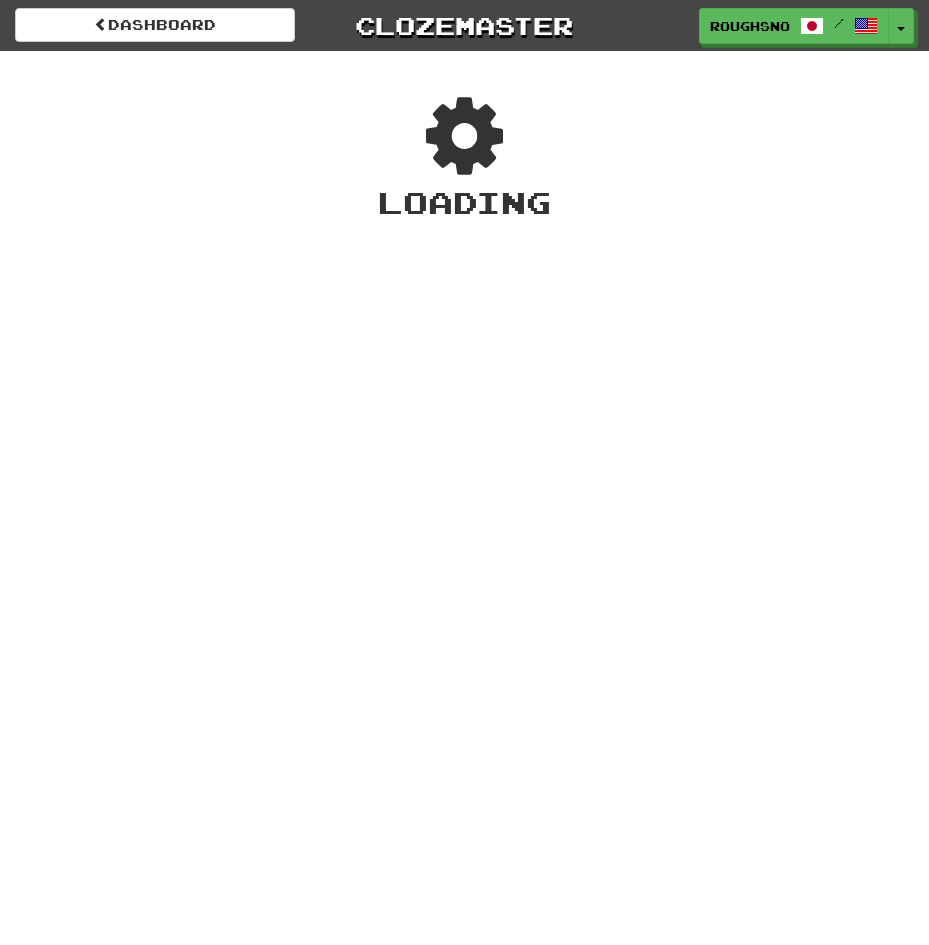 scroll, scrollTop: 0, scrollLeft: 0, axis: both 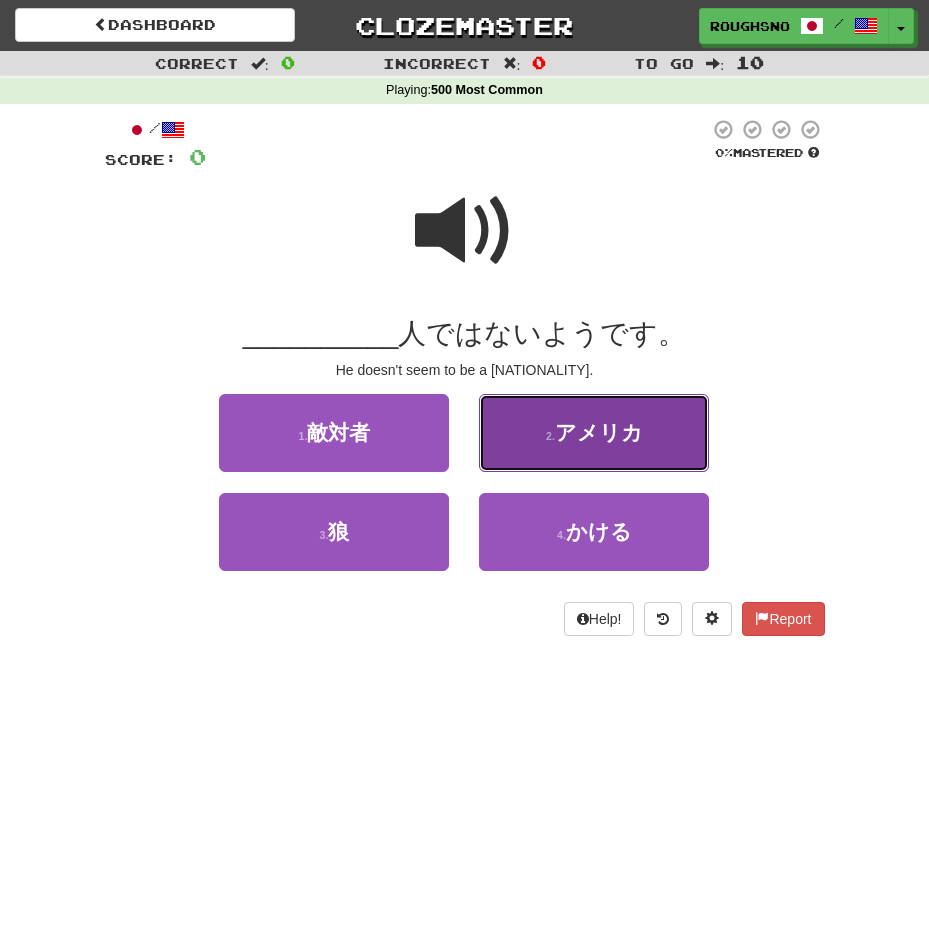 click on "2 .  アメリカ" at bounding box center [594, 433] 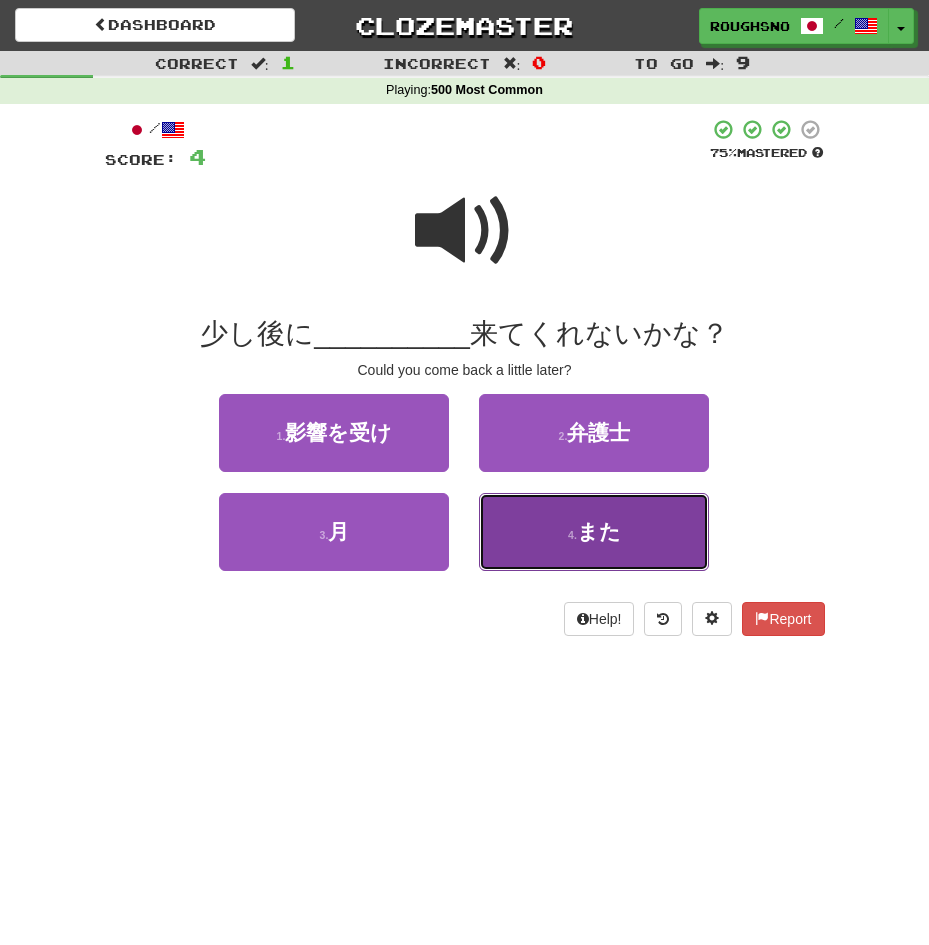 click on "4 .  また" at bounding box center (594, 532) 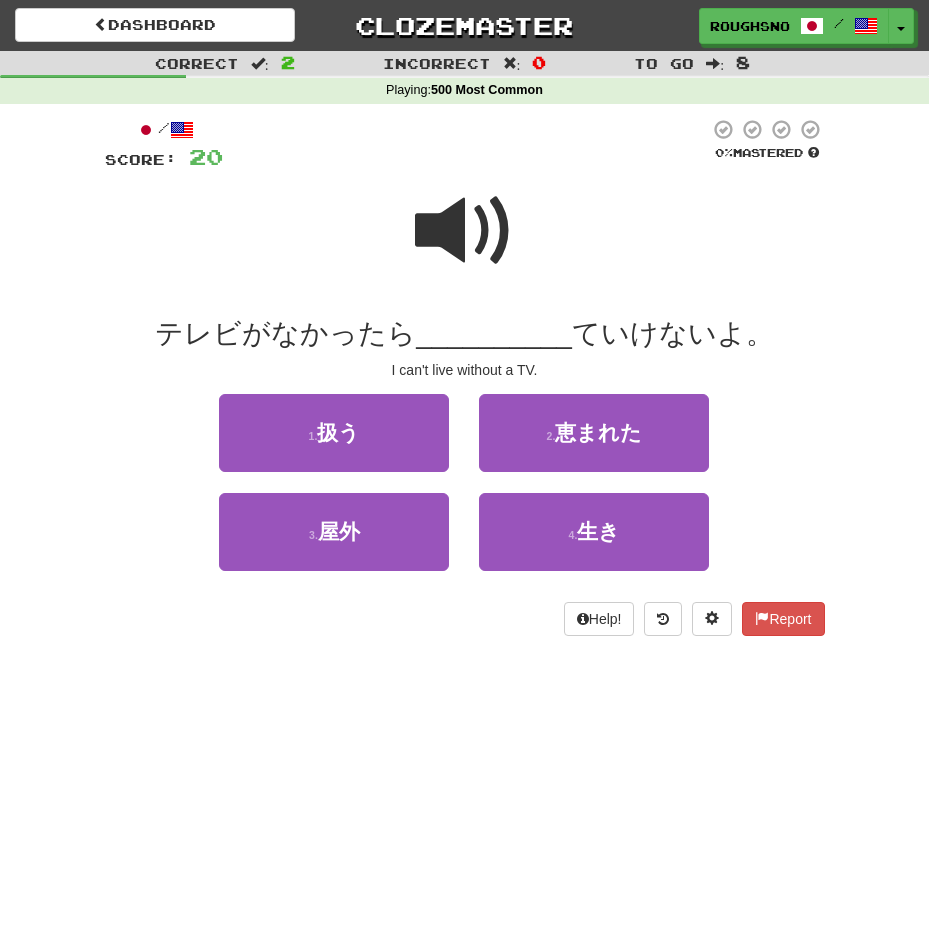 click at bounding box center [465, 231] 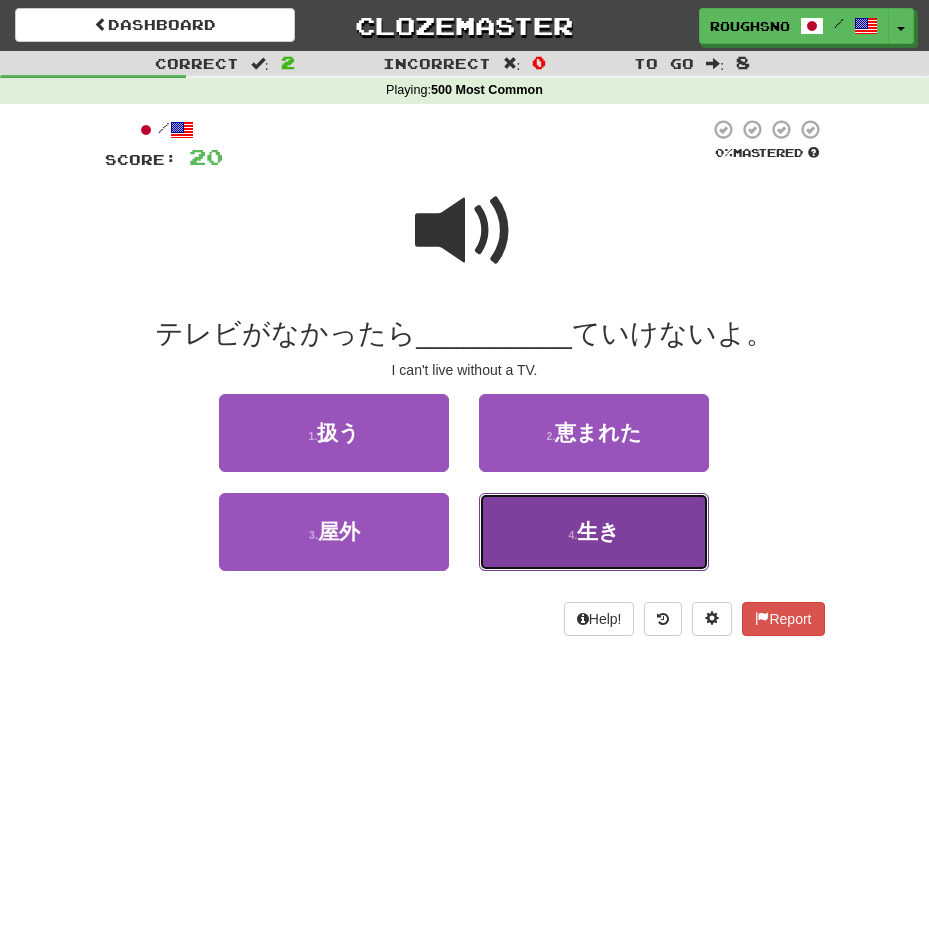 click on "生き" at bounding box center [598, 531] 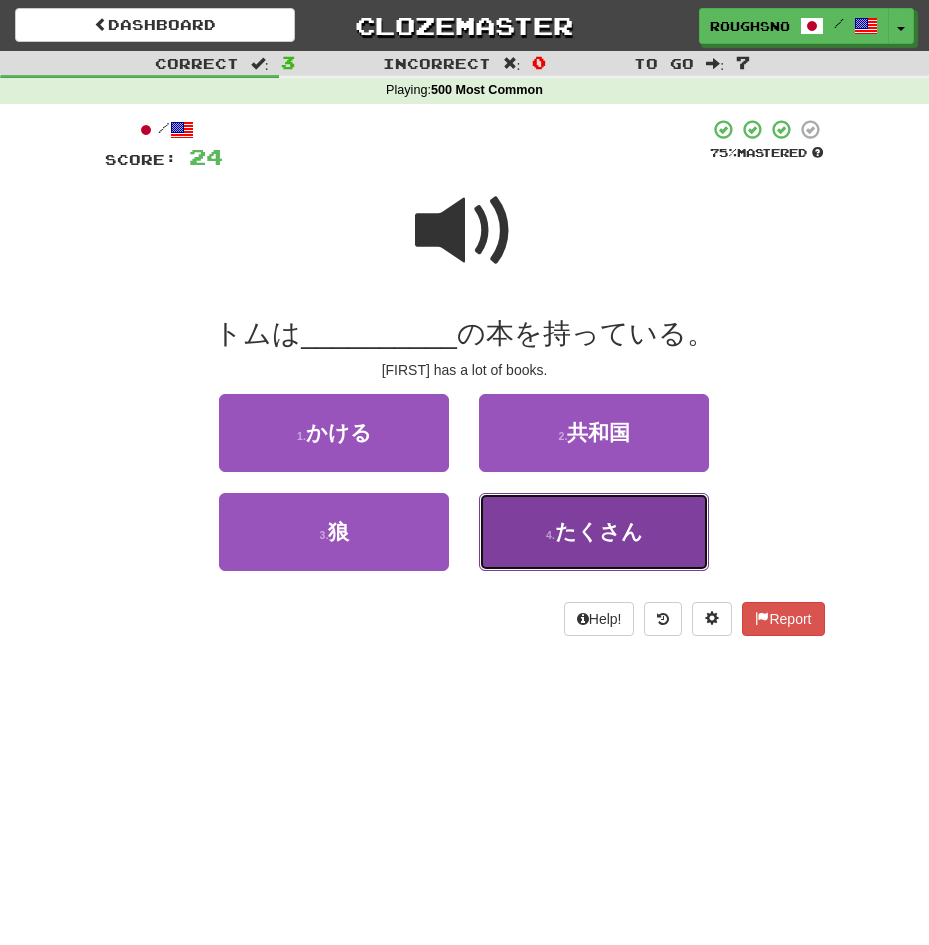 click on "4 .  たくさん" at bounding box center [594, 532] 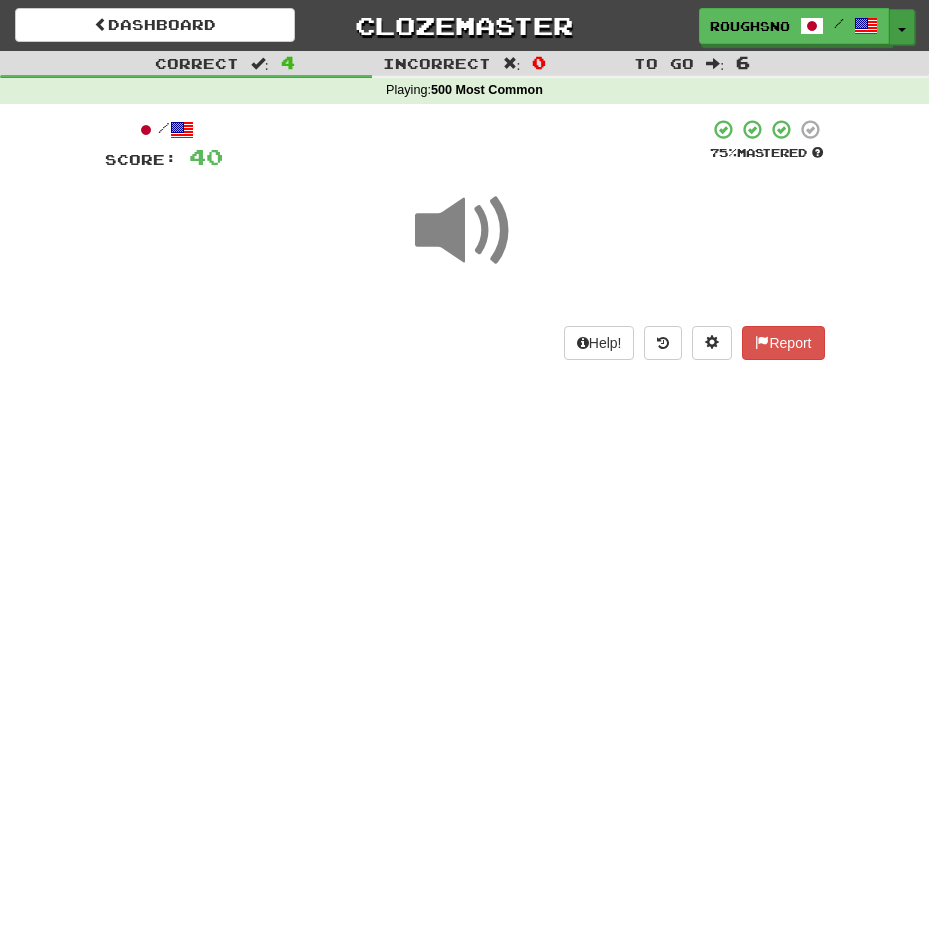 click on "Toggle Dropdown" at bounding box center [902, 27] 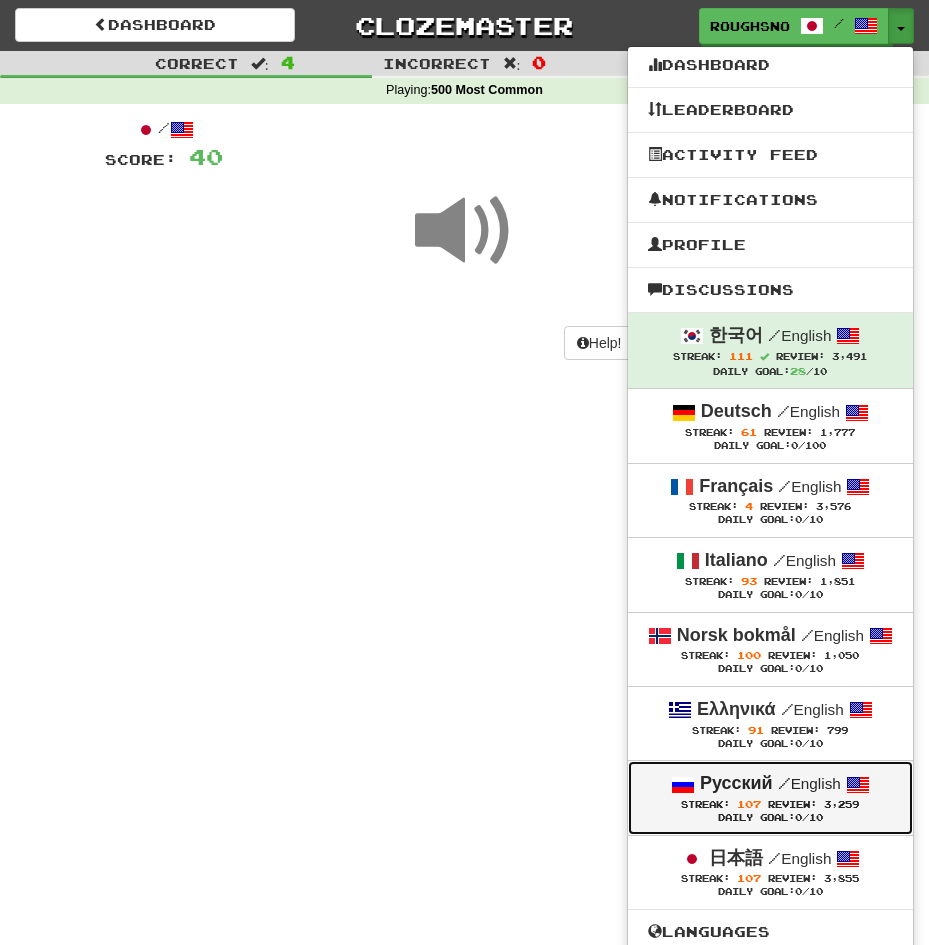 click on "Streak:
107" at bounding box center [724, 804] 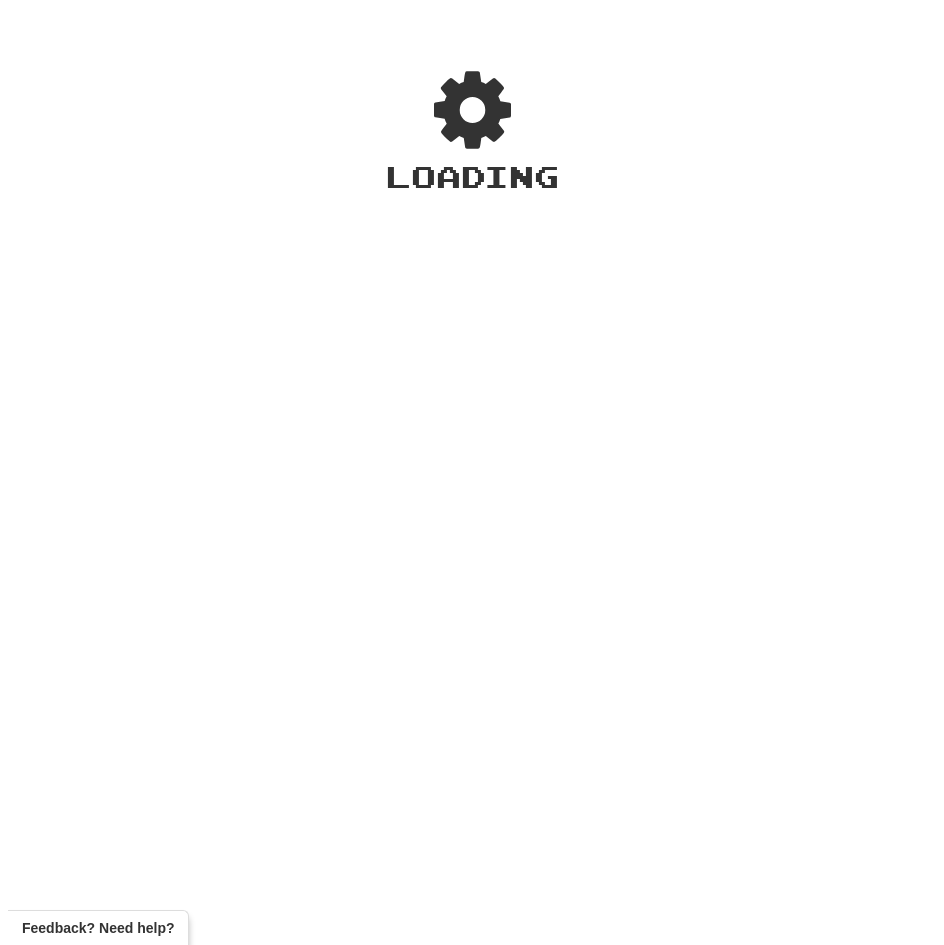scroll, scrollTop: 0, scrollLeft: 0, axis: both 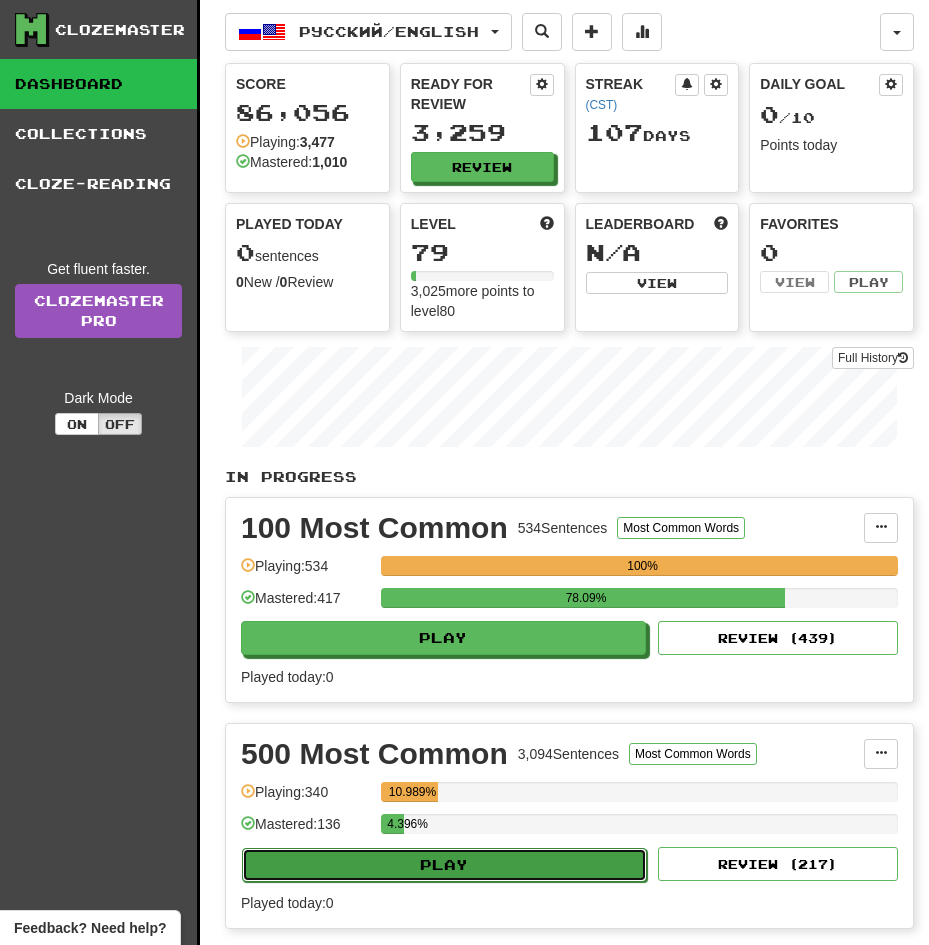 click on "Play" 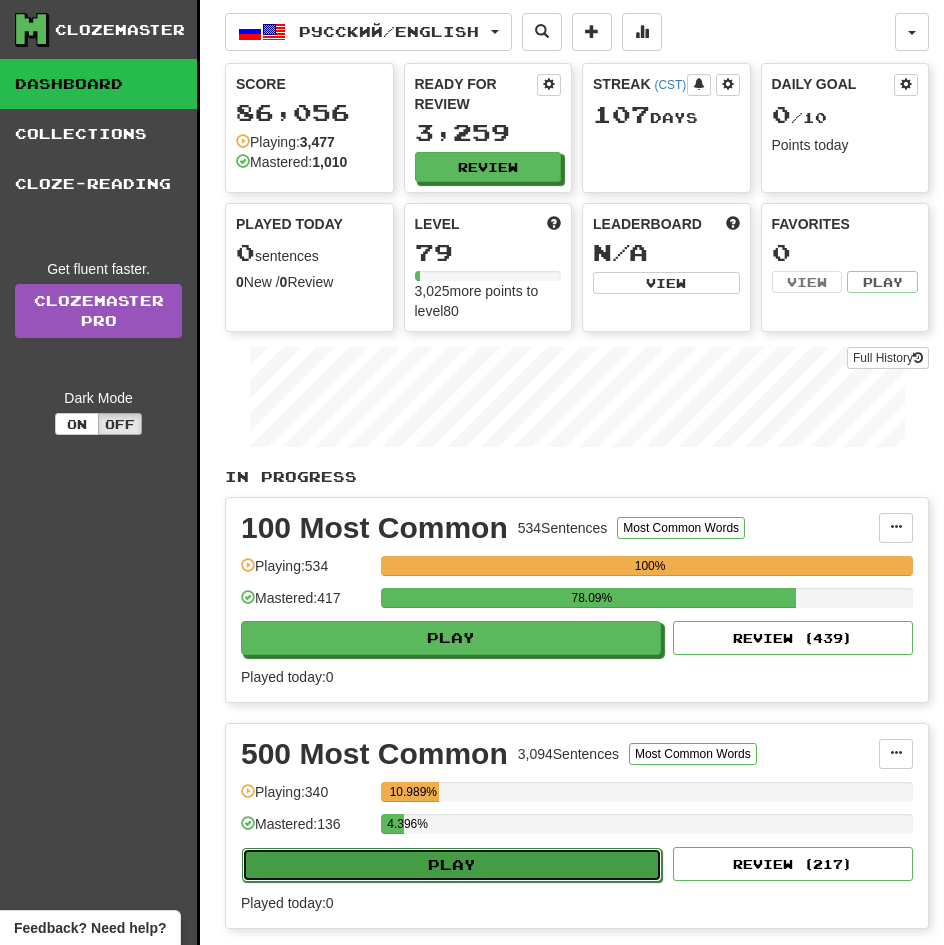 select on "**" 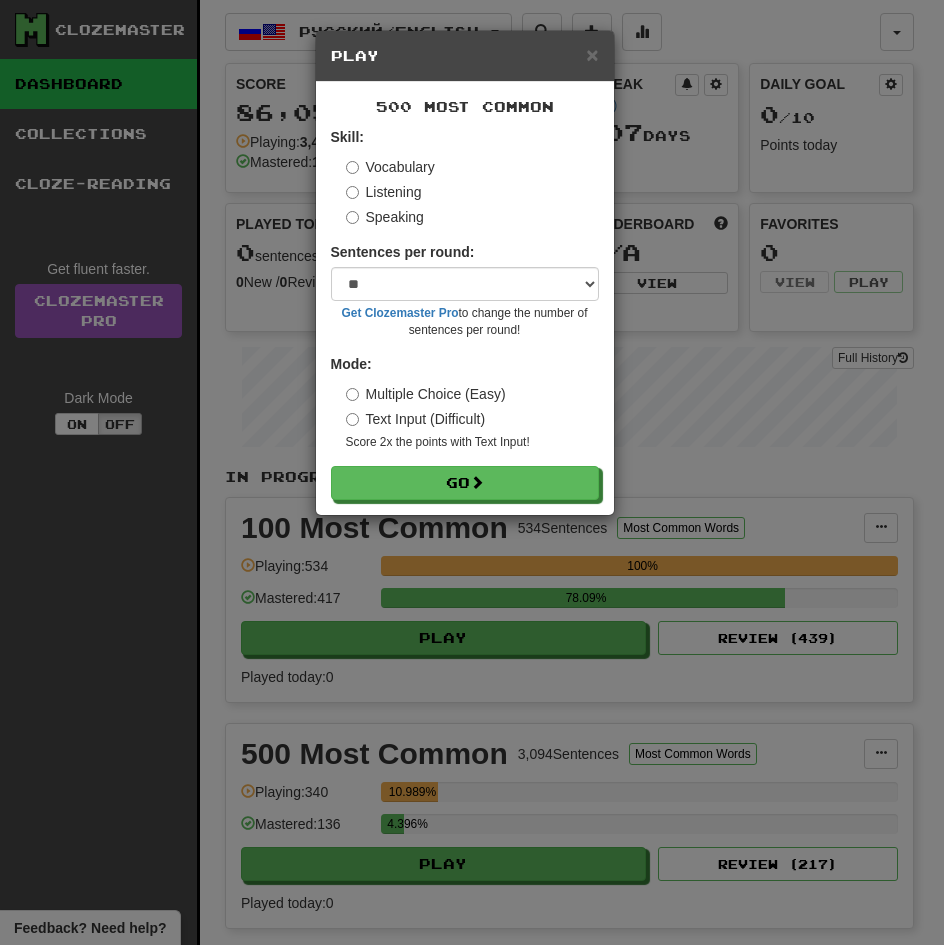 click on "Listening" at bounding box center [384, 192] 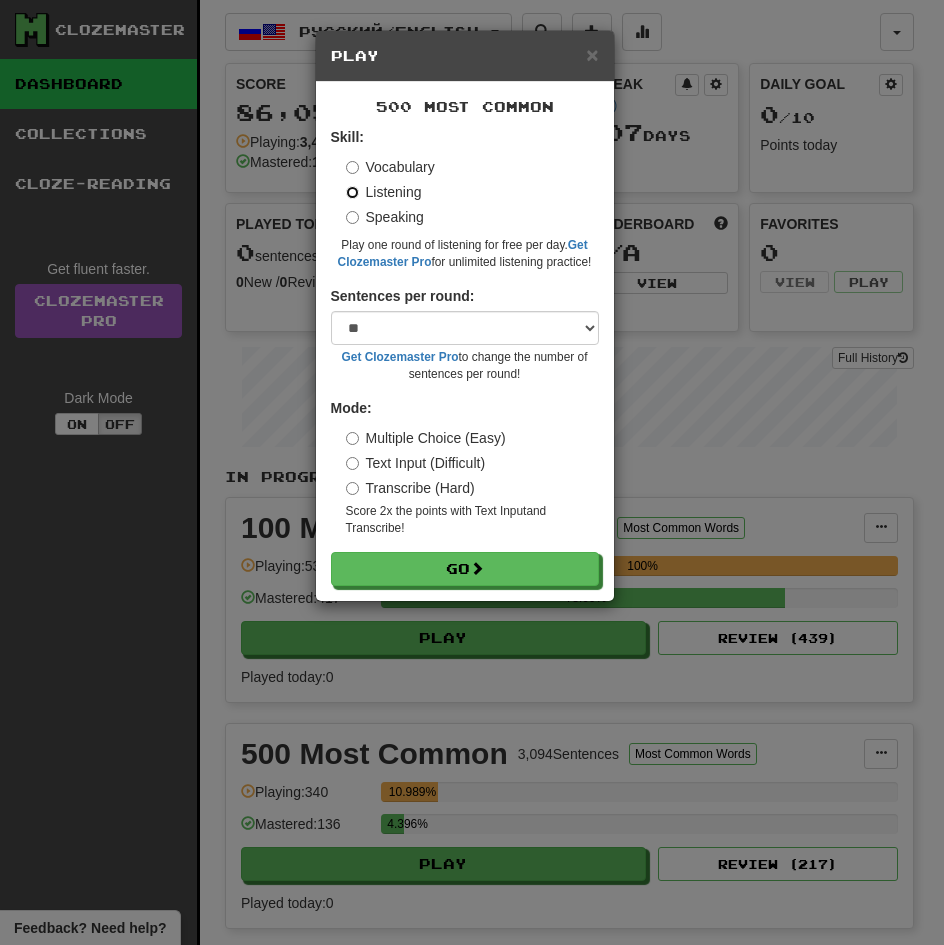 click on "Go" at bounding box center [465, 569] 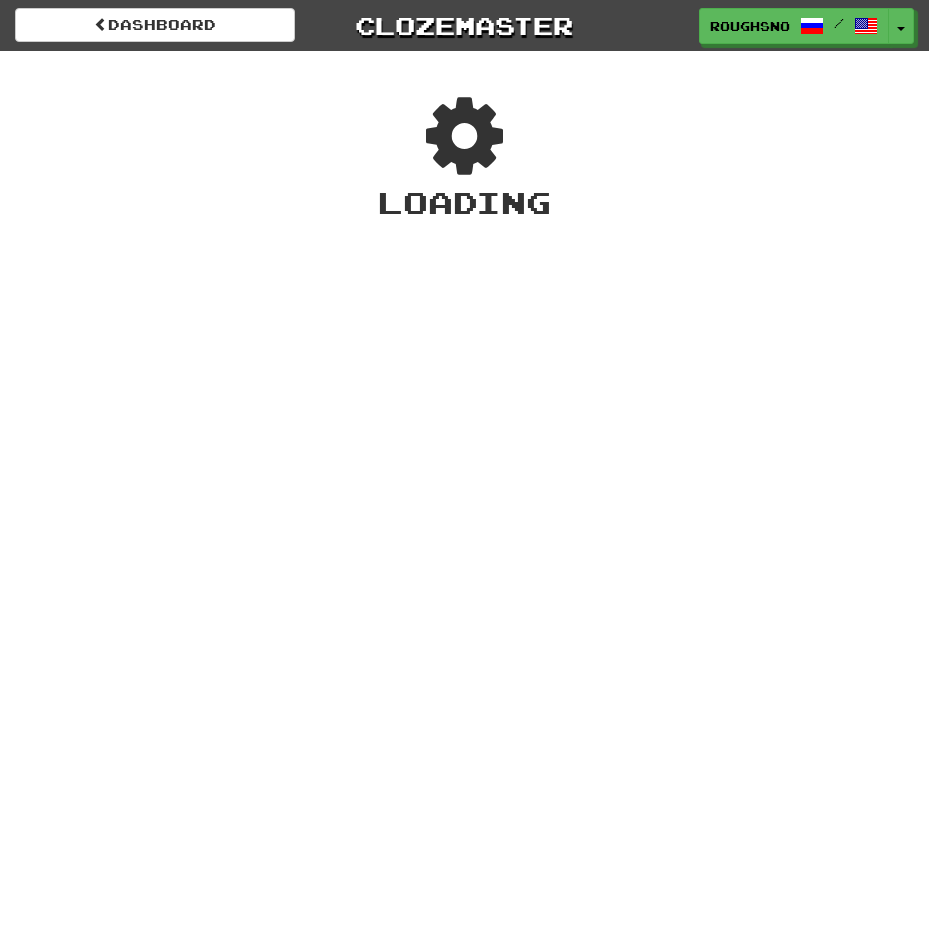 scroll, scrollTop: 0, scrollLeft: 0, axis: both 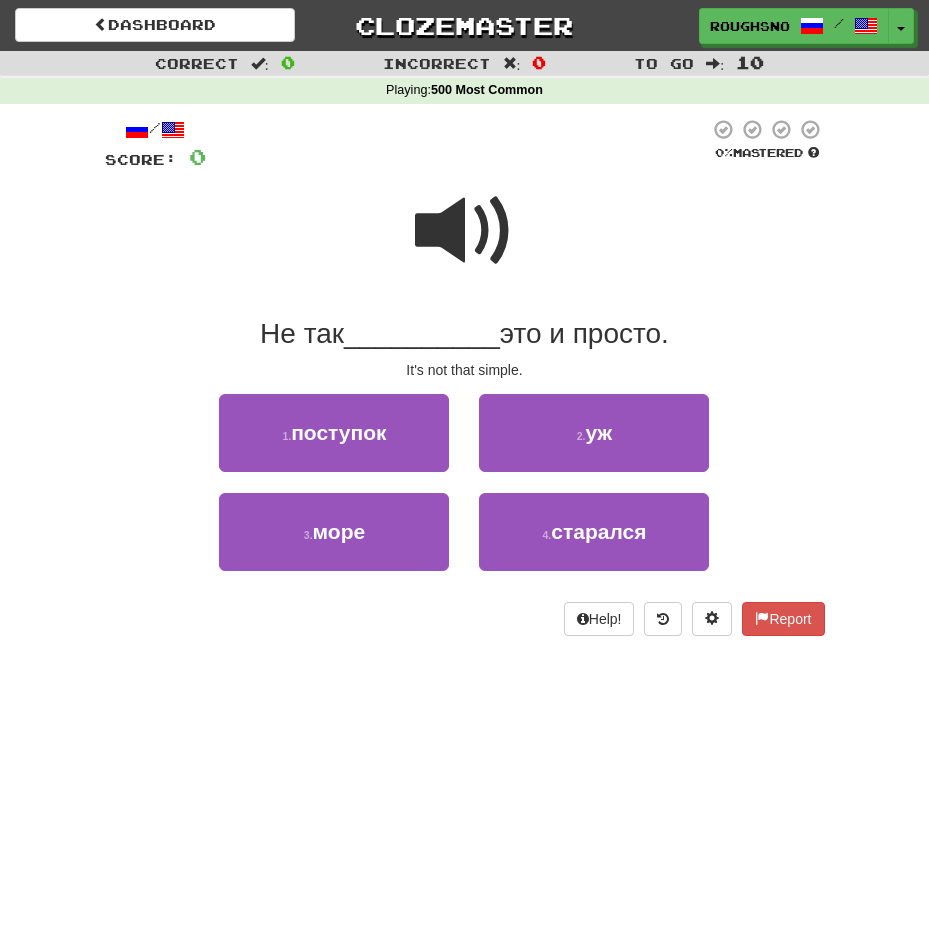 click at bounding box center [465, 231] 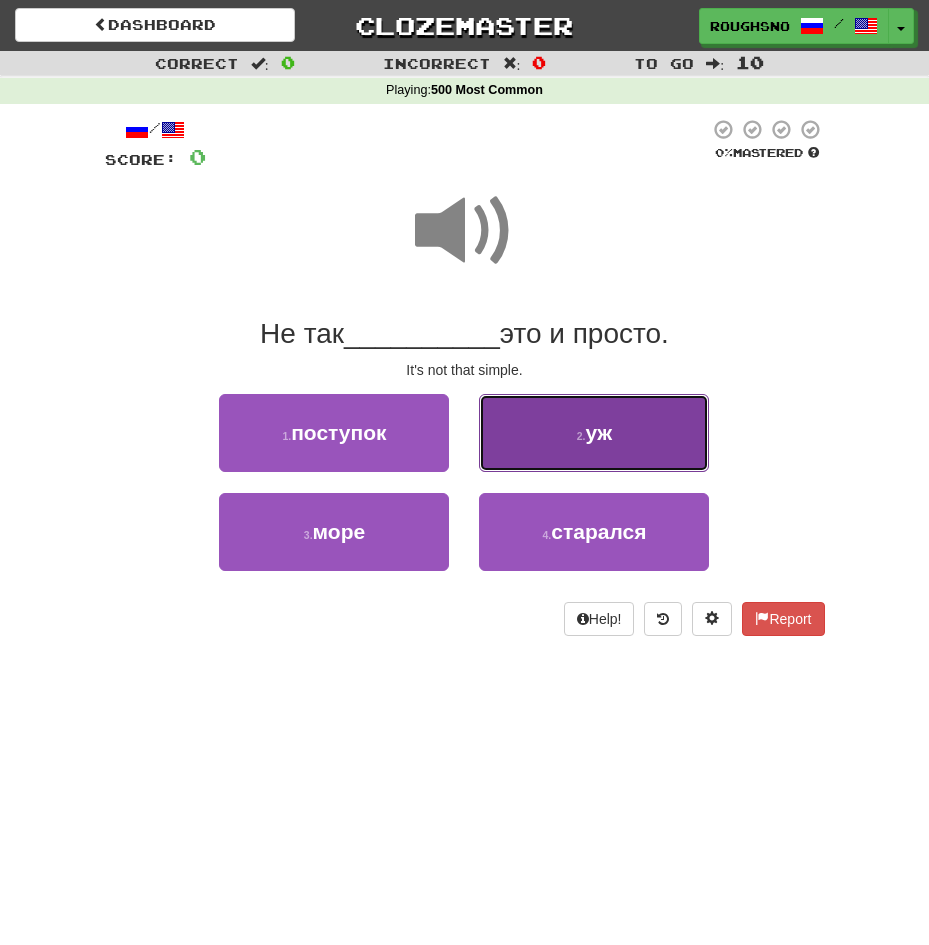 click on "2 .  уж" at bounding box center (594, 433) 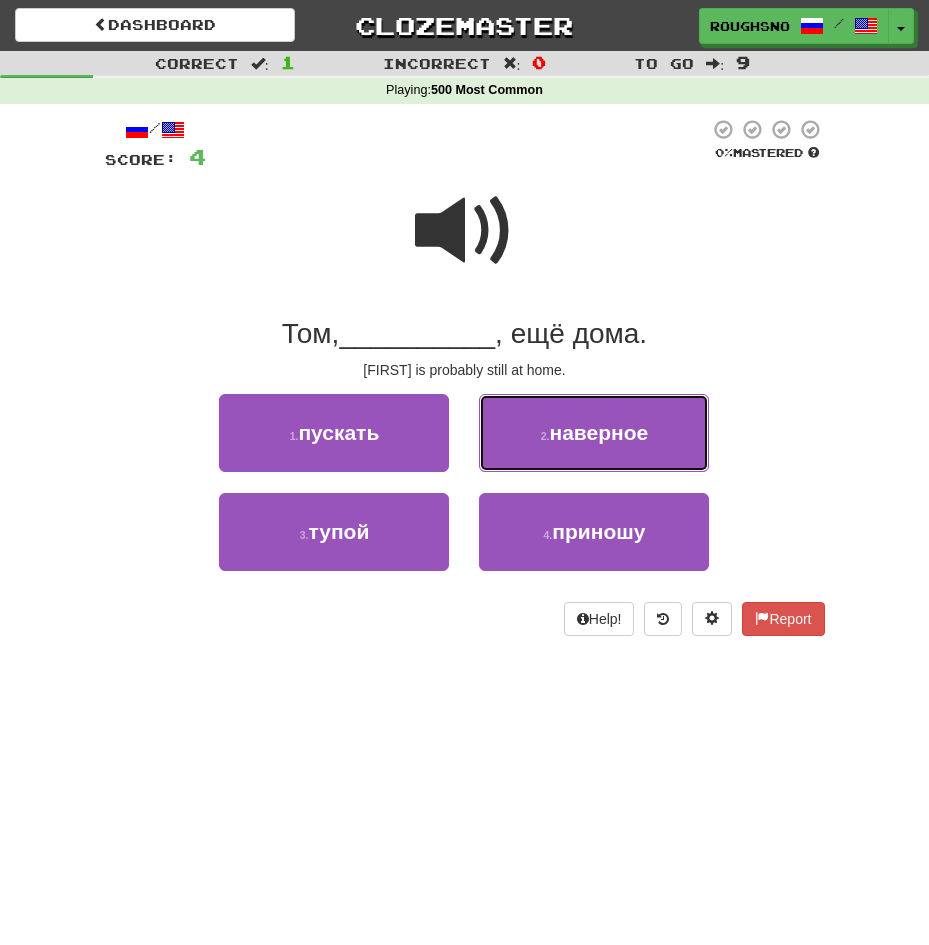 click on "2 .  наверное" at bounding box center (594, 433) 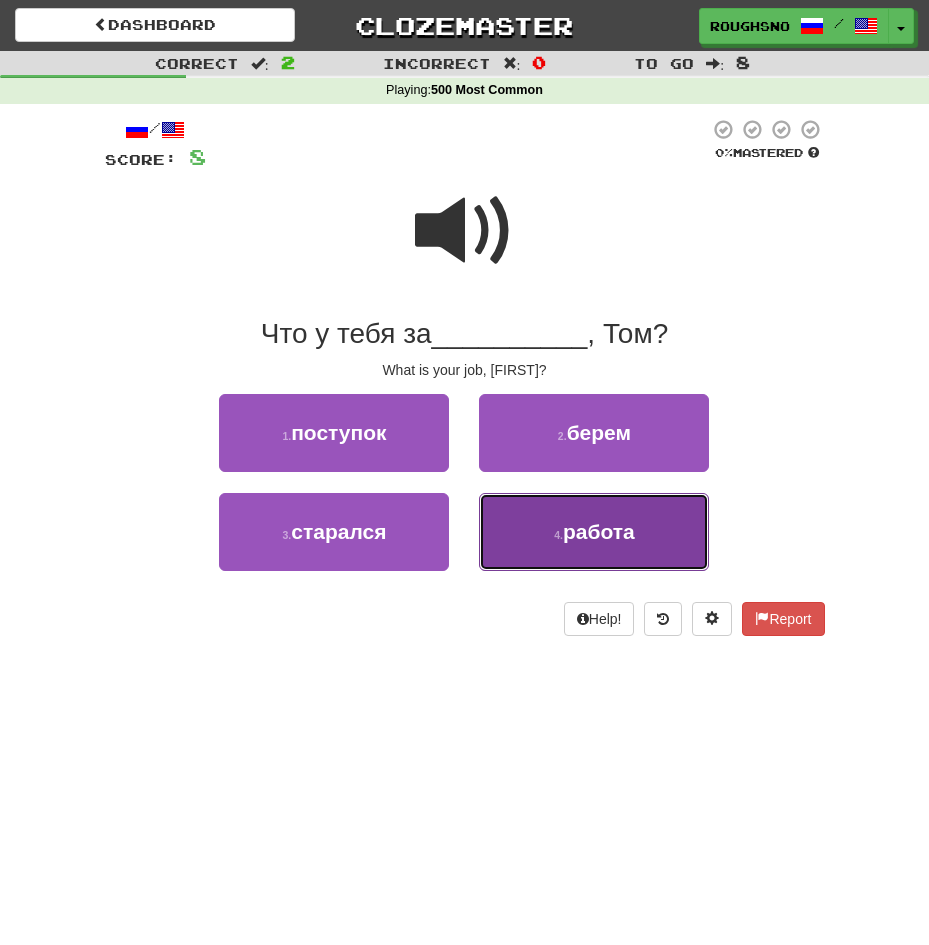 click on "4 .  работа" at bounding box center [594, 532] 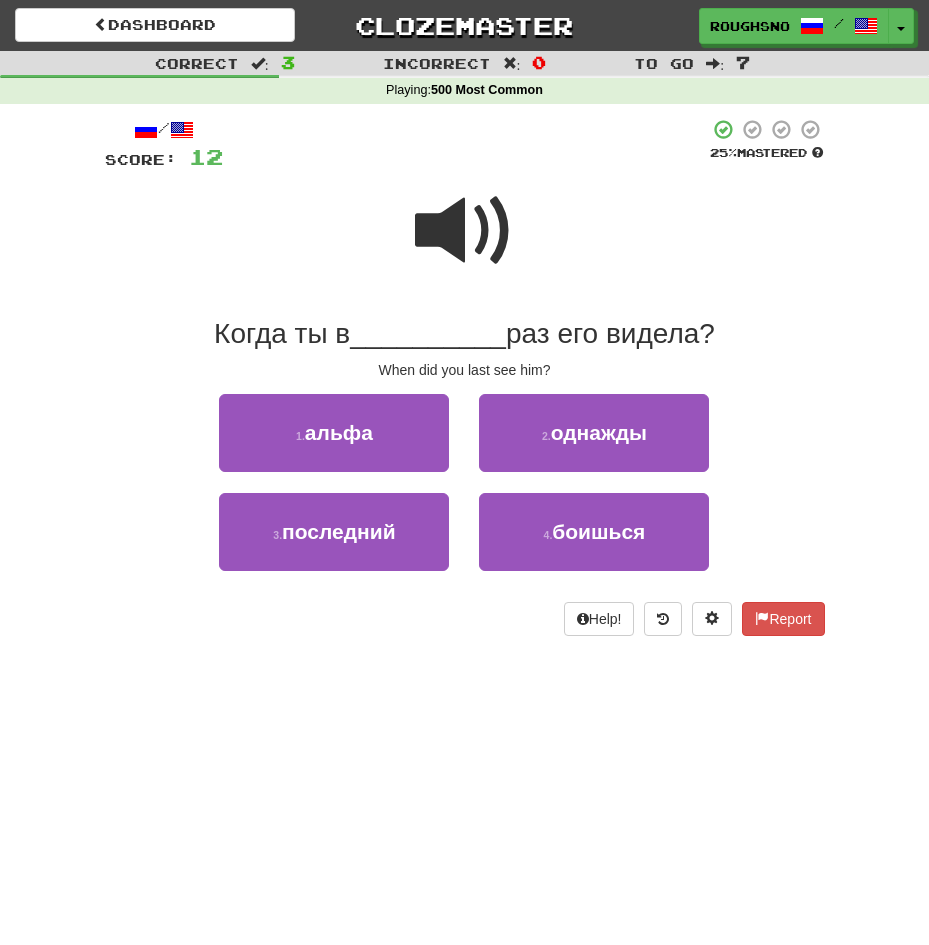 click at bounding box center [465, 231] 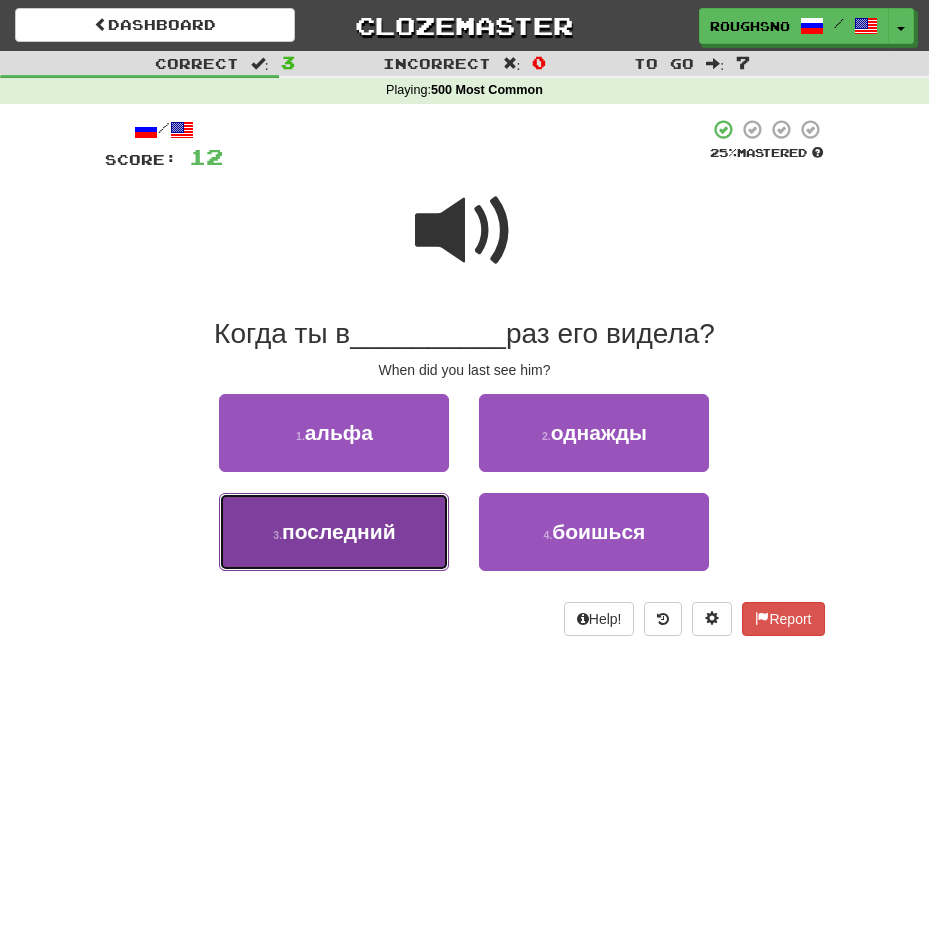 click on "последний" at bounding box center [339, 531] 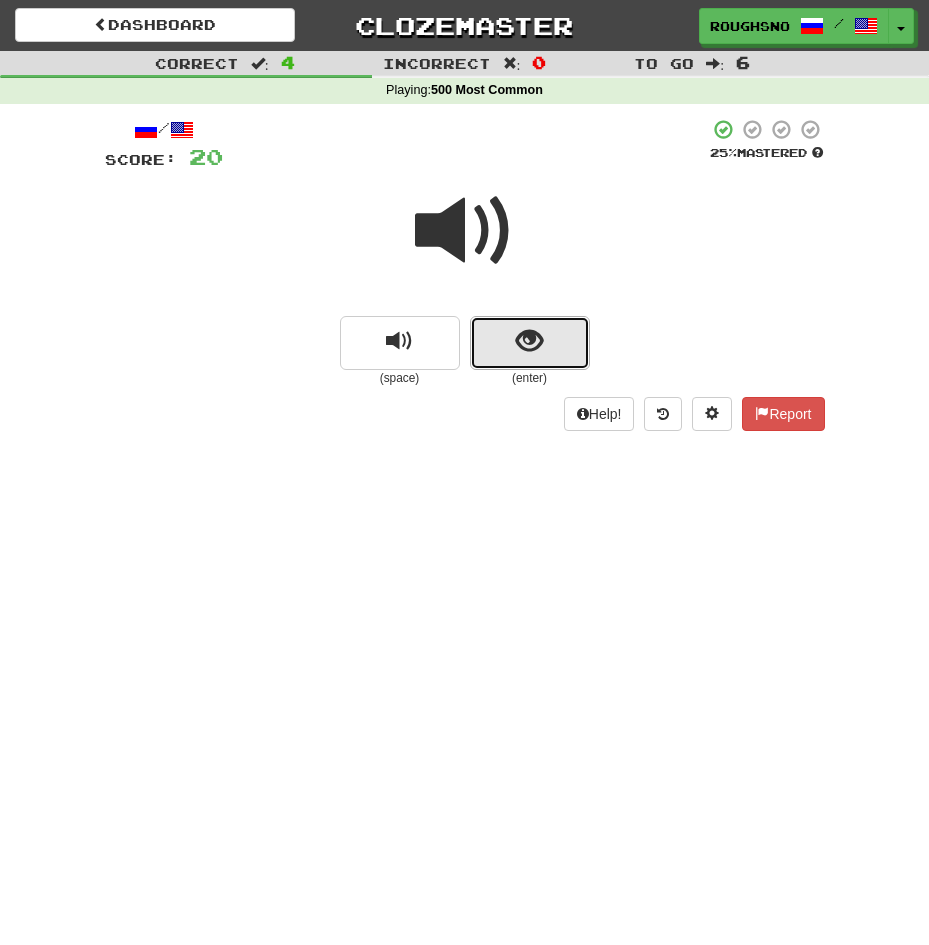 click at bounding box center (530, 343) 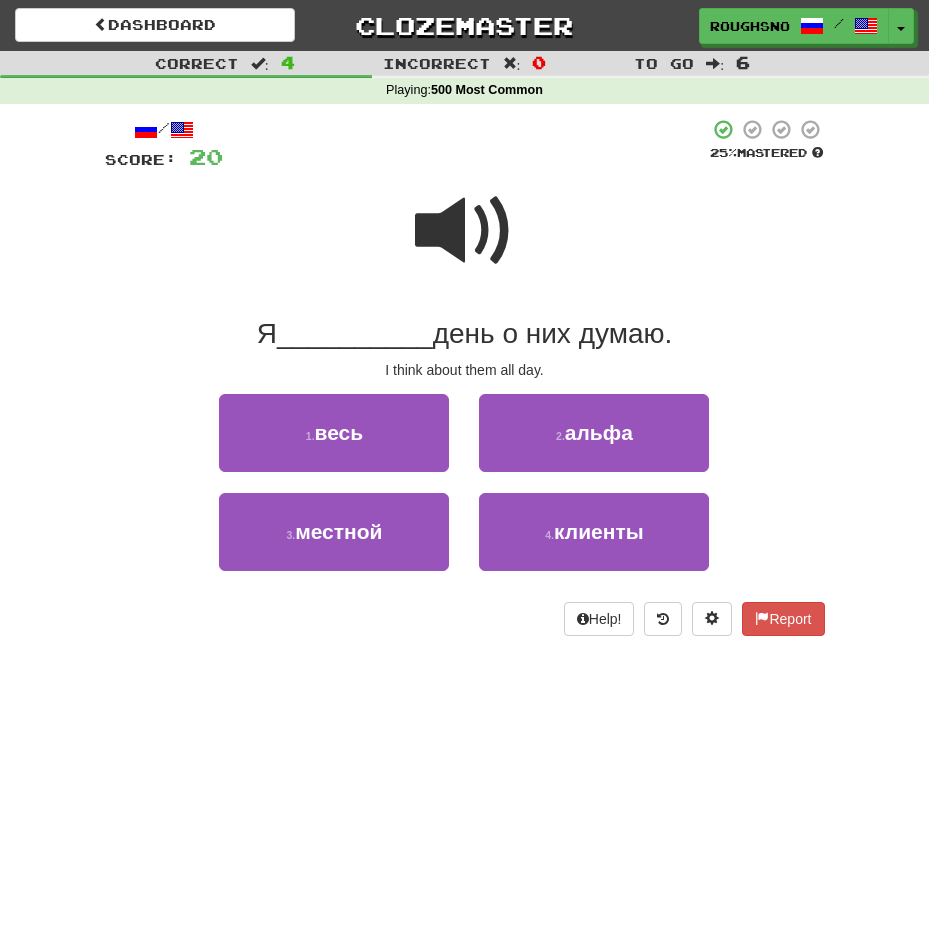 click at bounding box center (465, 231) 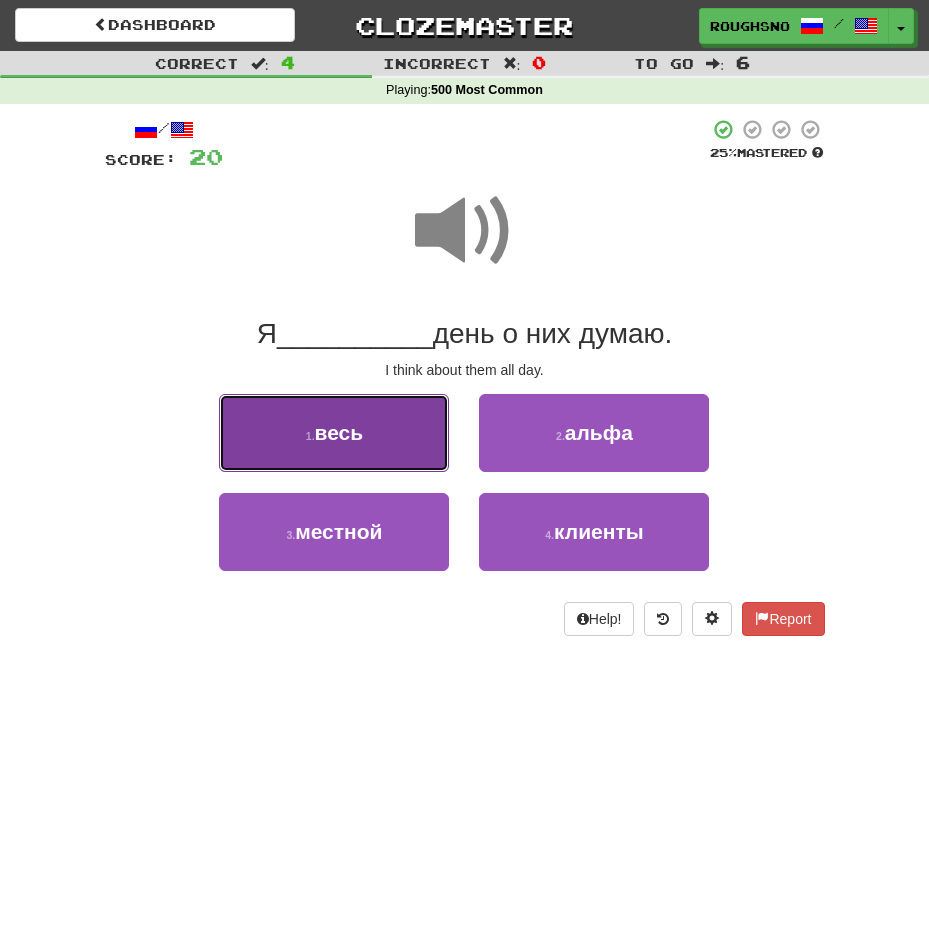 click on "1 .  весь" at bounding box center (334, 433) 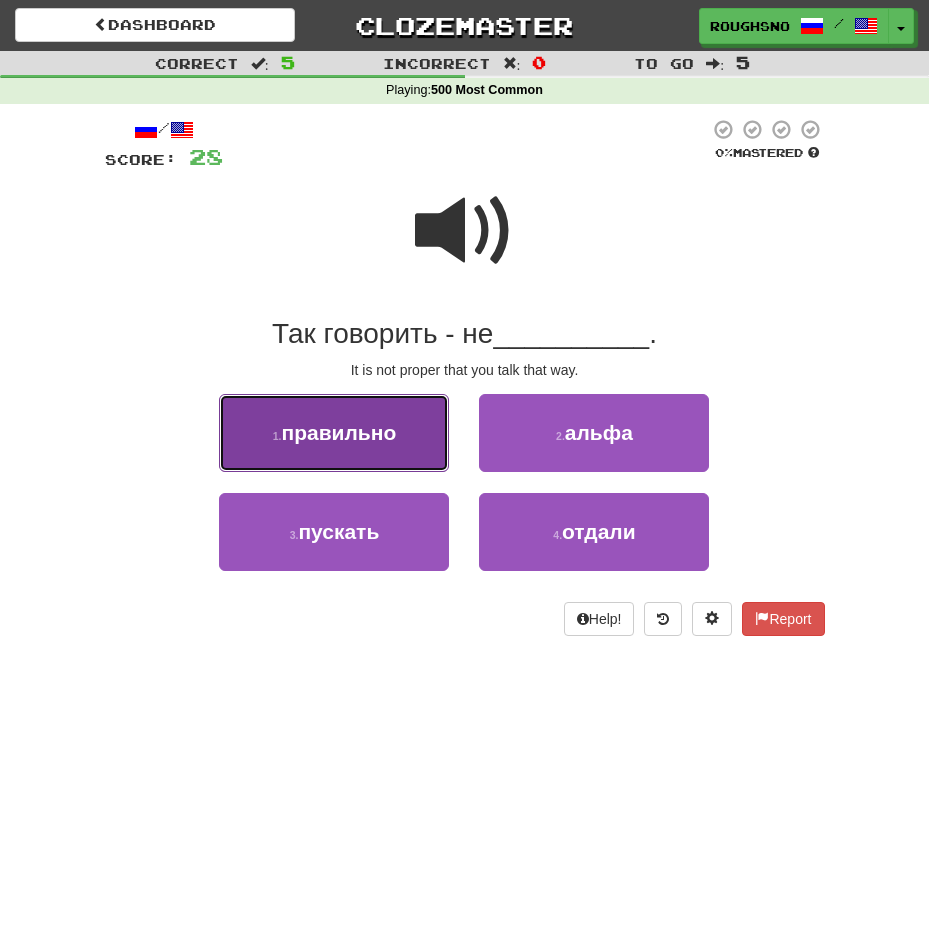 click on "правильно" at bounding box center [338, 432] 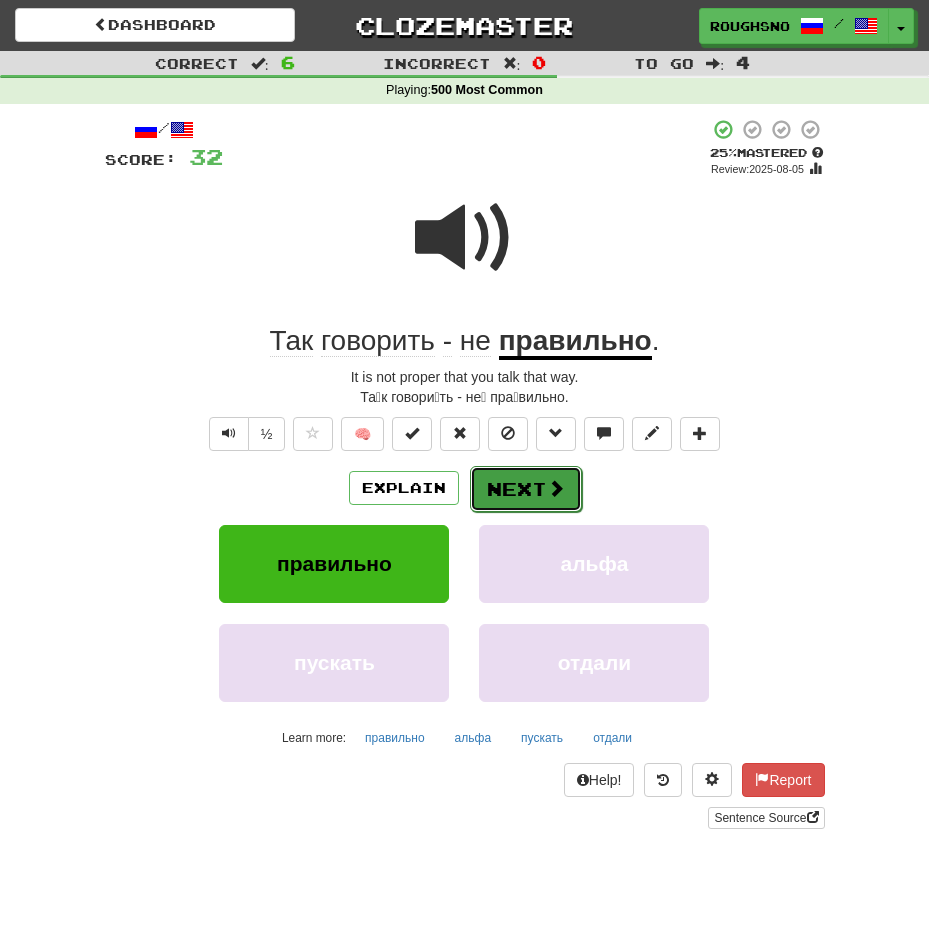 click on "Next" at bounding box center [526, 489] 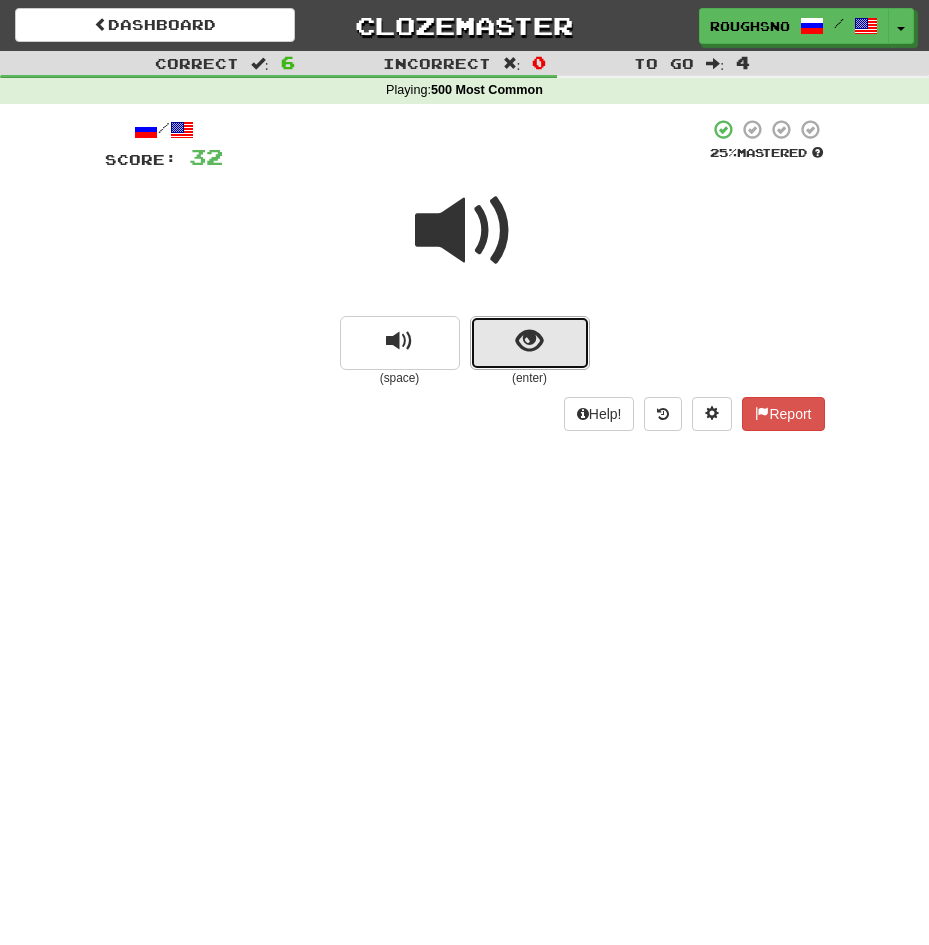 click at bounding box center (530, 343) 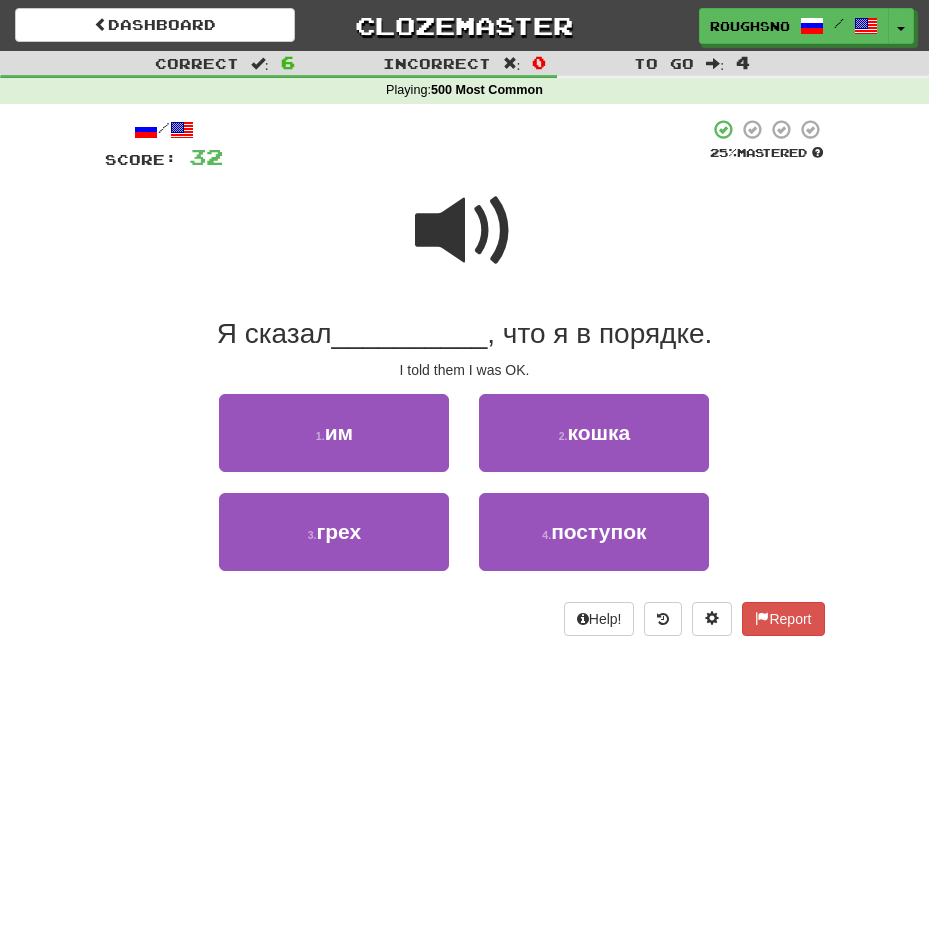 click at bounding box center (465, 231) 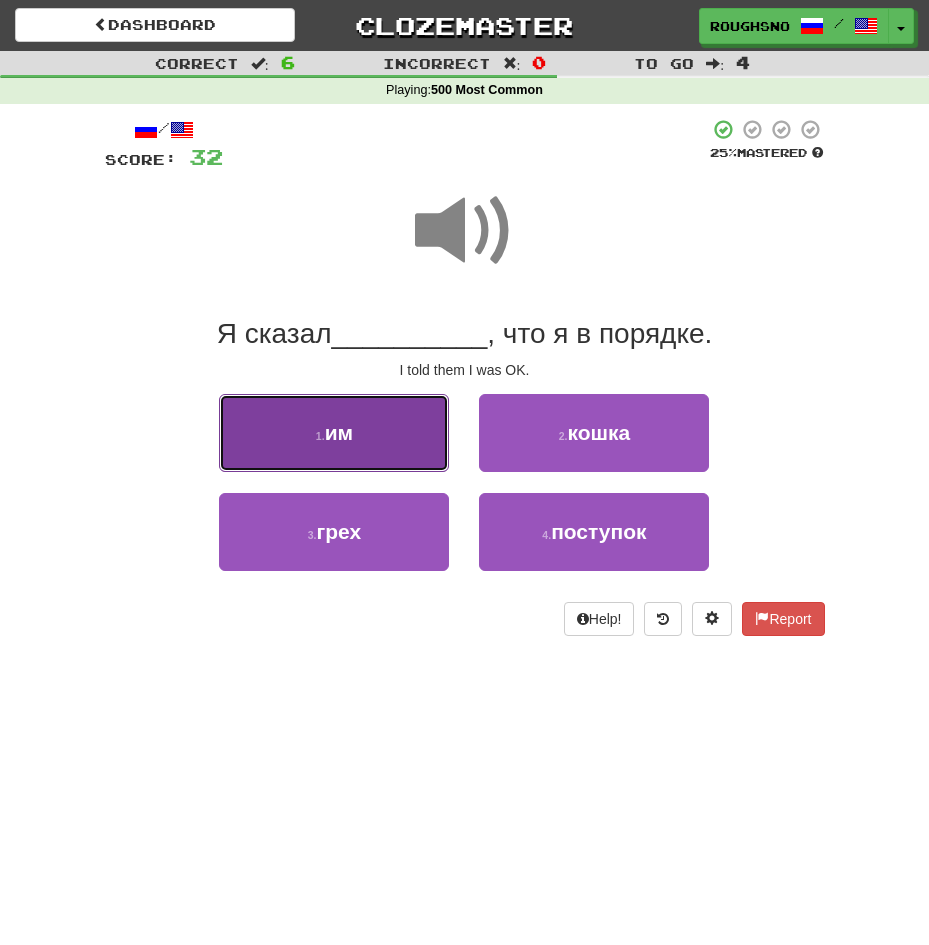 click on "1 .  им" at bounding box center [334, 433] 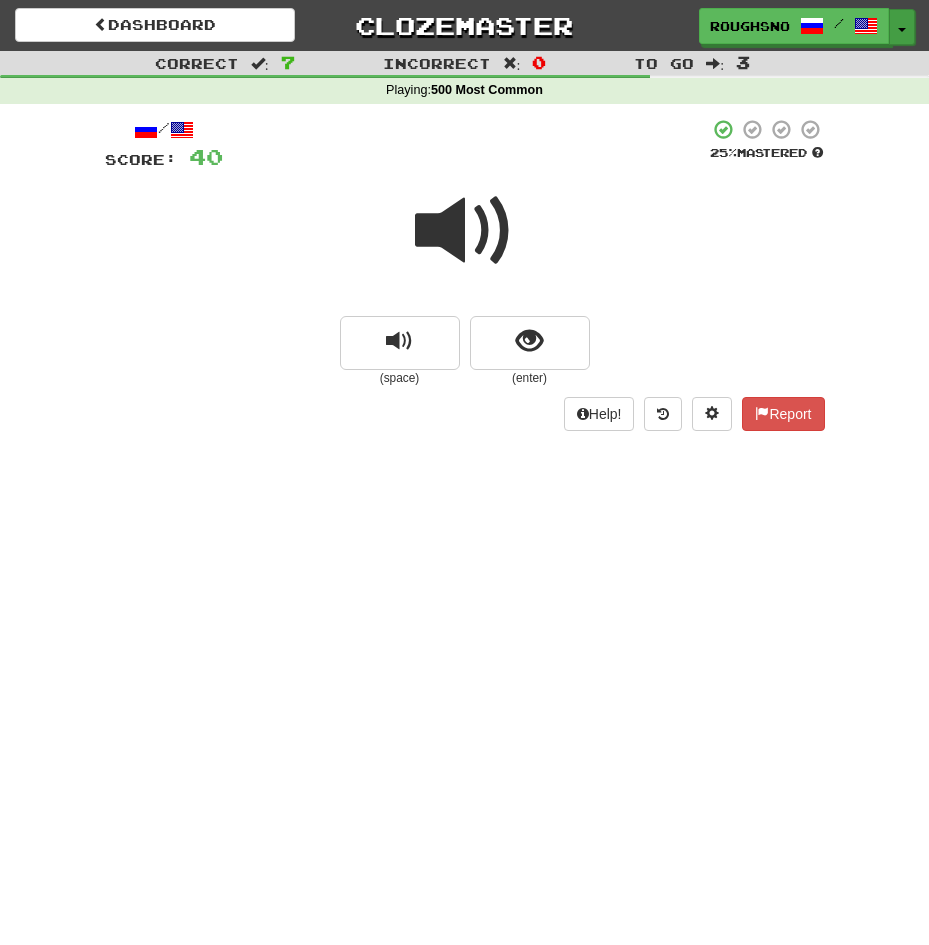 click on "Toggle Dropdown" at bounding box center [902, 27] 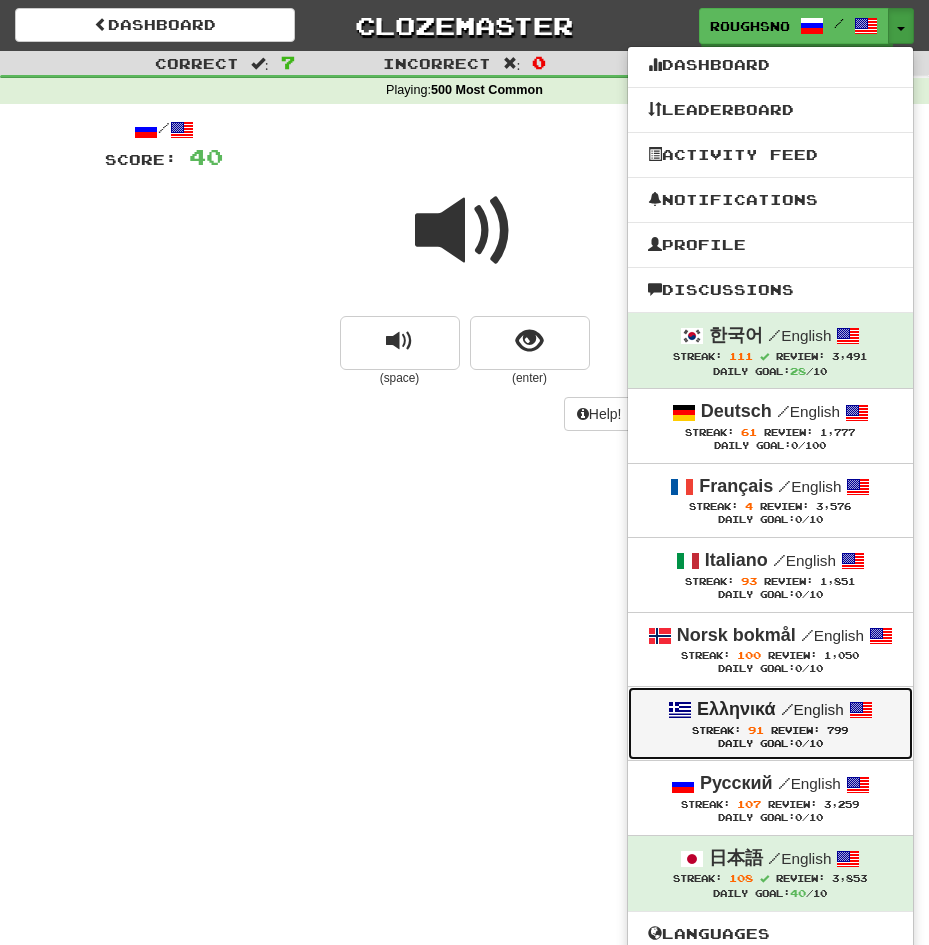 click on "Review:" at bounding box center [795, 730] 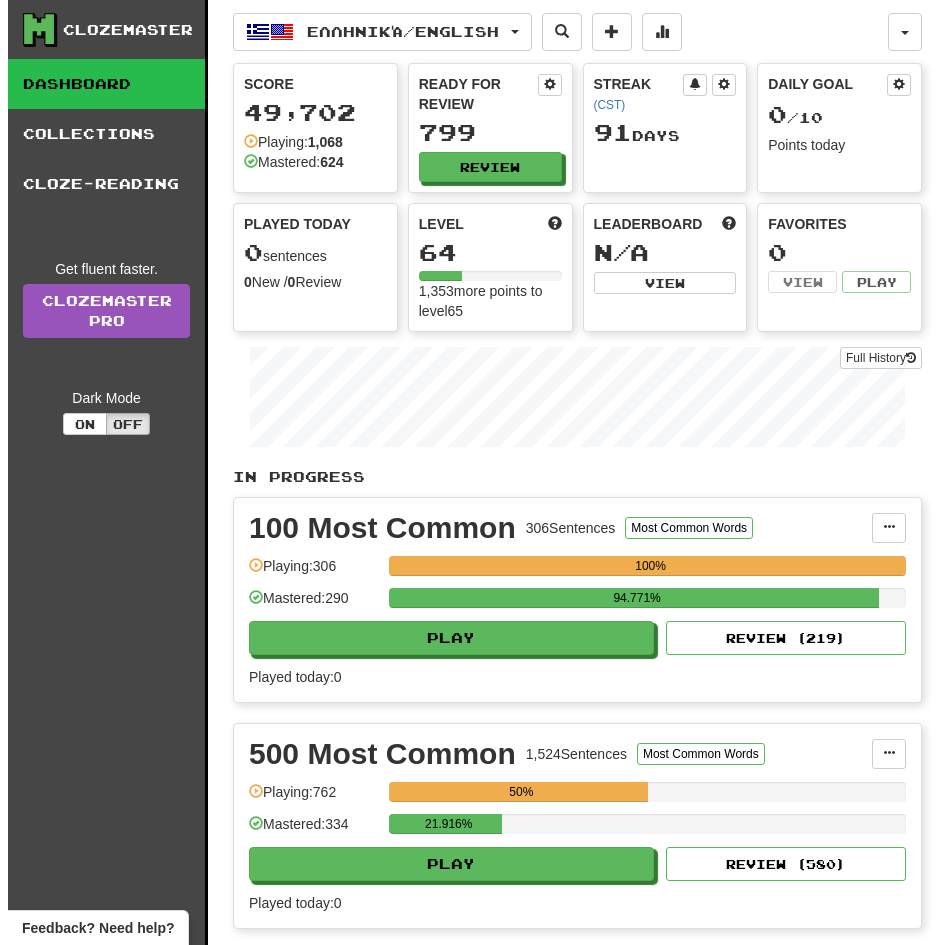 scroll, scrollTop: 0, scrollLeft: 0, axis: both 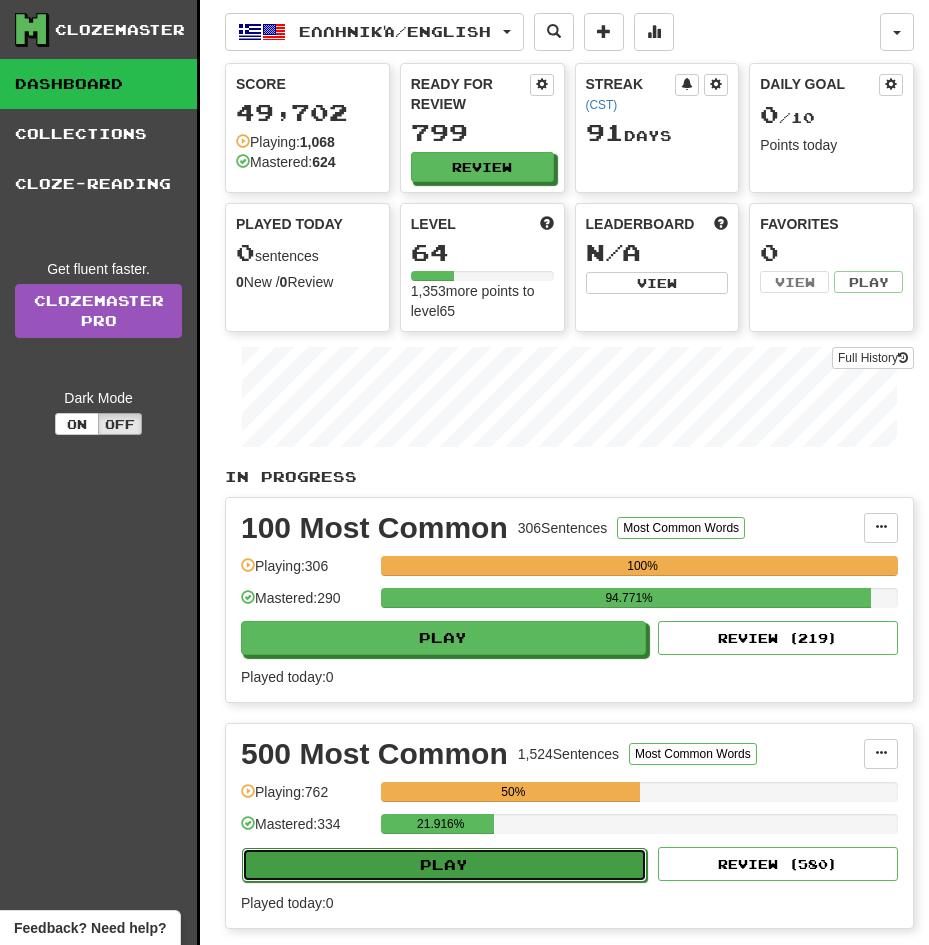 click on "Play" at bounding box center [444, 865] 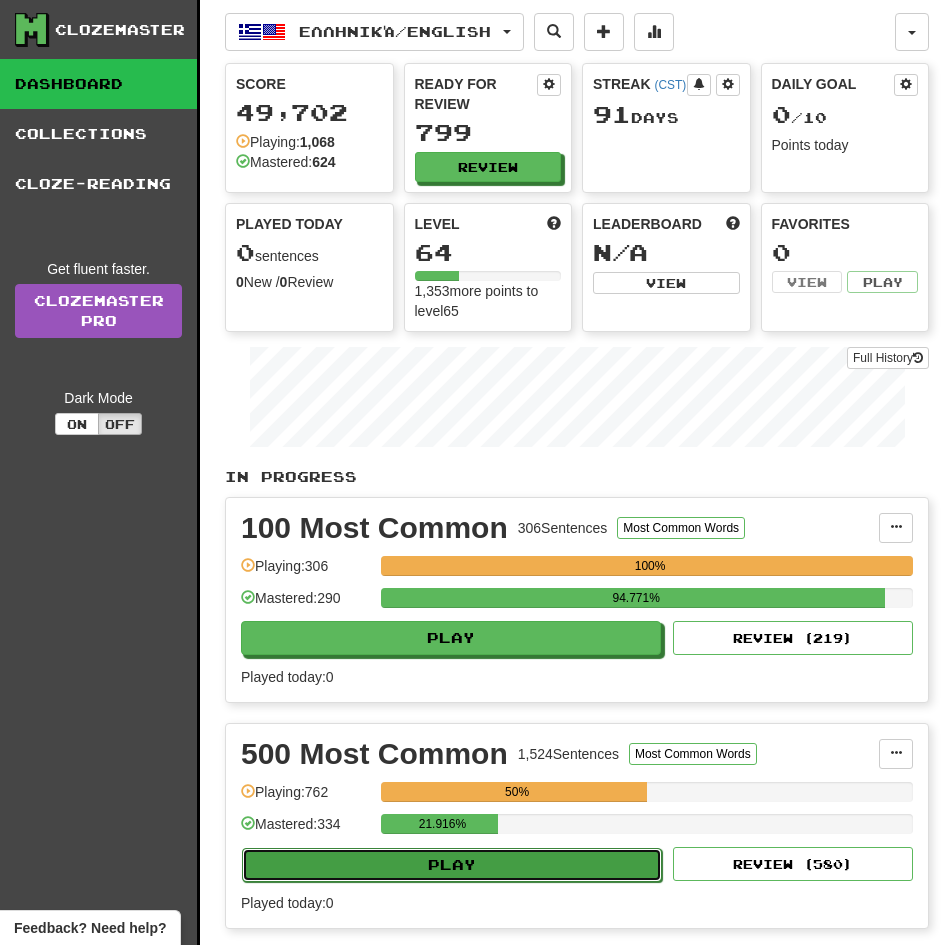 select on "**" 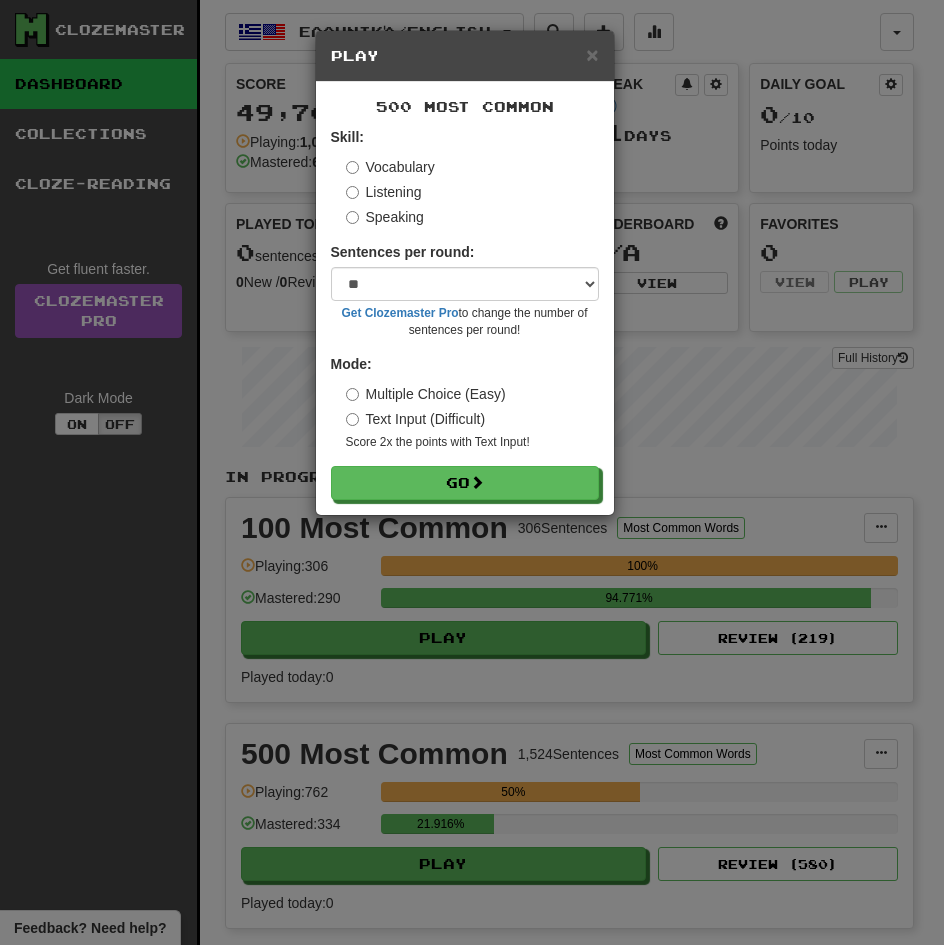 click on "Listening" at bounding box center [384, 192] 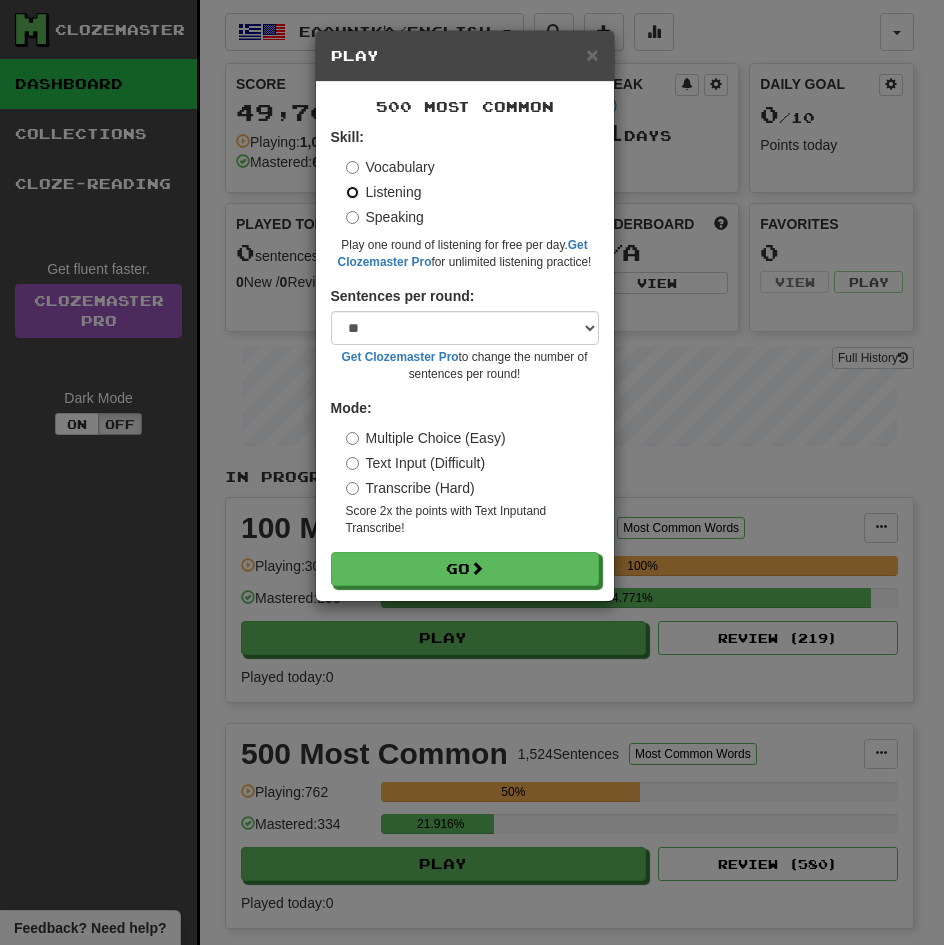 click on "Go" at bounding box center (465, 569) 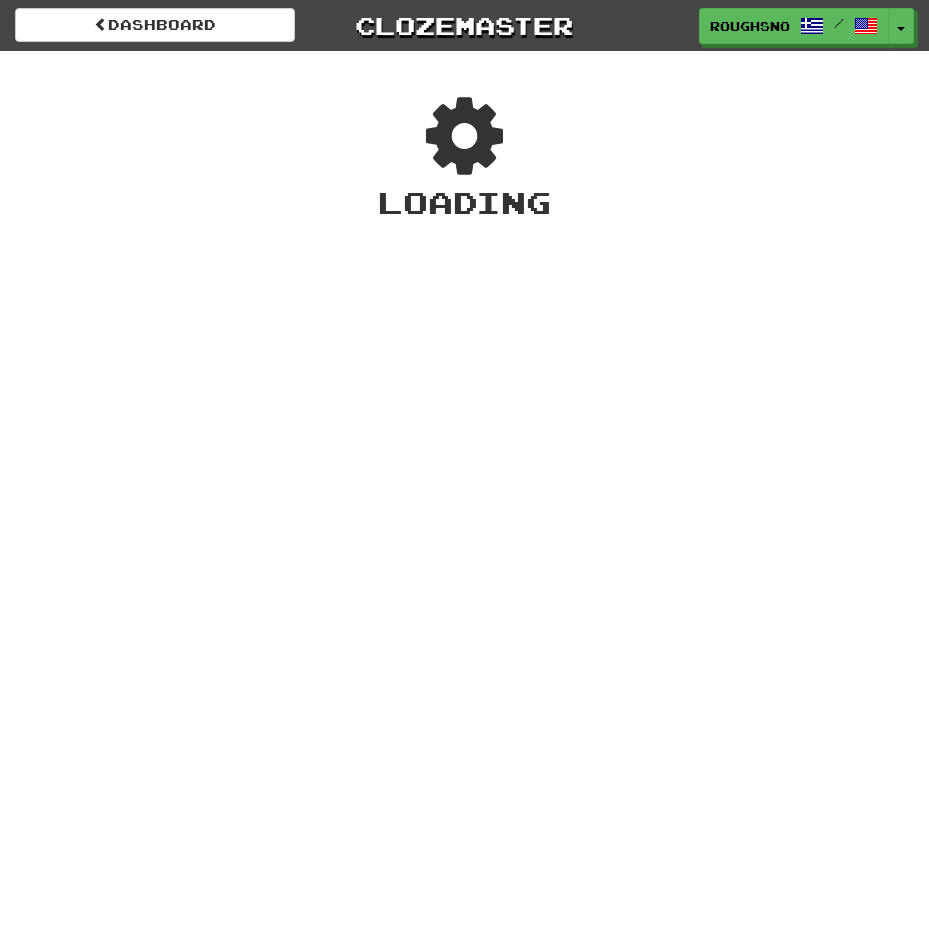 scroll, scrollTop: 0, scrollLeft: 0, axis: both 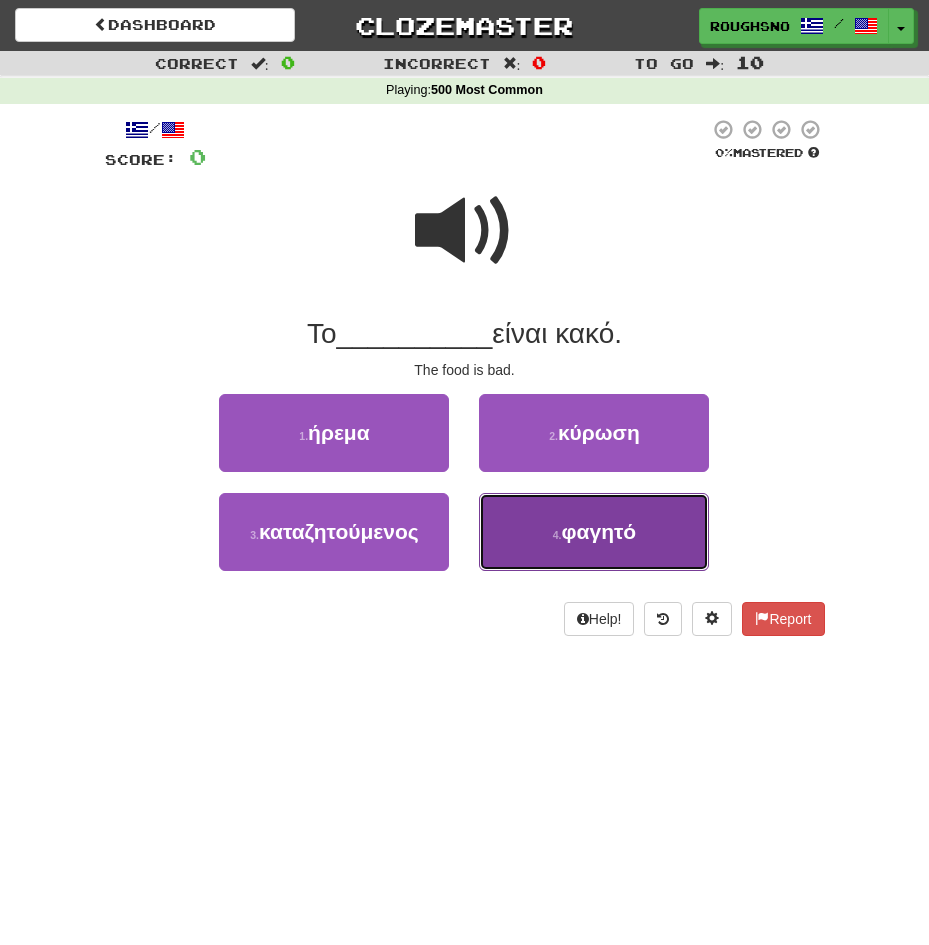 click on "4 .  φαγητό" at bounding box center (594, 532) 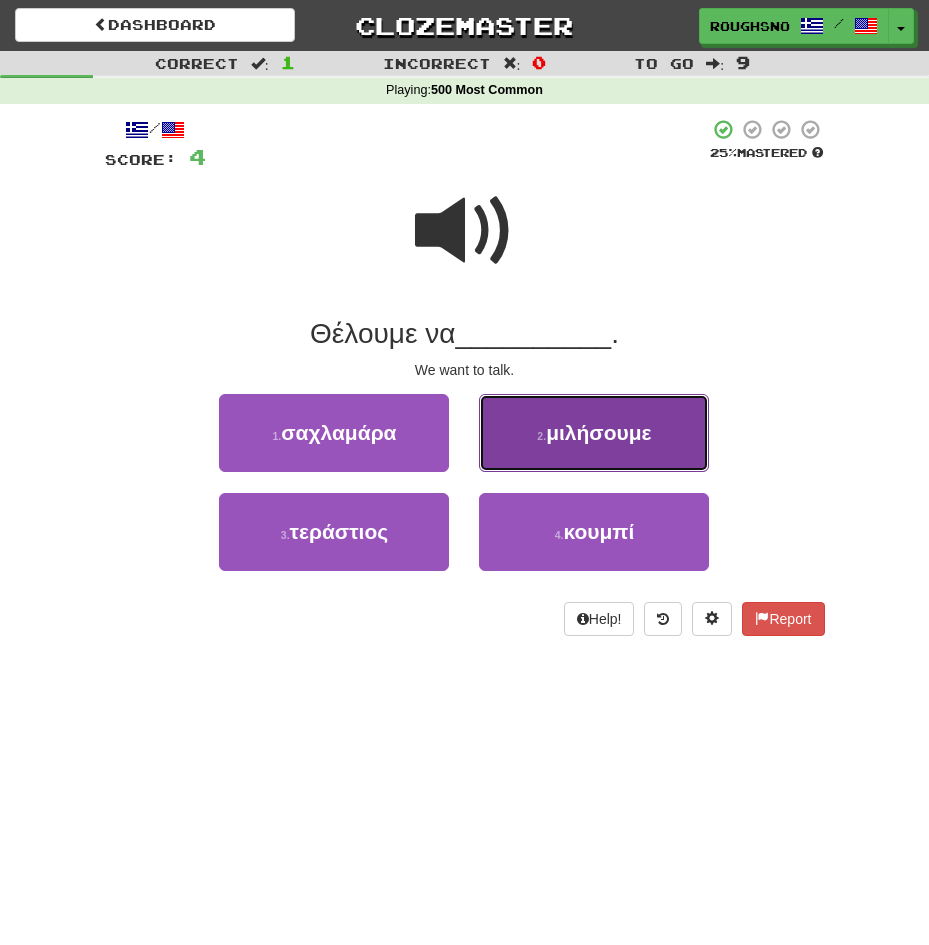 click on "2 .  μιλήσουμε" at bounding box center [594, 433] 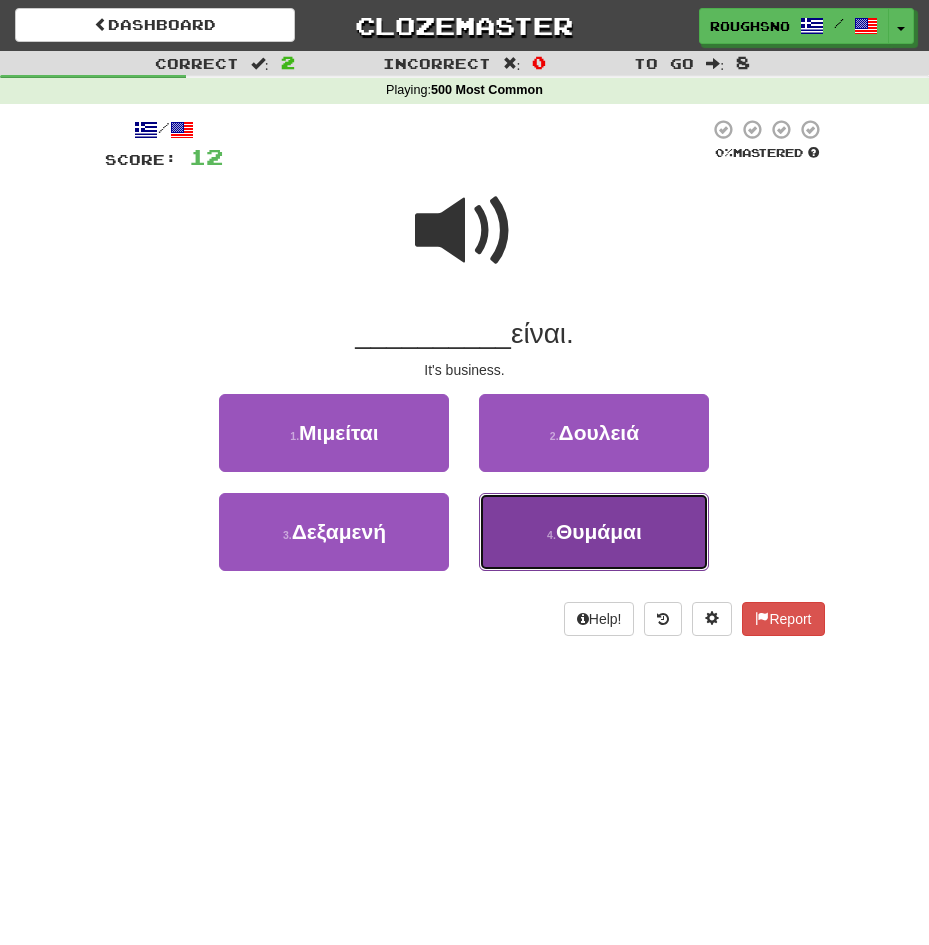 click on "Θυμάμαι" at bounding box center [599, 531] 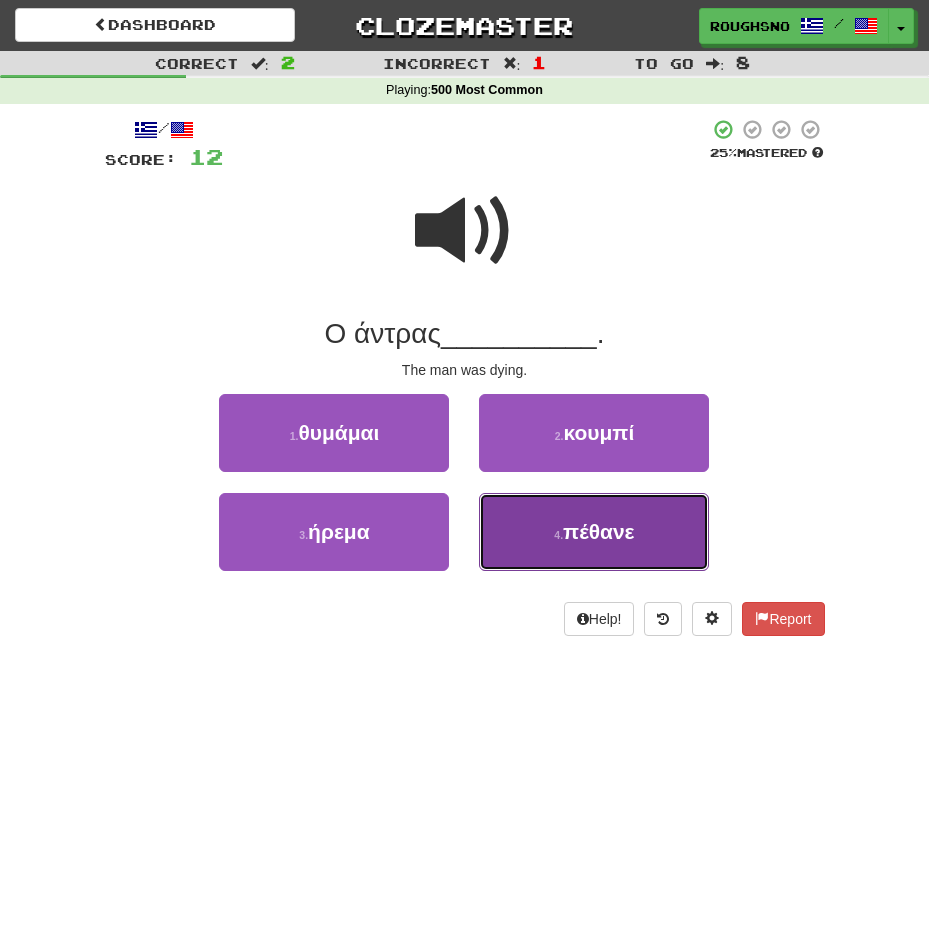 click on "πέθανε" at bounding box center [598, 531] 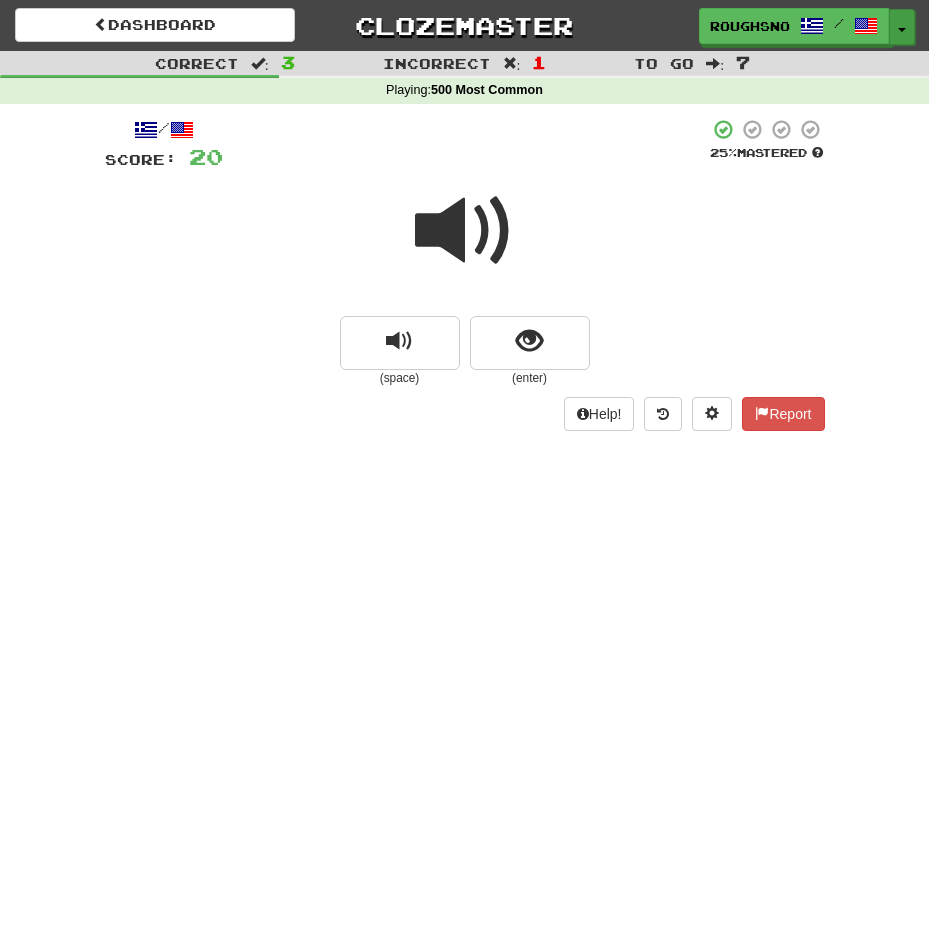 click on "Toggle Dropdown" at bounding box center (902, 27) 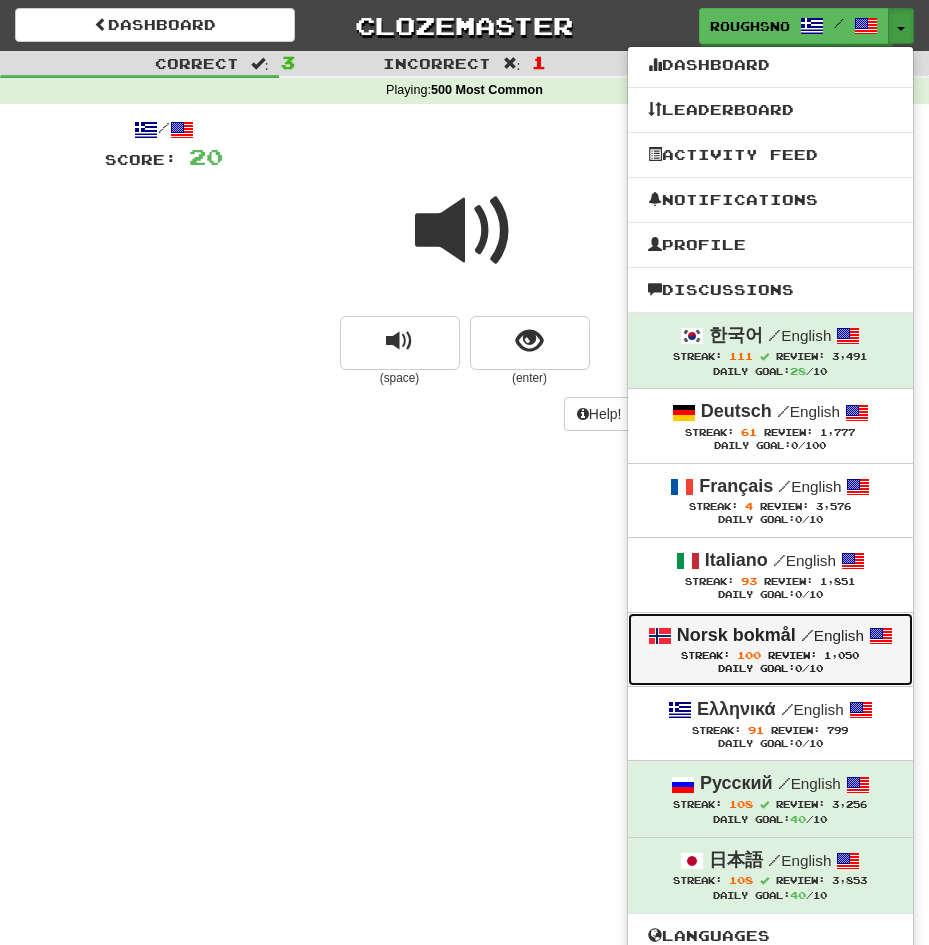 click on "Norsk bokmål" at bounding box center (736, 635) 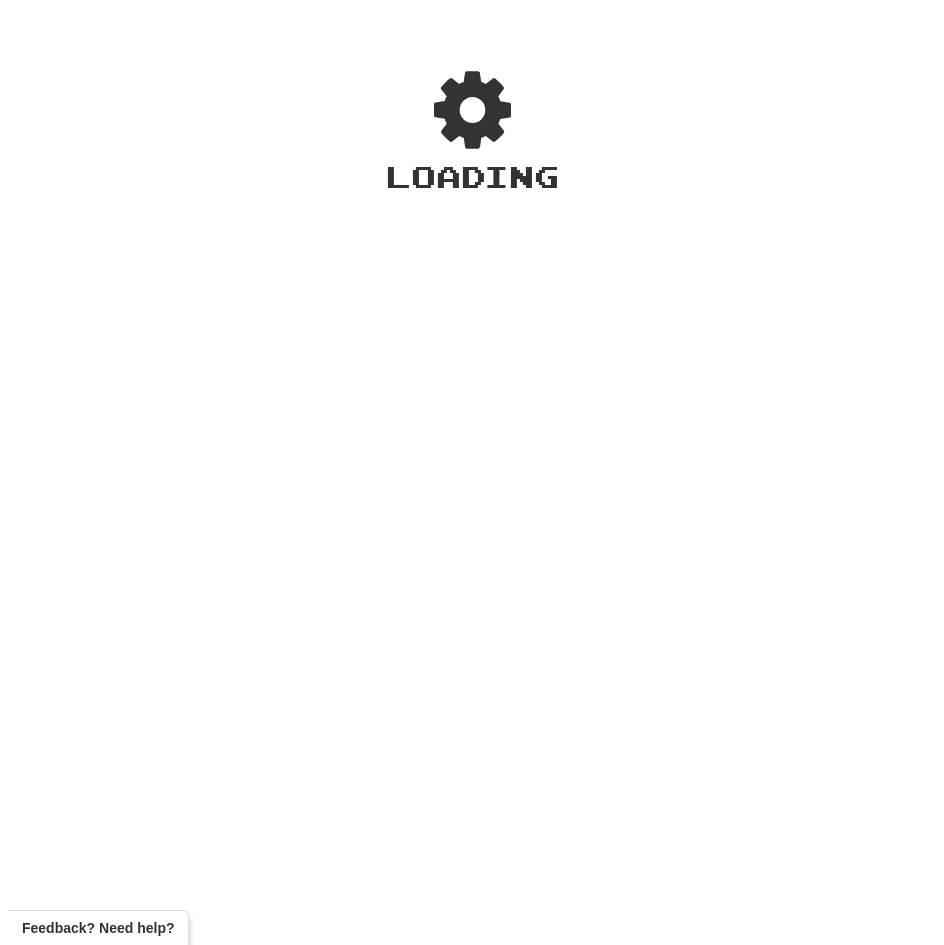 scroll, scrollTop: 0, scrollLeft: 0, axis: both 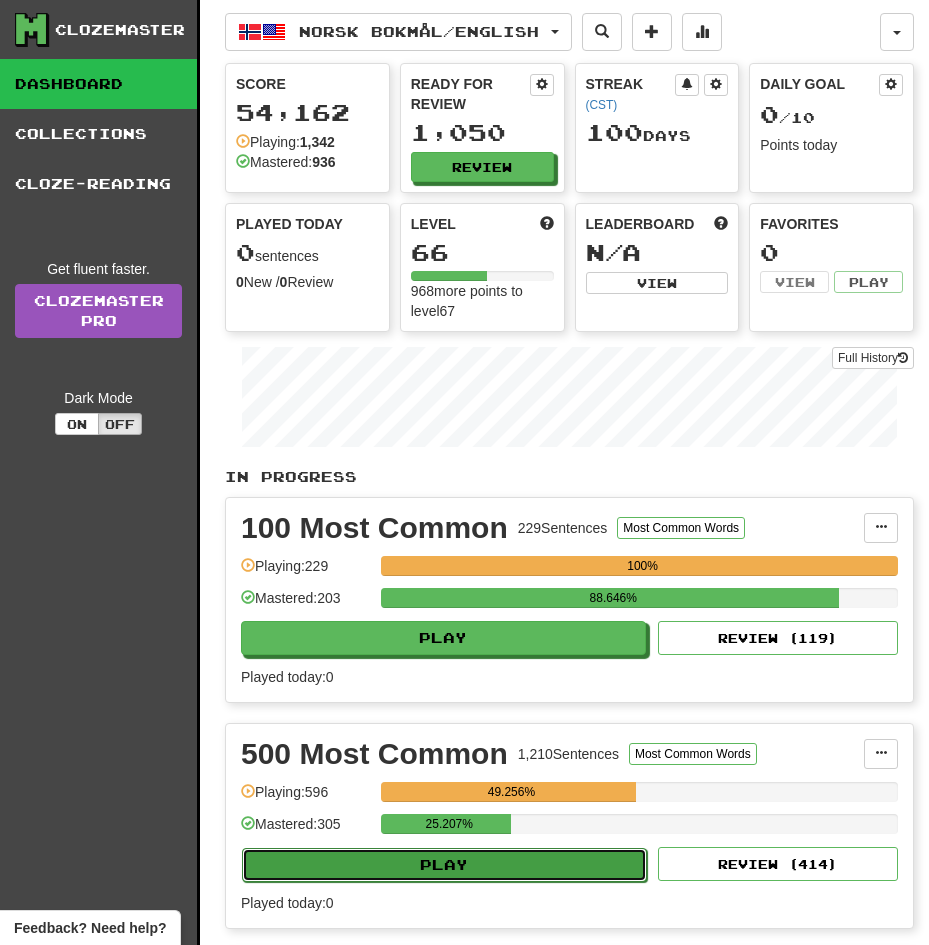 click on "Play" at bounding box center [444, 865] 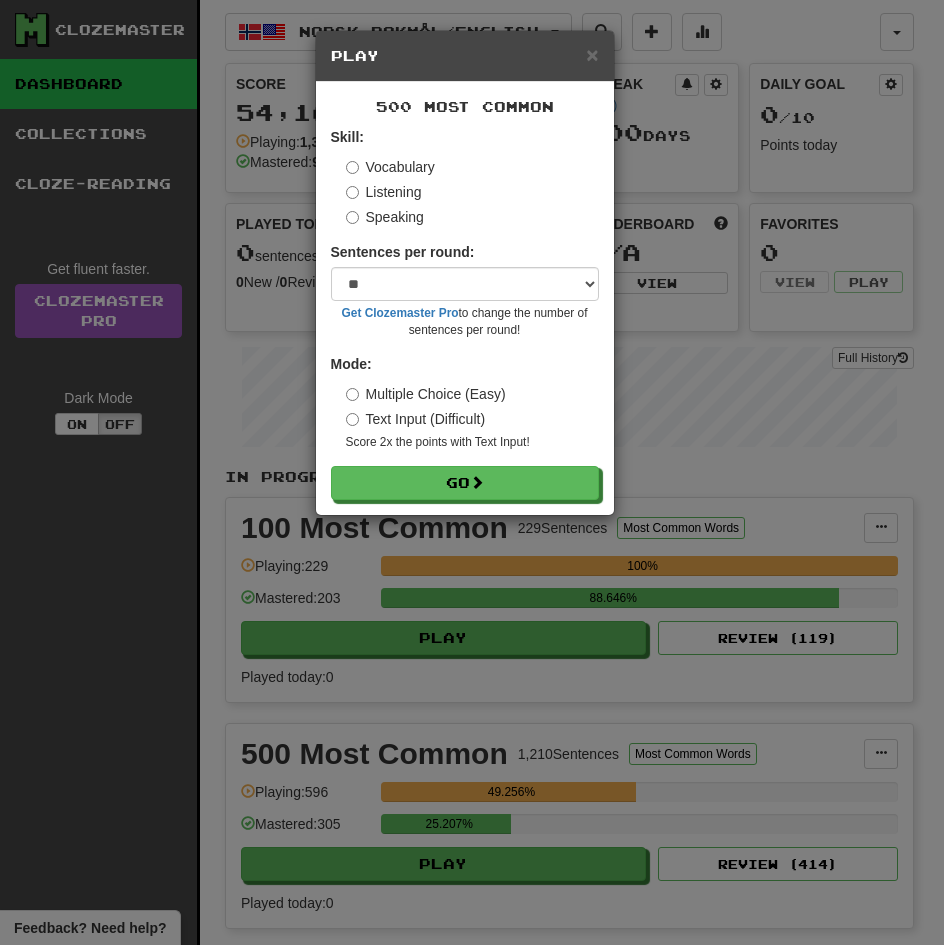 click on "Listening" at bounding box center [384, 192] 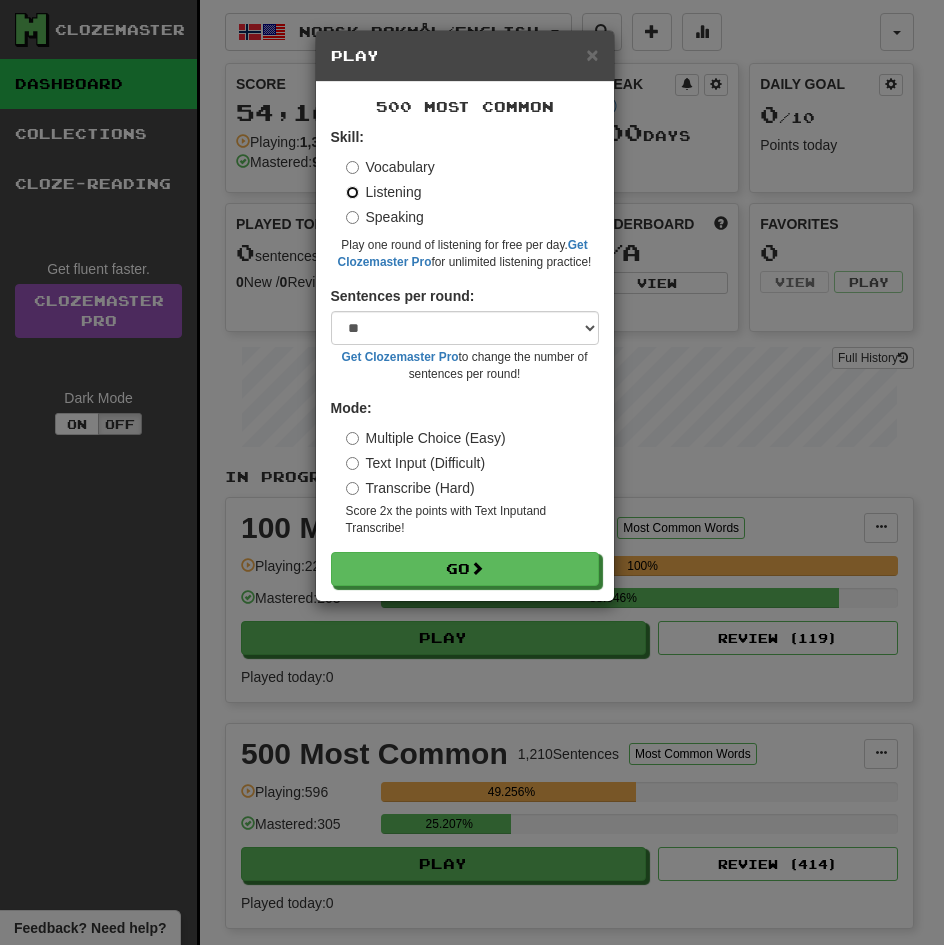 click on "Go" at bounding box center [465, 569] 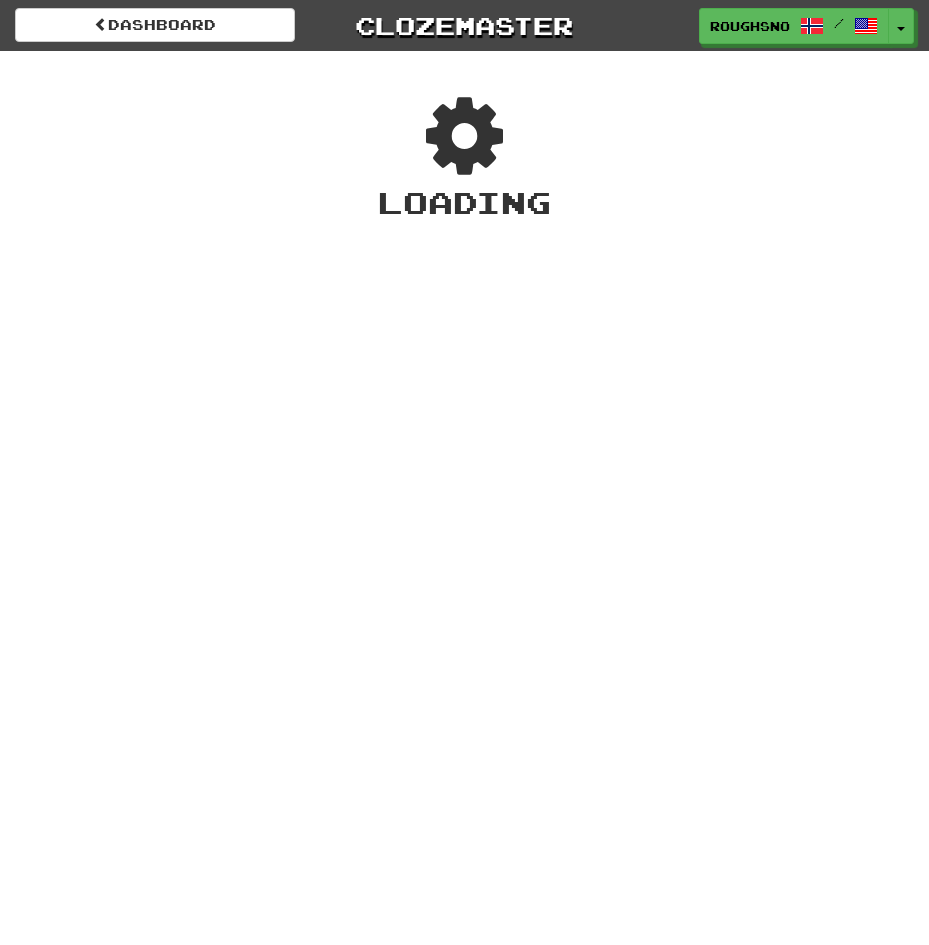 scroll, scrollTop: 0, scrollLeft: 0, axis: both 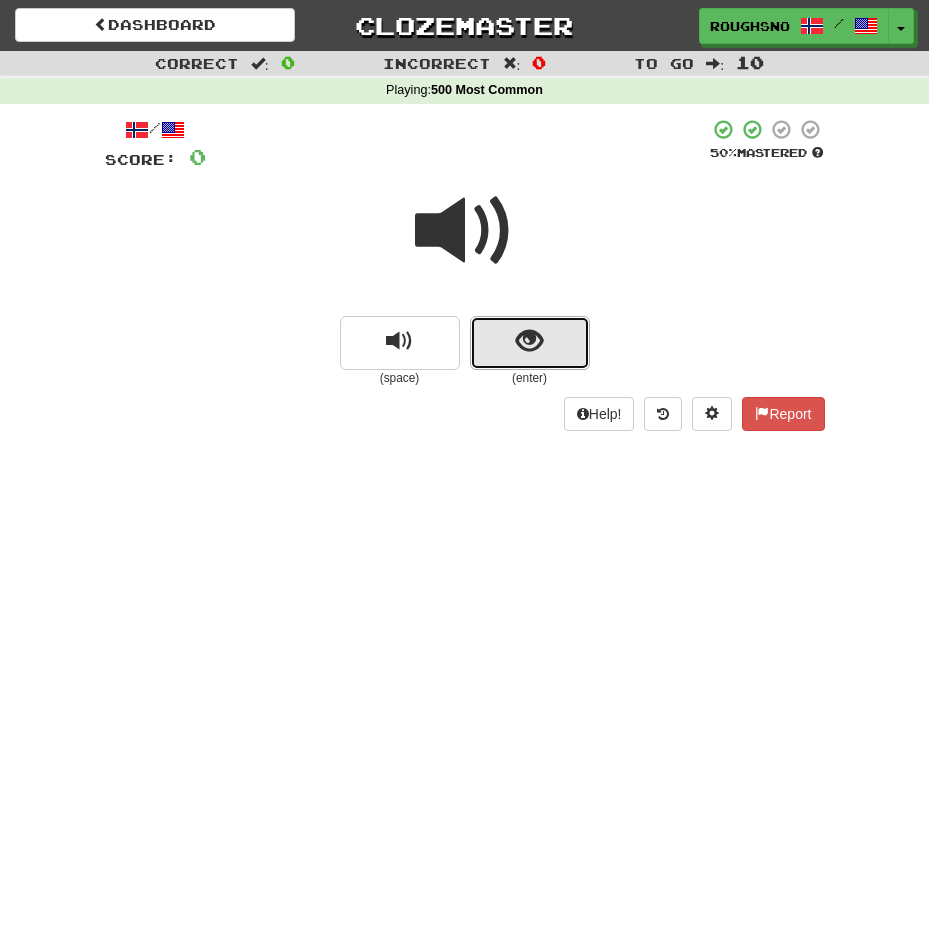 click at bounding box center (529, 341) 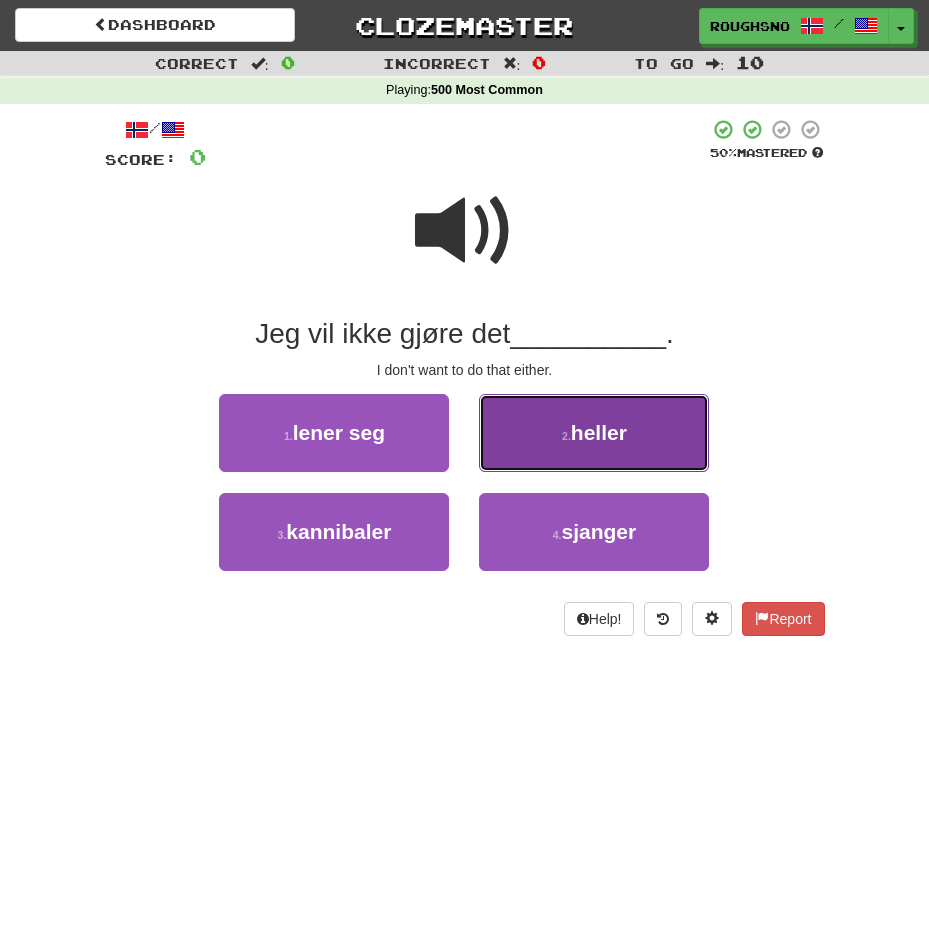 click on "2 .  heller" at bounding box center (594, 433) 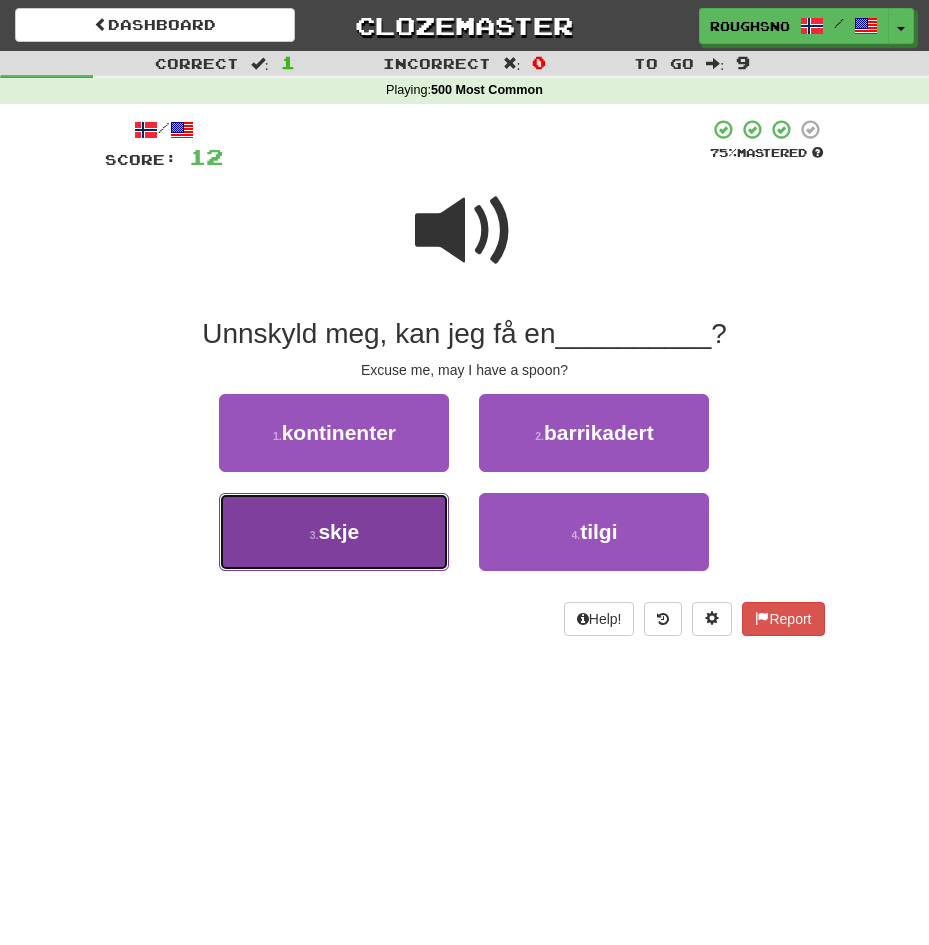 click on "3 .  skje" at bounding box center (334, 532) 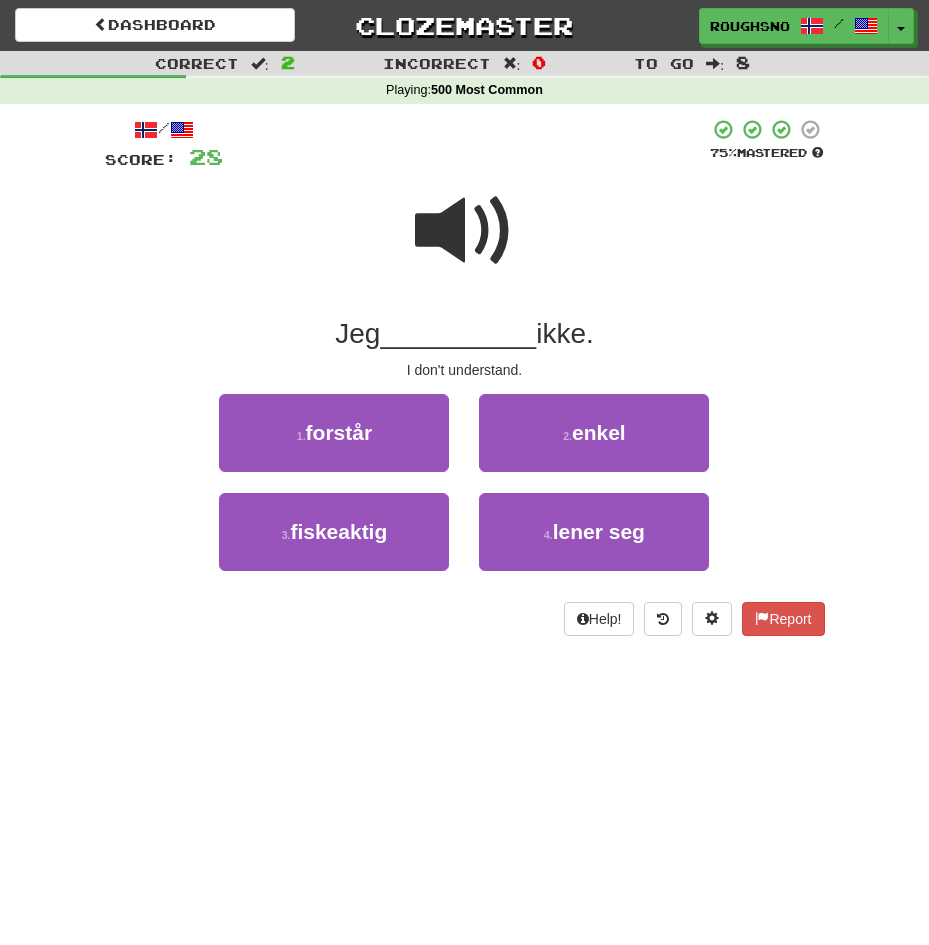 click at bounding box center (465, 244) 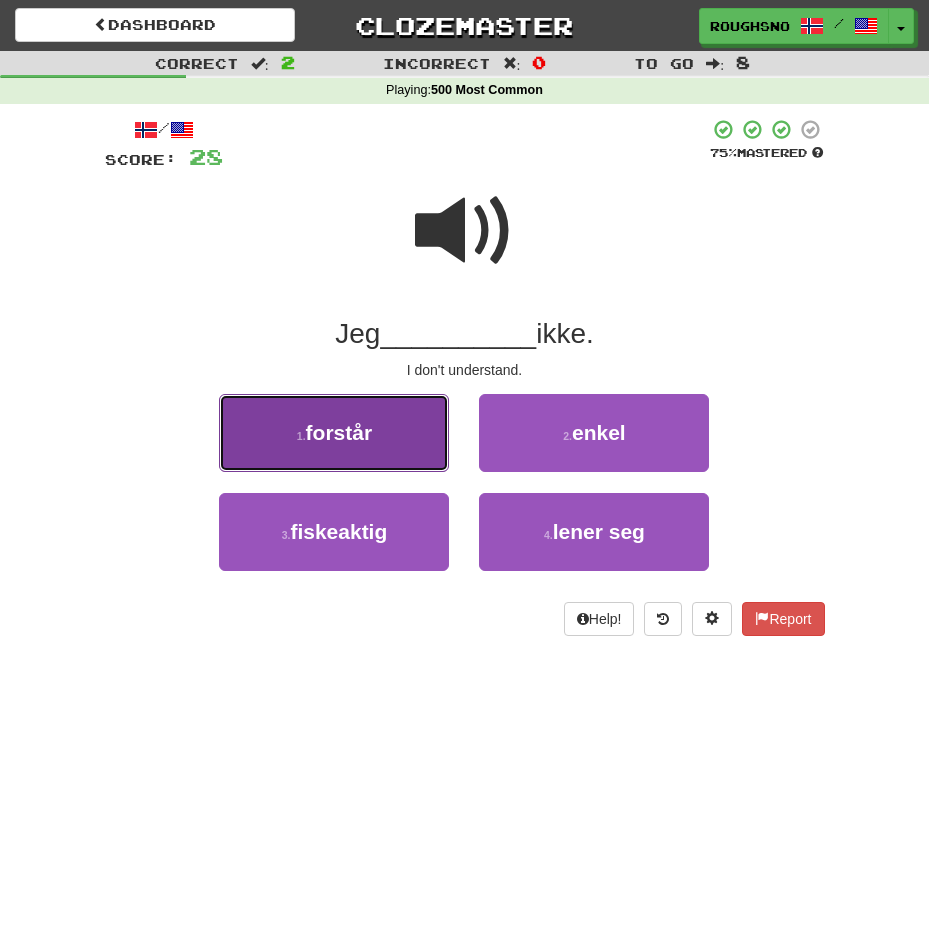 click on "1 .  forstår" at bounding box center (334, 433) 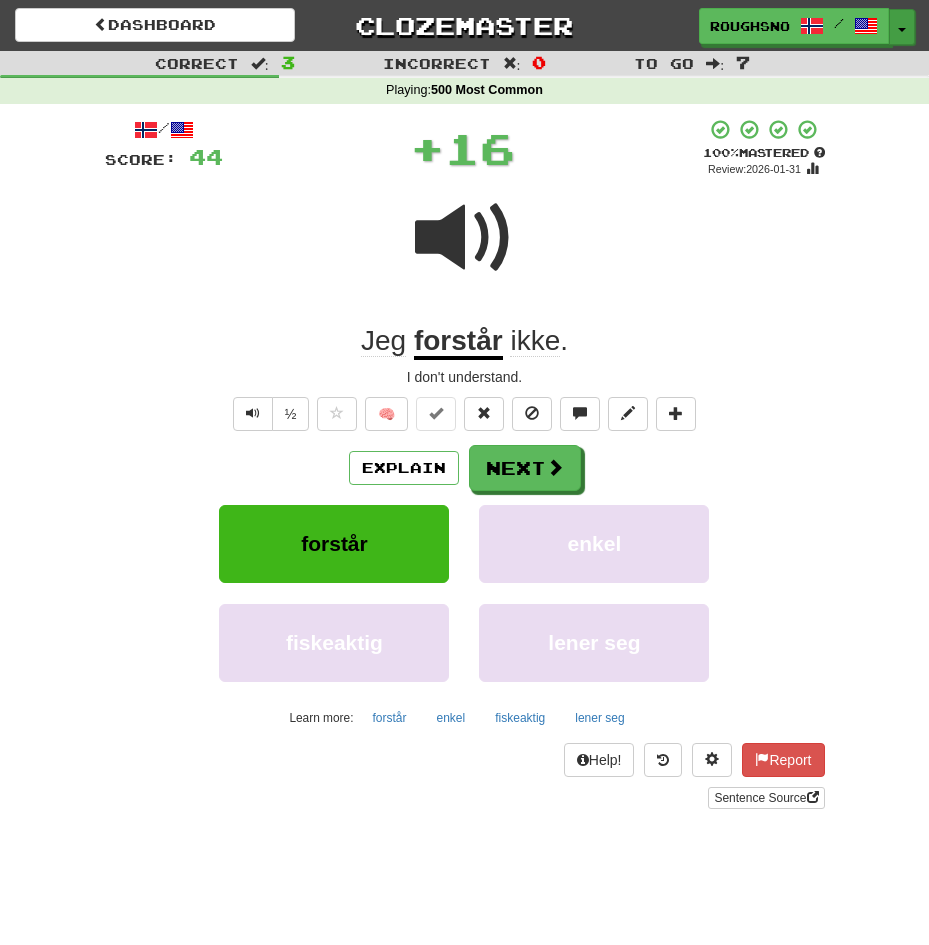 click on "Toggle Dropdown" at bounding box center [902, 27] 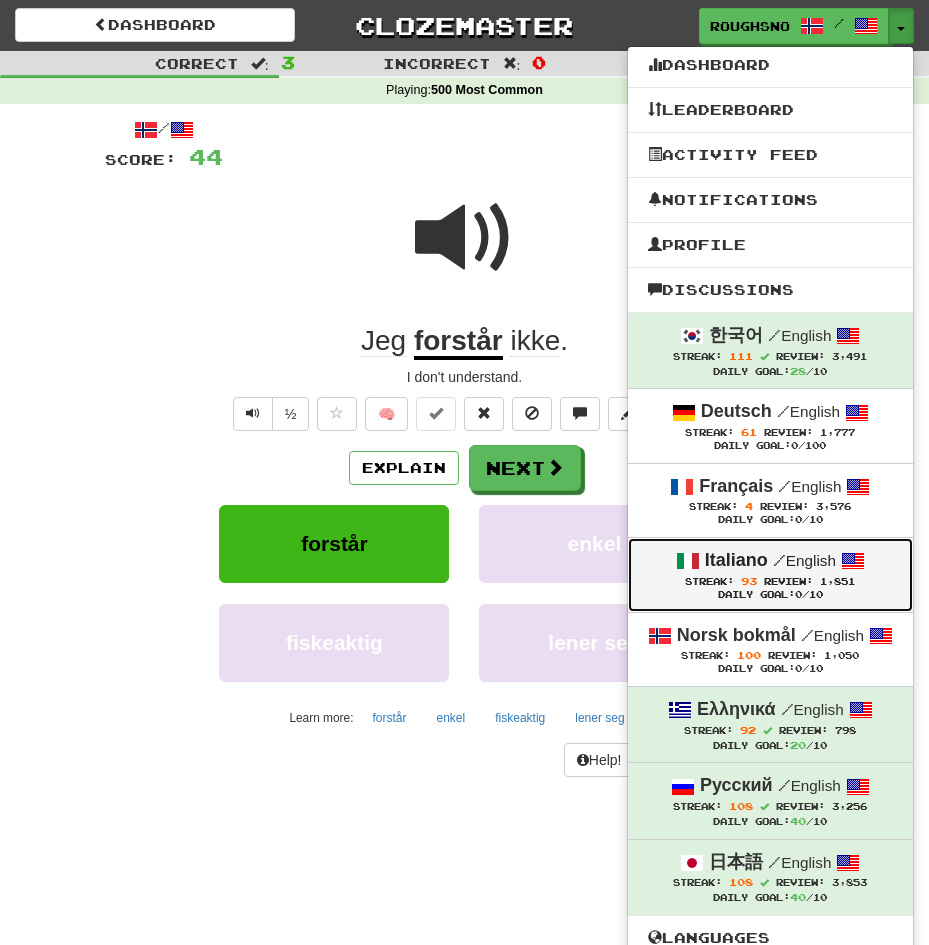 click at bounding box center (688, 561) 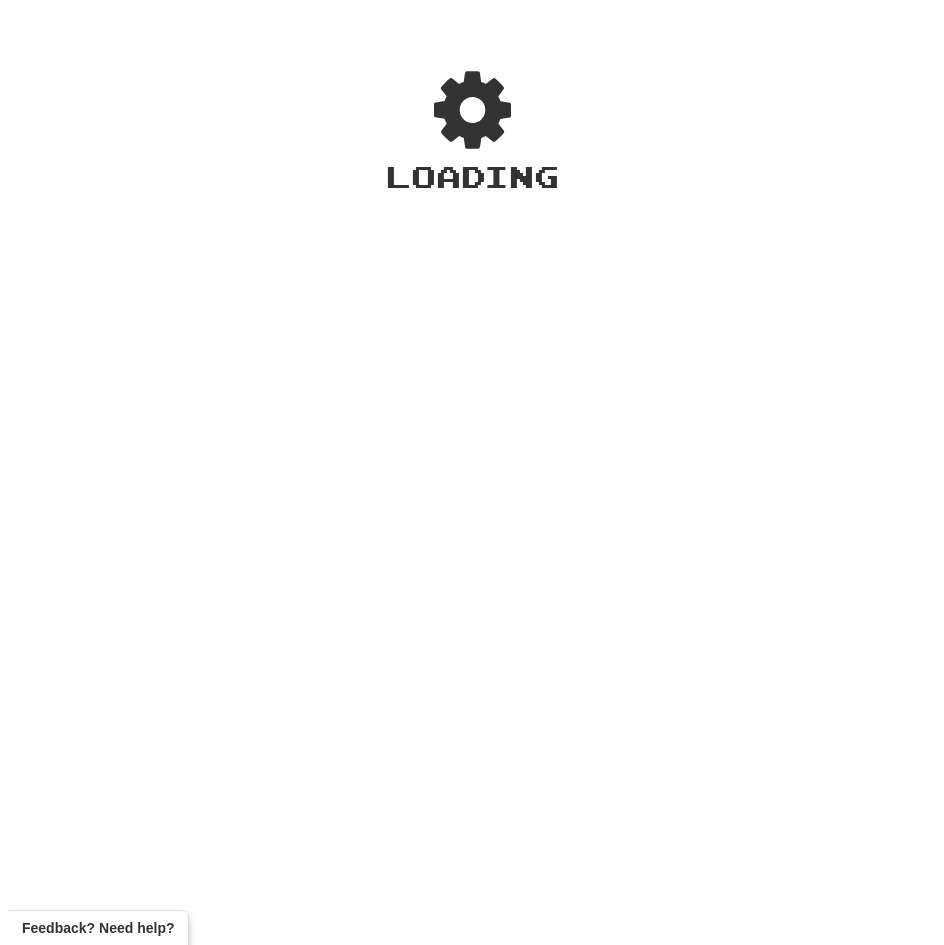 scroll, scrollTop: 0, scrollLeft: 0, axis: both 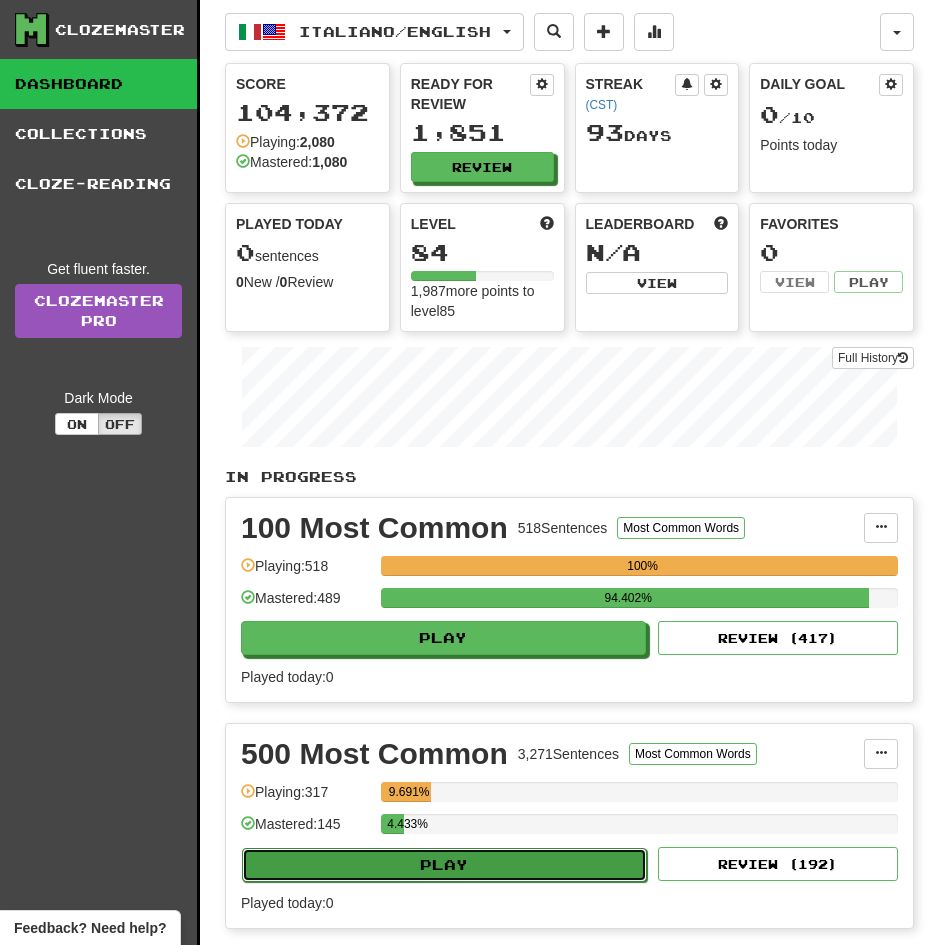 click on "Play" at bounding box center (444, 865) 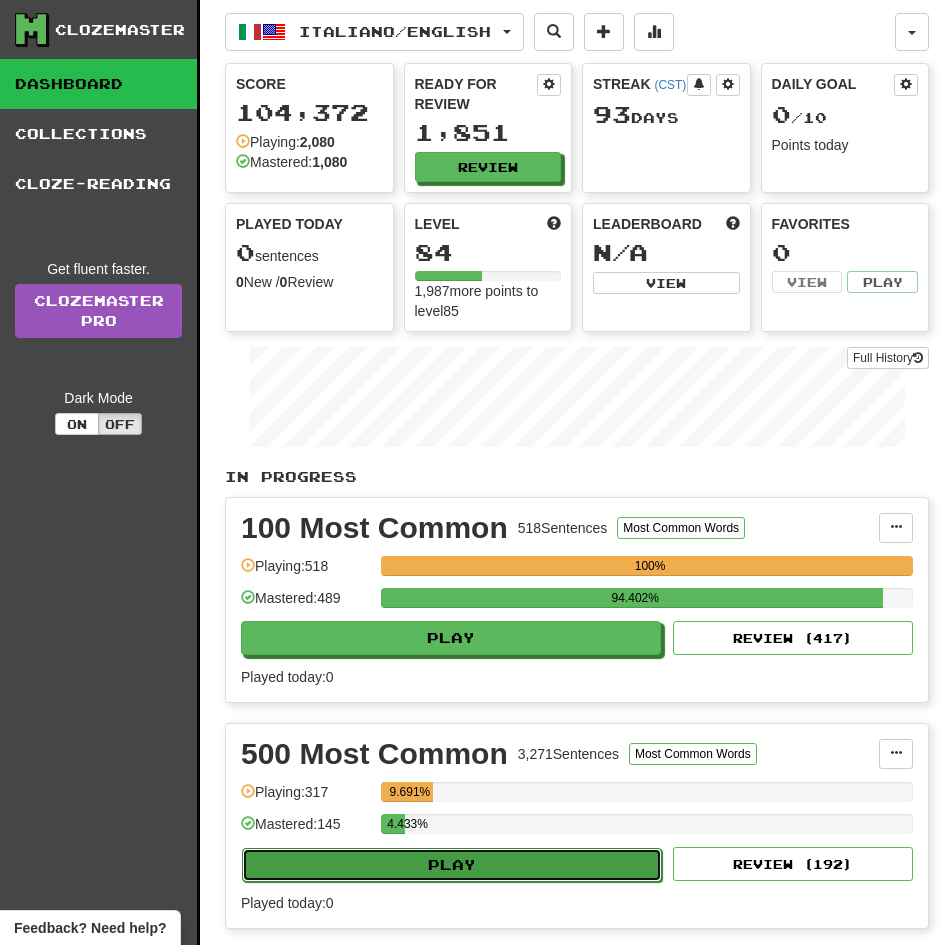select on "**" 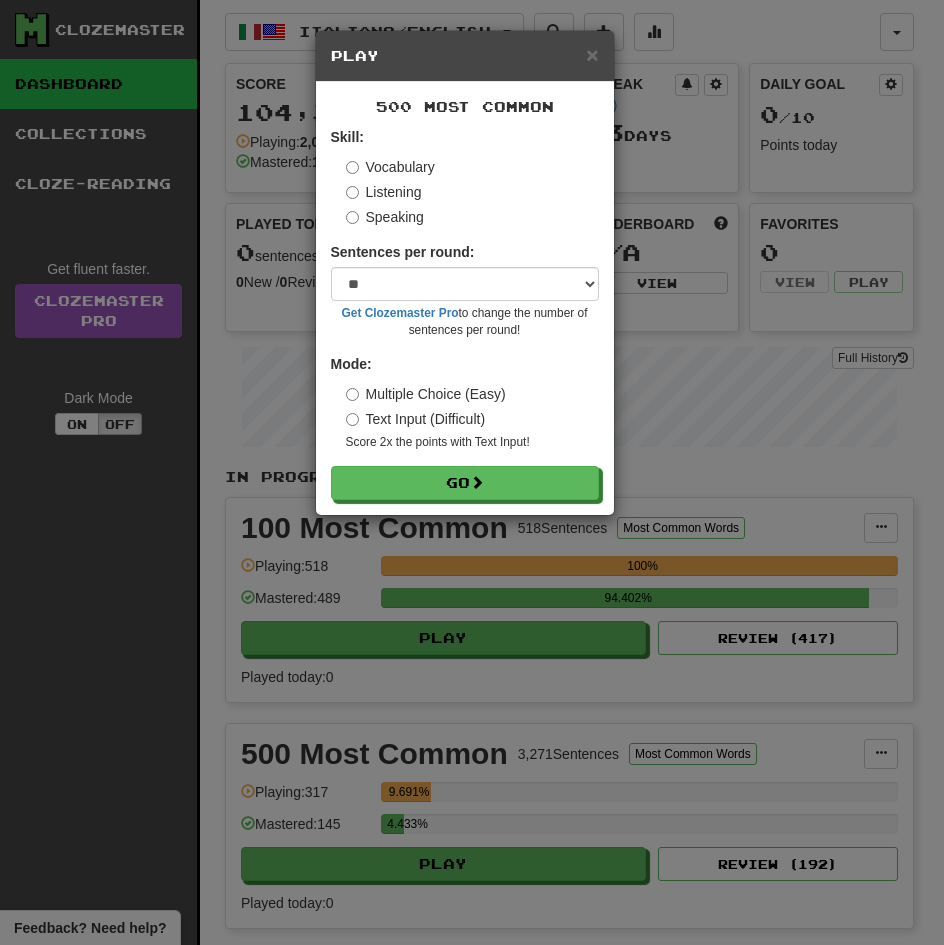 click on "Listening" at bounding box center [384, 192] 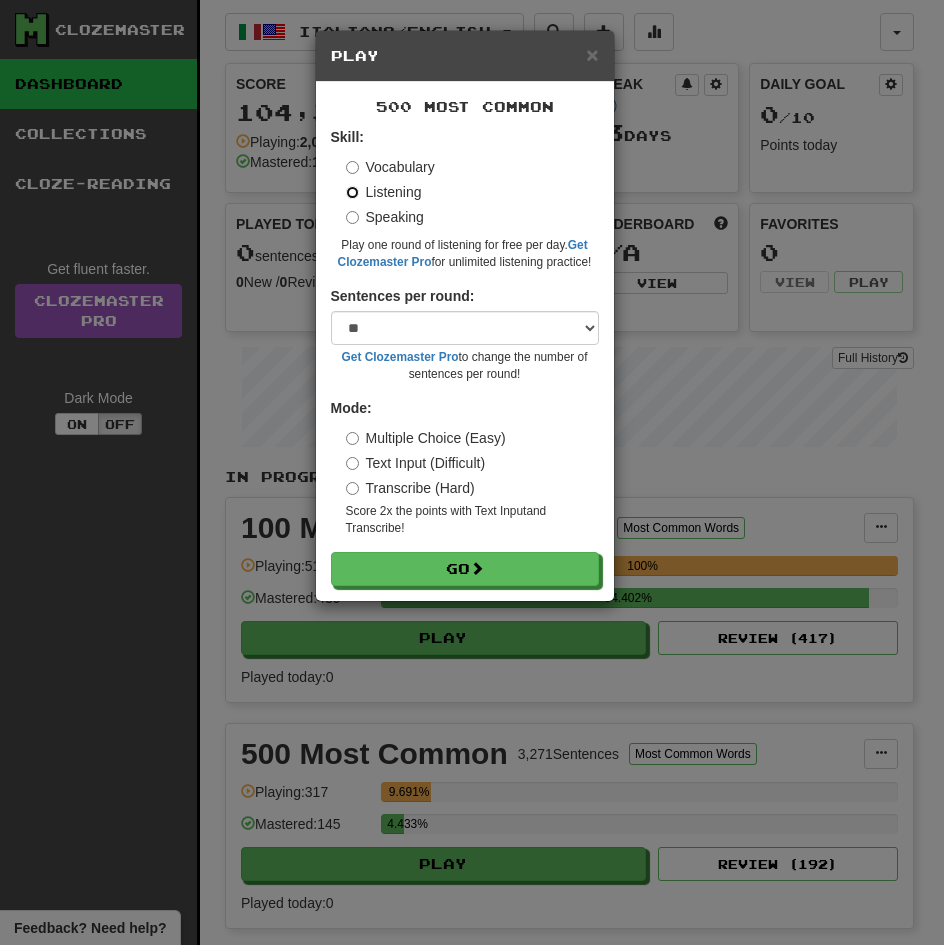 click on "Go" at bounding box center (465, 569) 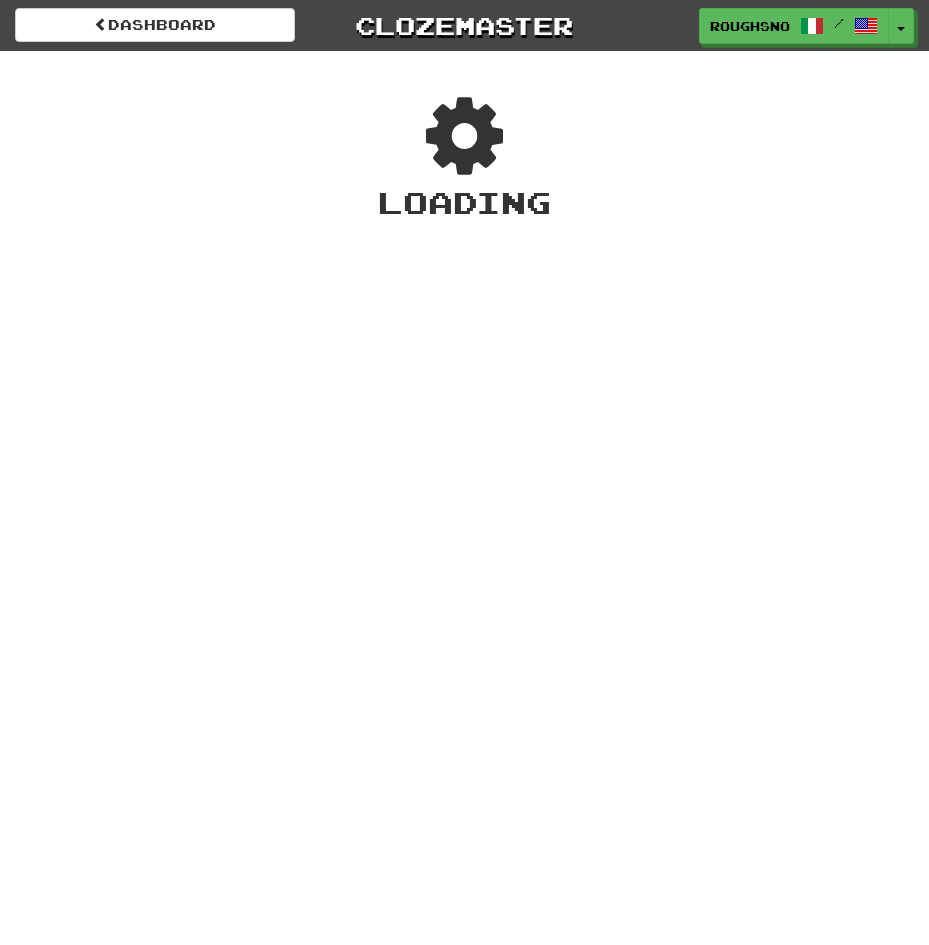 scroll, scrollTop: 0, scrollLeft: 0, axis: both 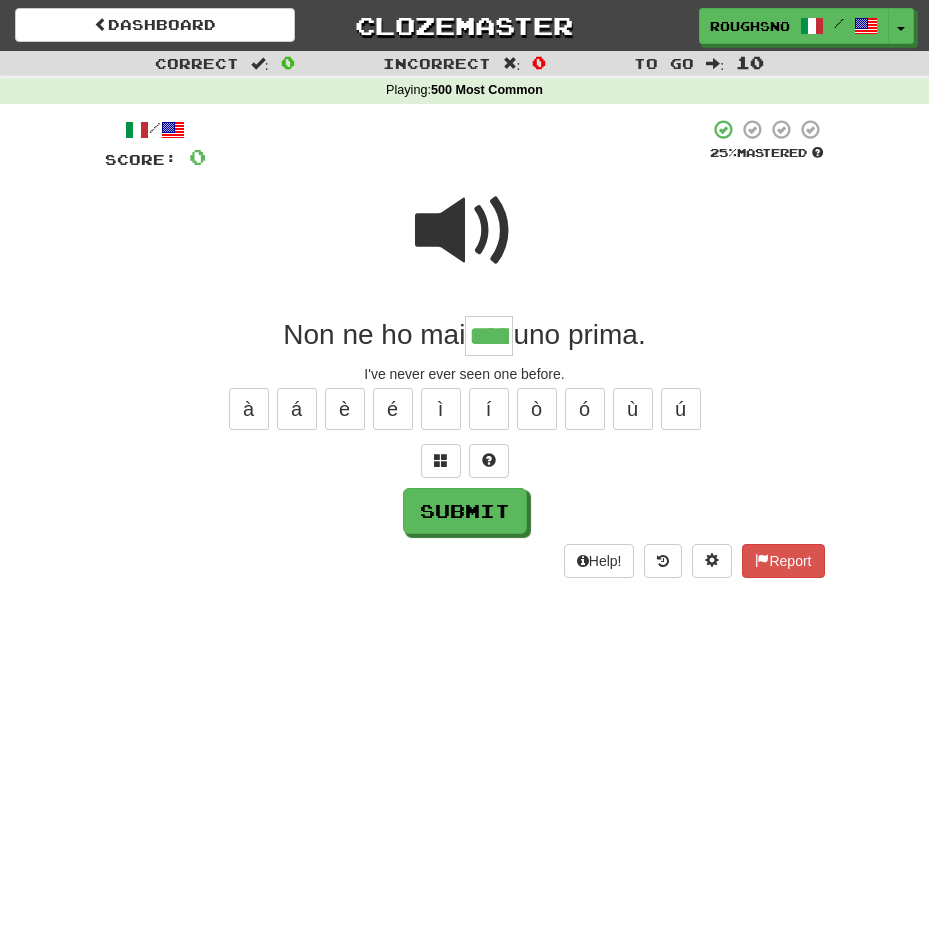 type on "*****" 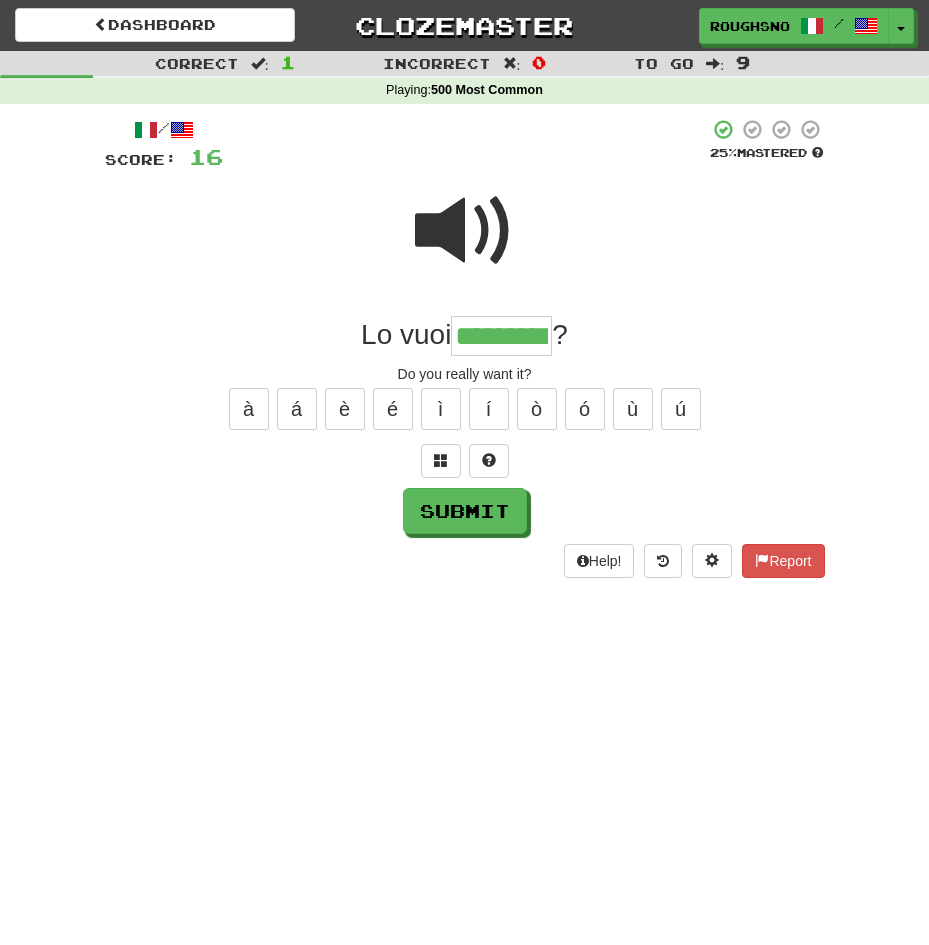 type on "*********" 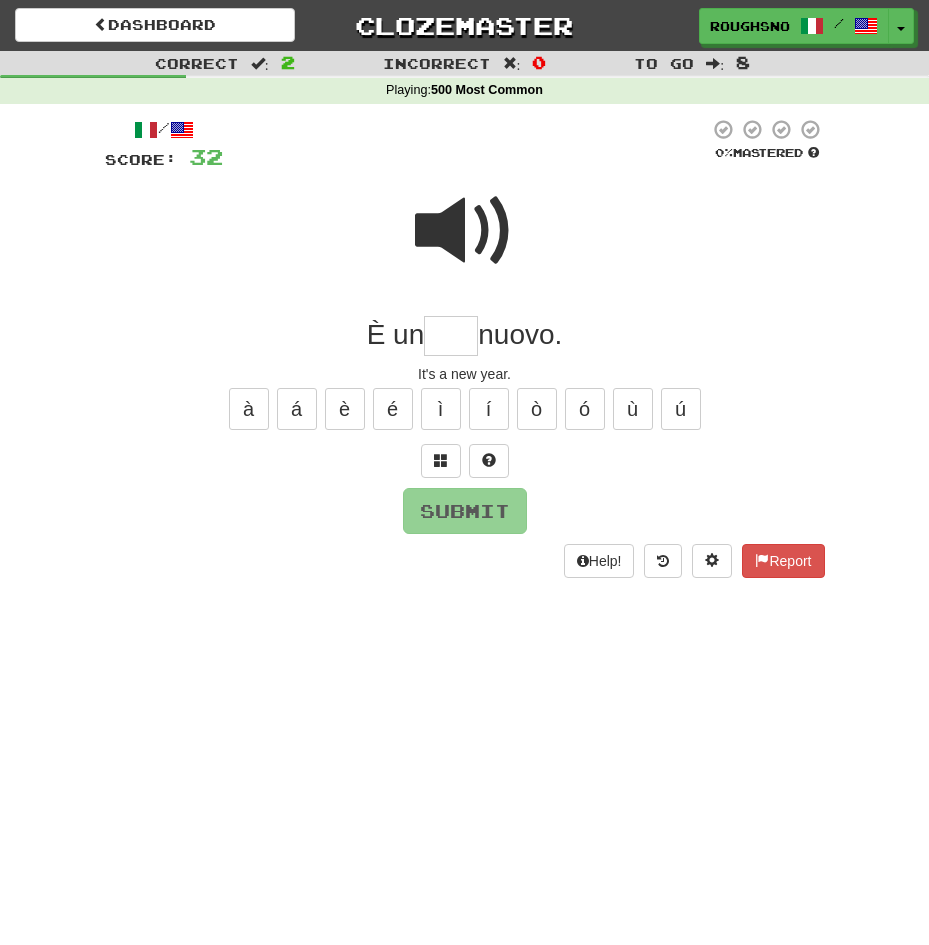 click at bounding box center (465, 231) 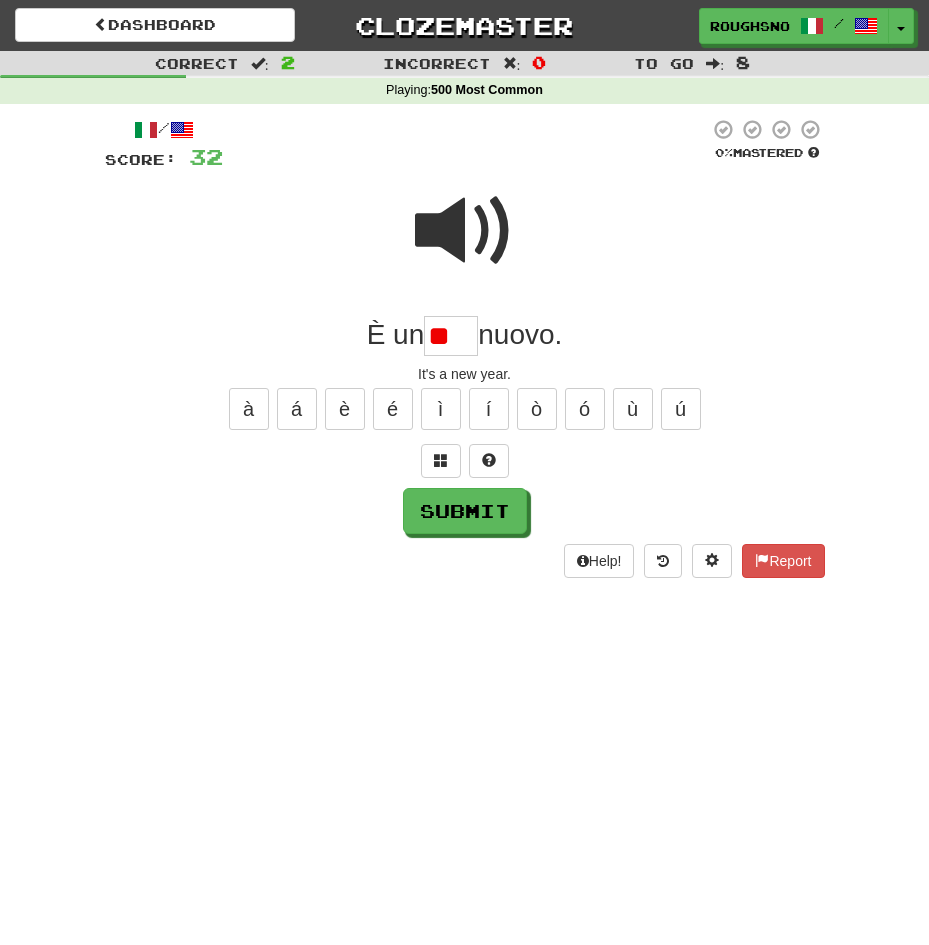 type on "*" 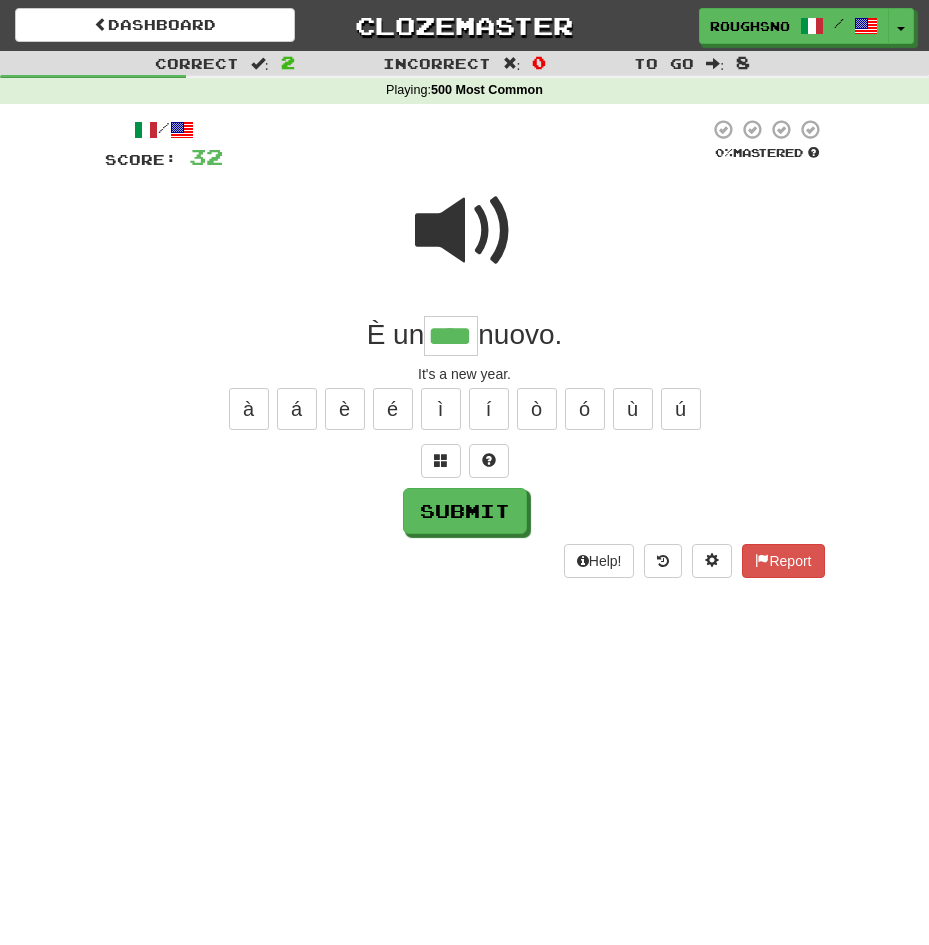 type on "****" 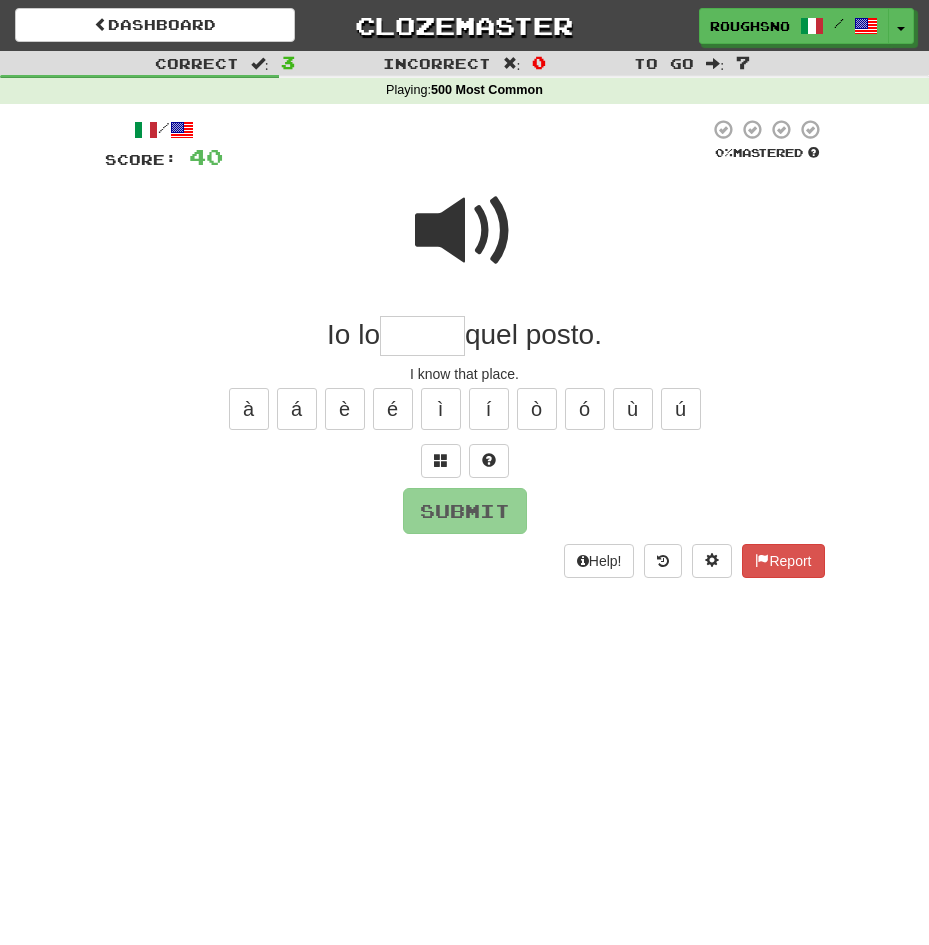 click at bounding box center (465, 231) 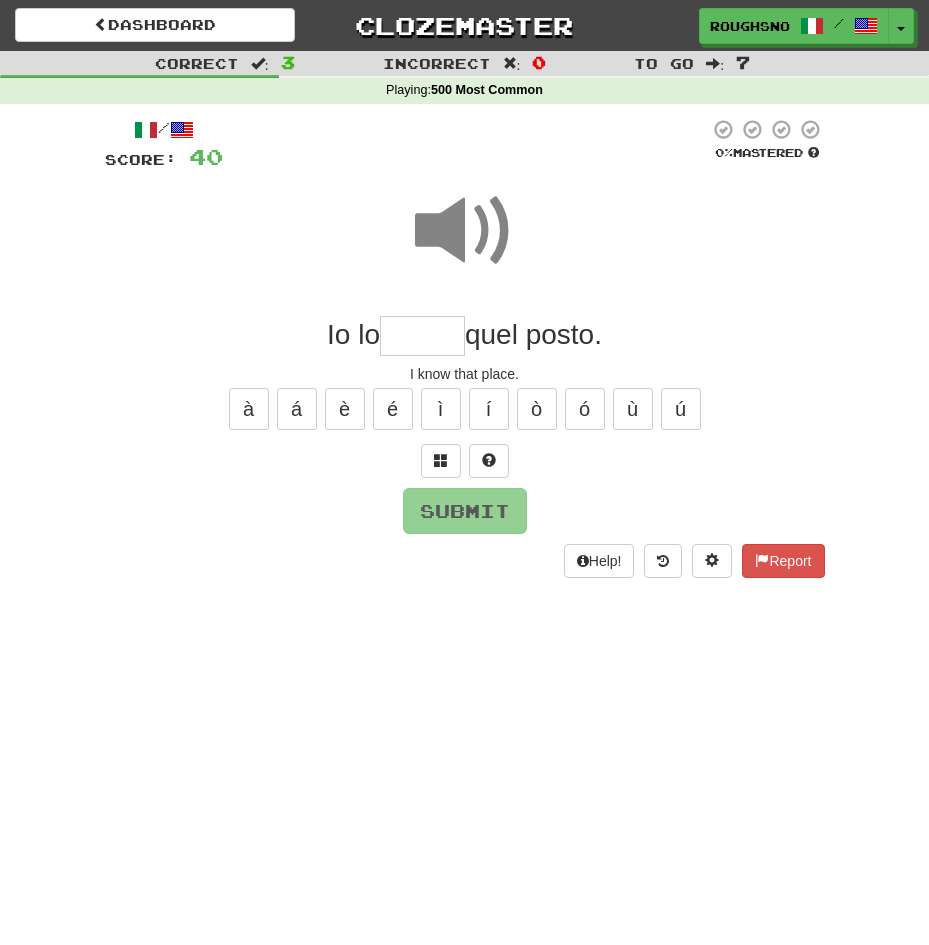 click at bounding box center [422, 336] 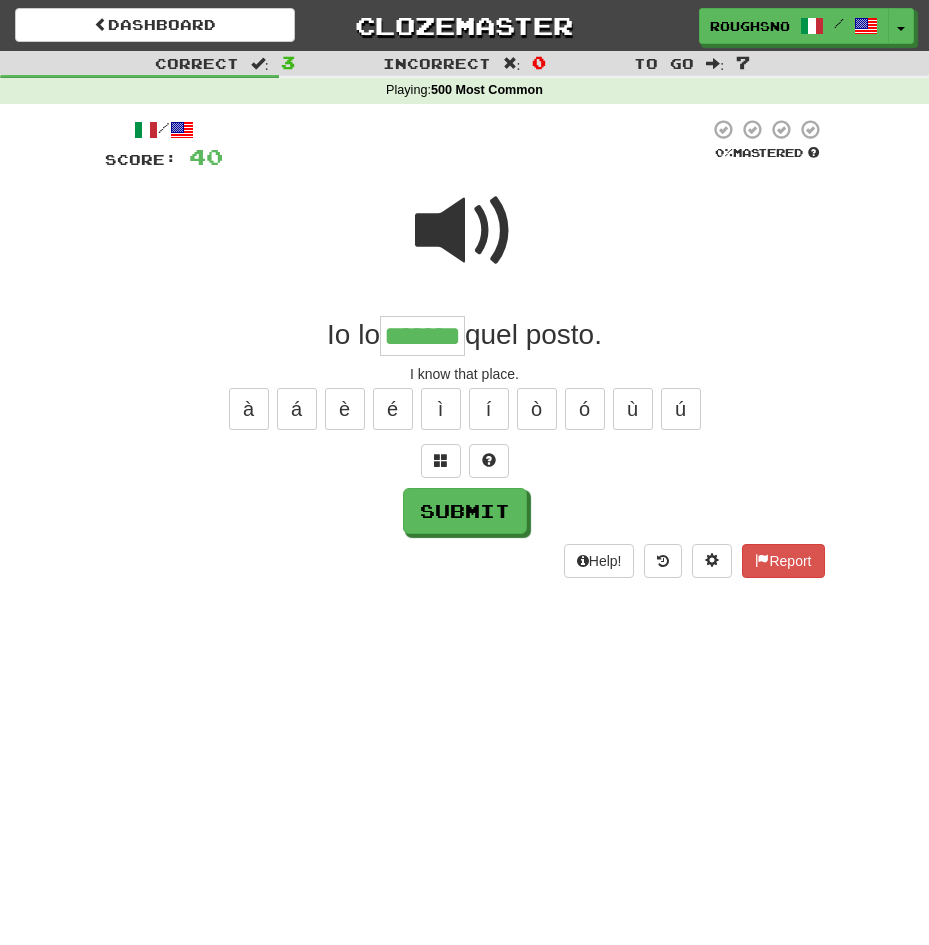 type on "*******" 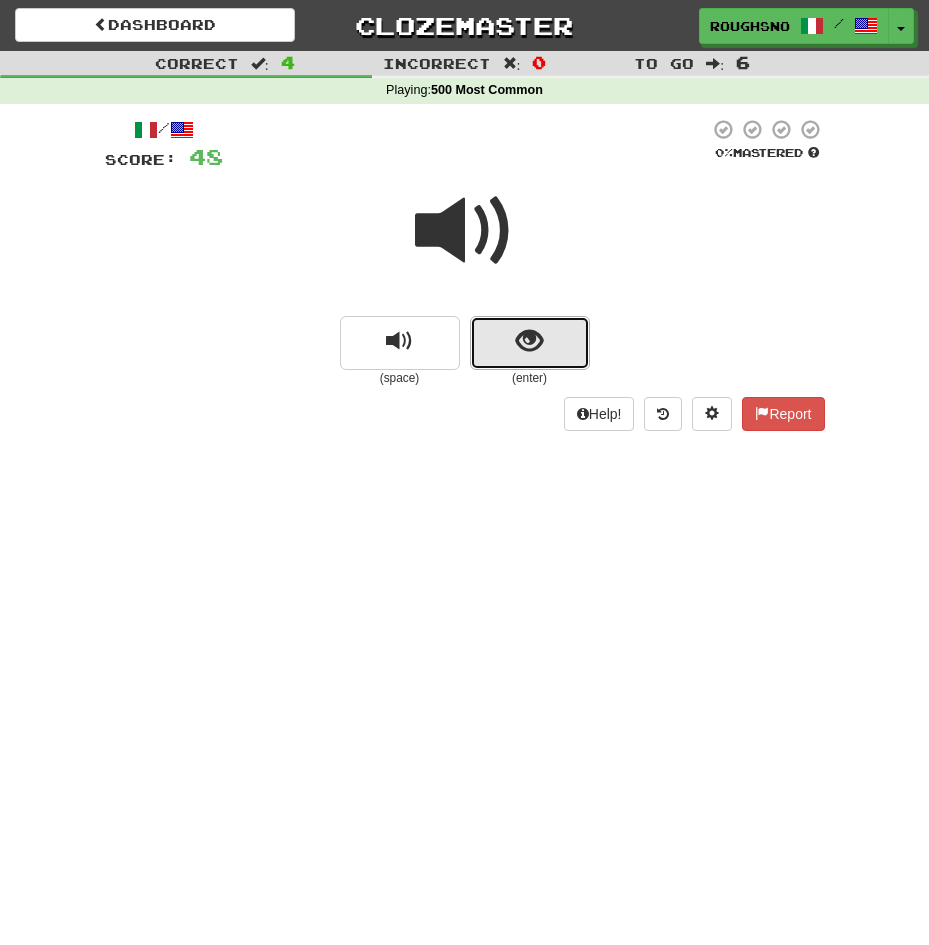 click at bounding box center (530, 343) 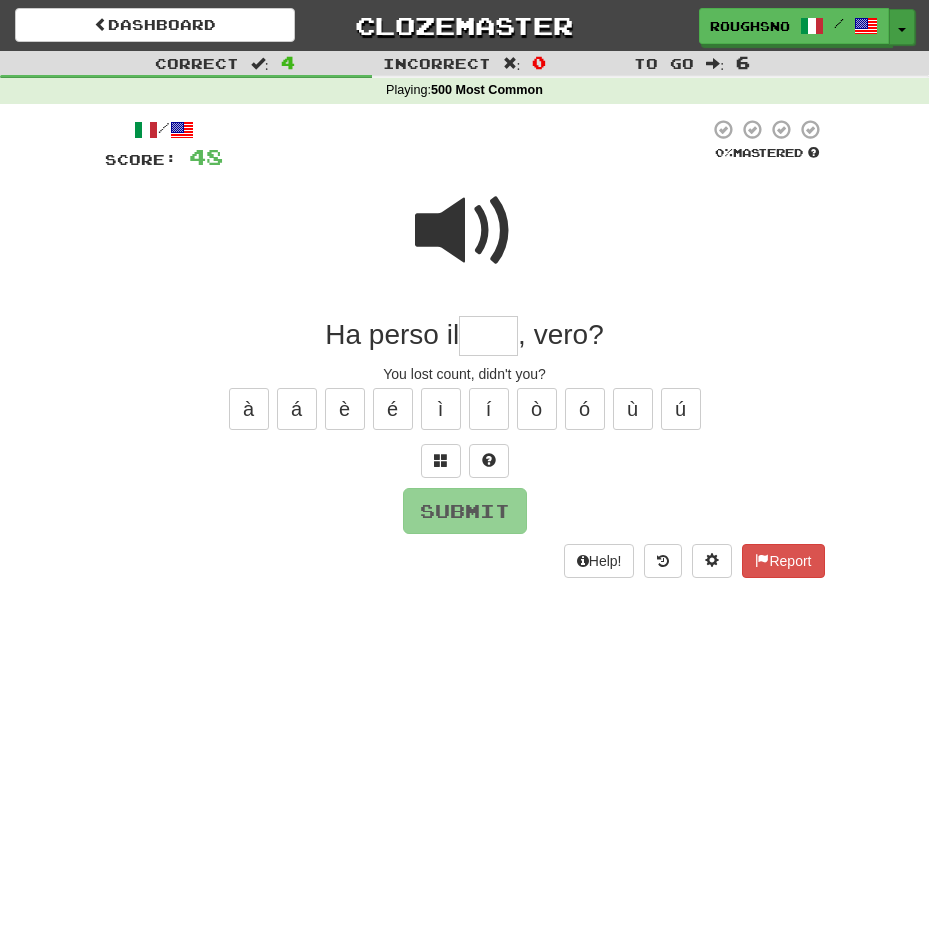 click at bounding box center [902, 30] 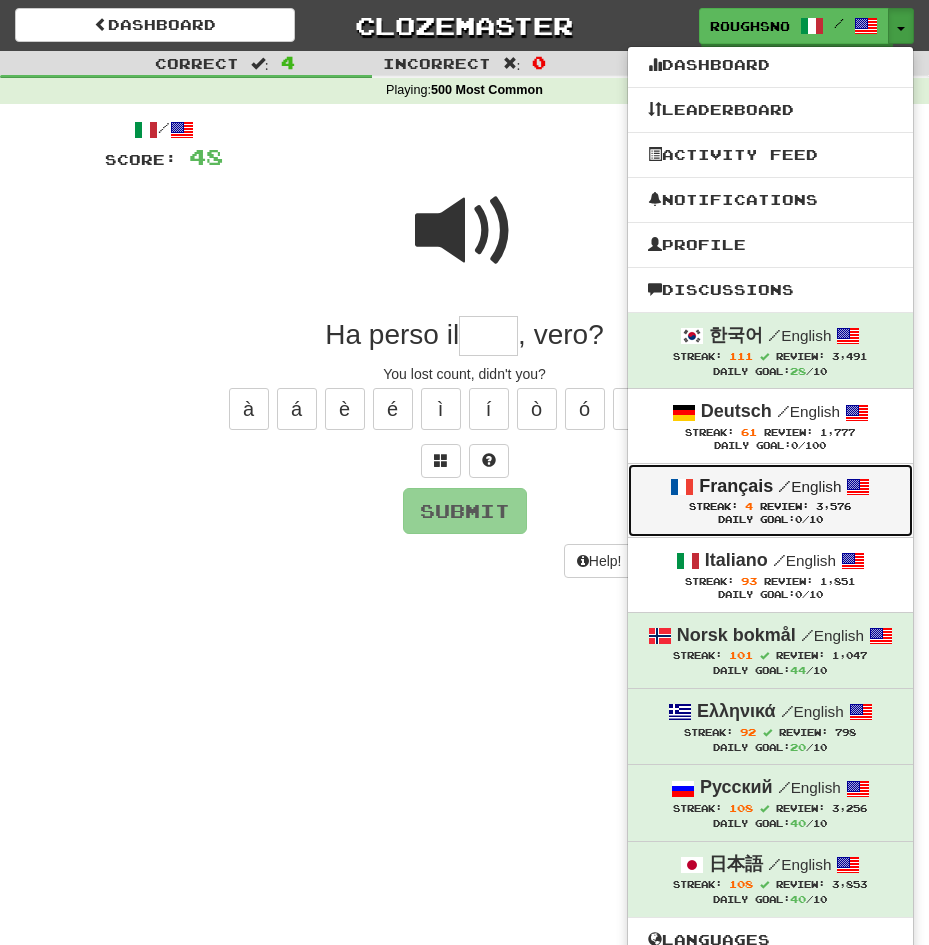click on "Review:" at bounding box center (784, 506) 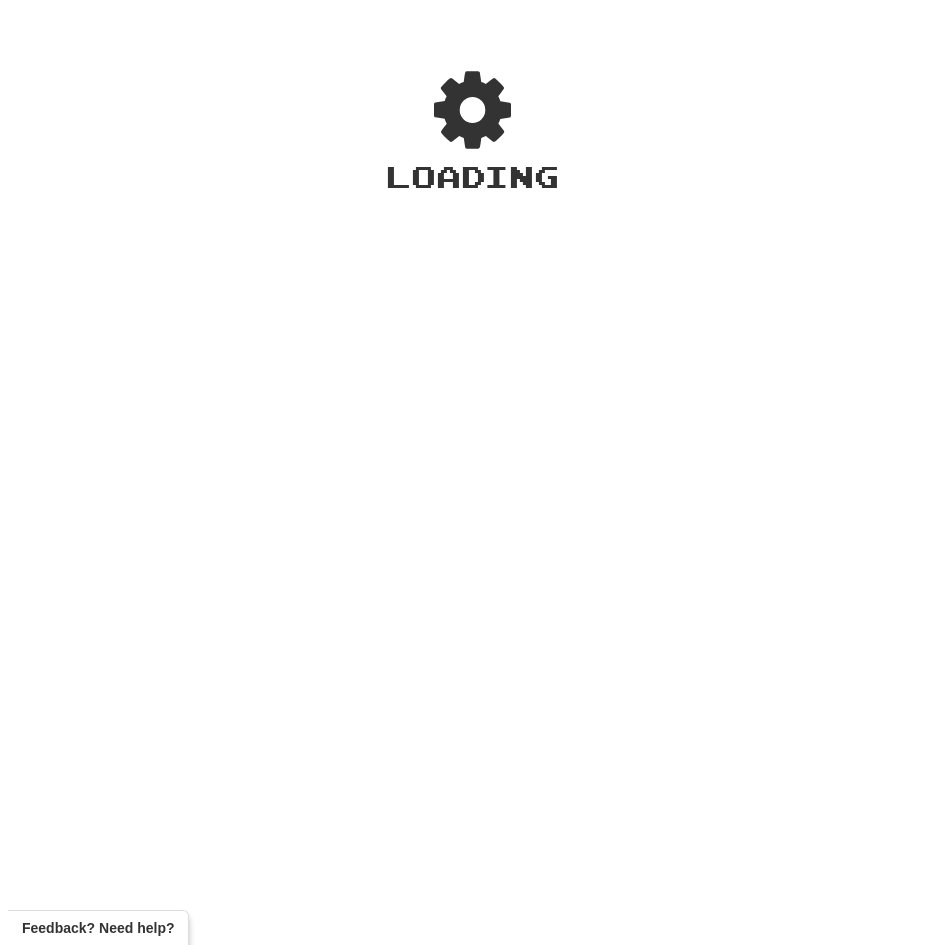 scroll, scrollTop: 0, scrollLeft: 0, axis: both 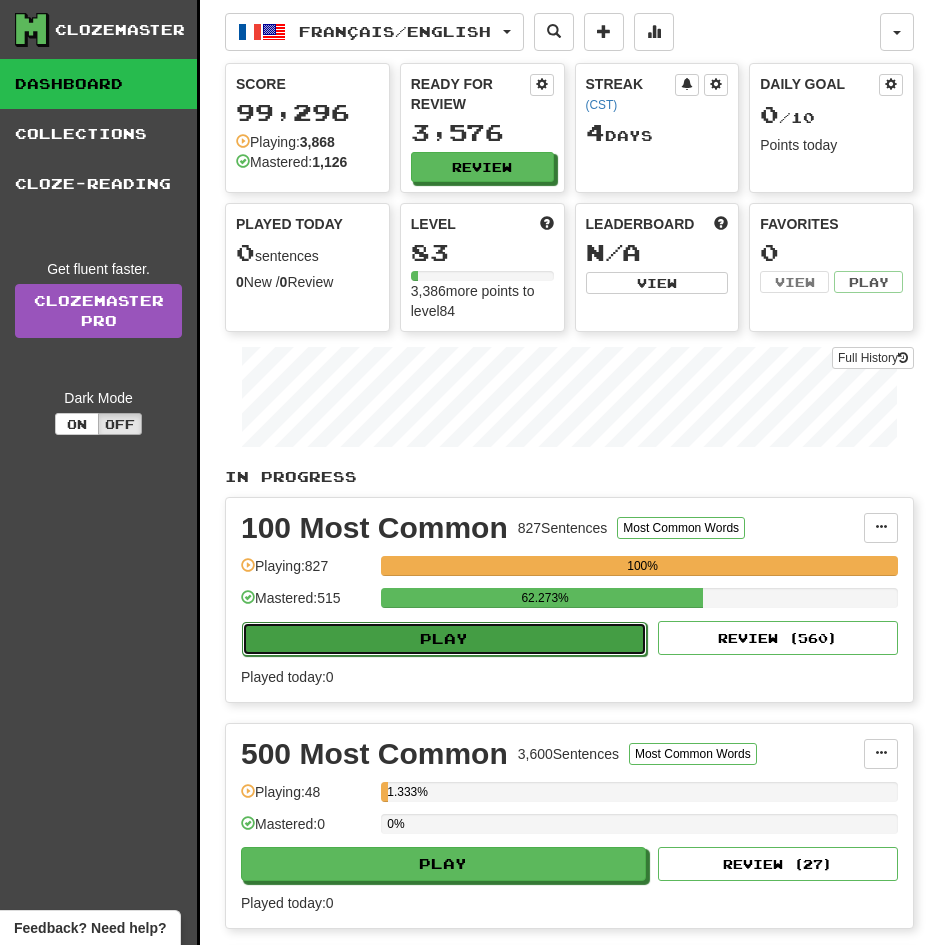 click on "Play" at bounding box center [444, 639] 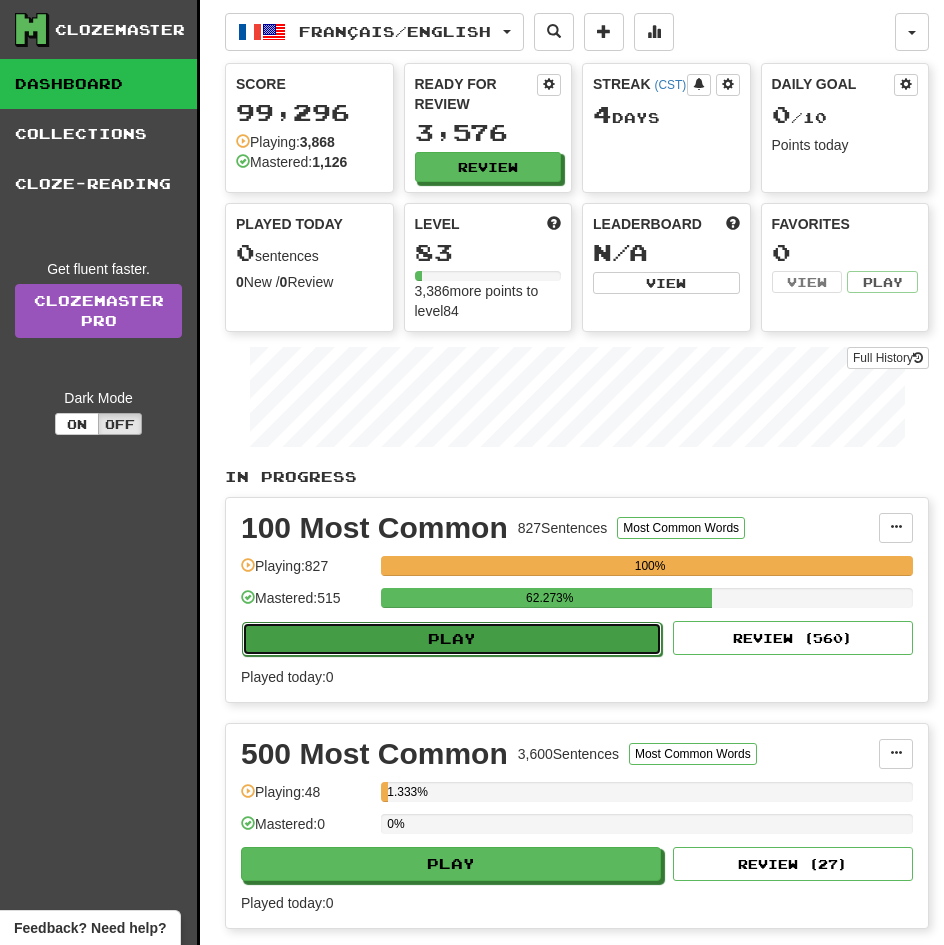 select on "**" 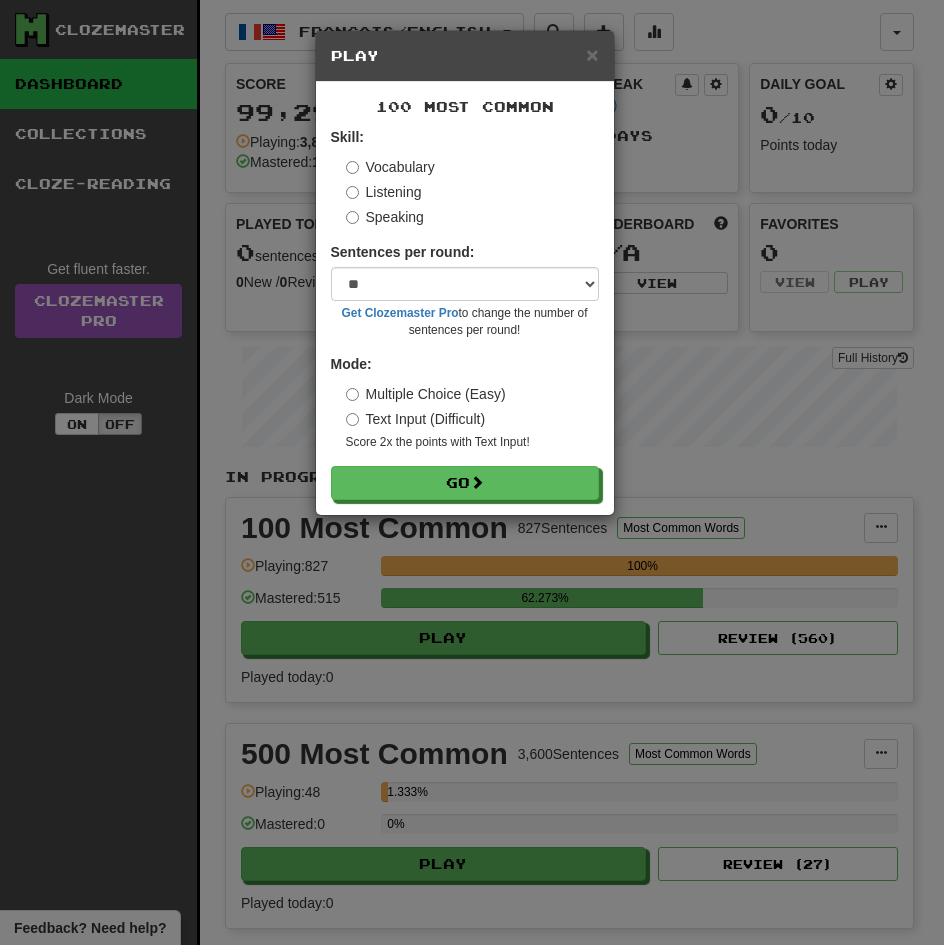 click on "Listening" at bounding box center (384, 192) 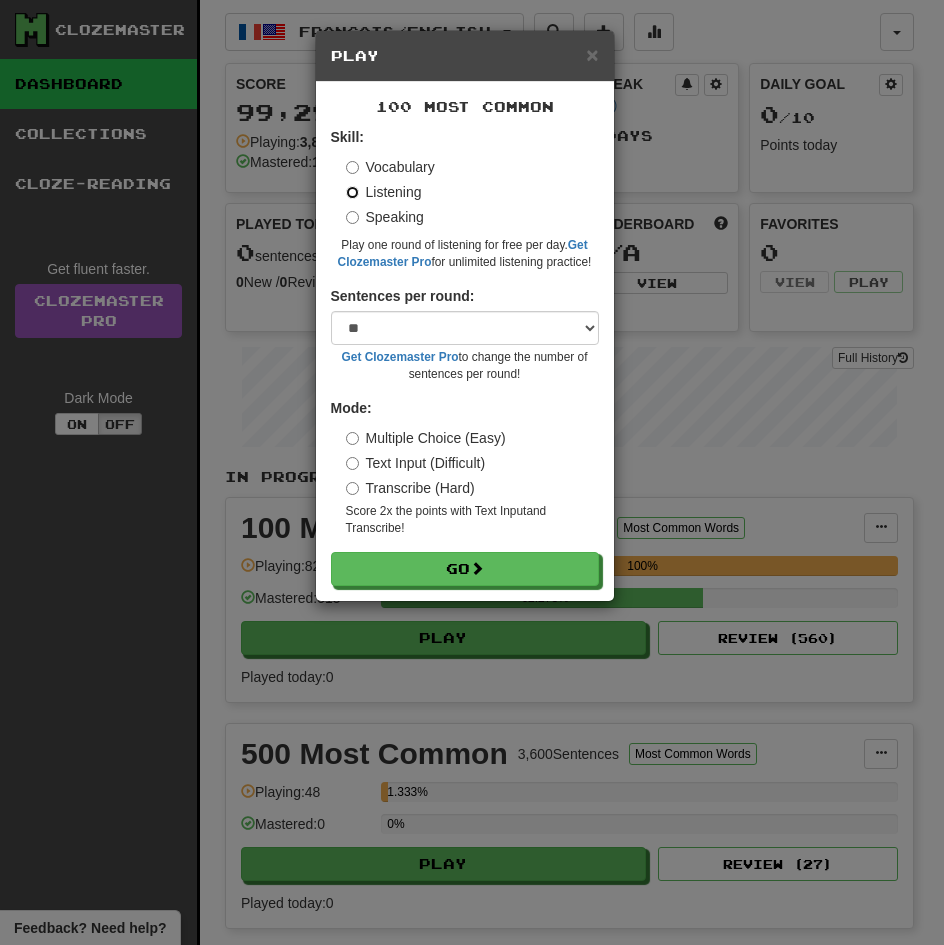 click on "Go" at bounding box center [465, 569] 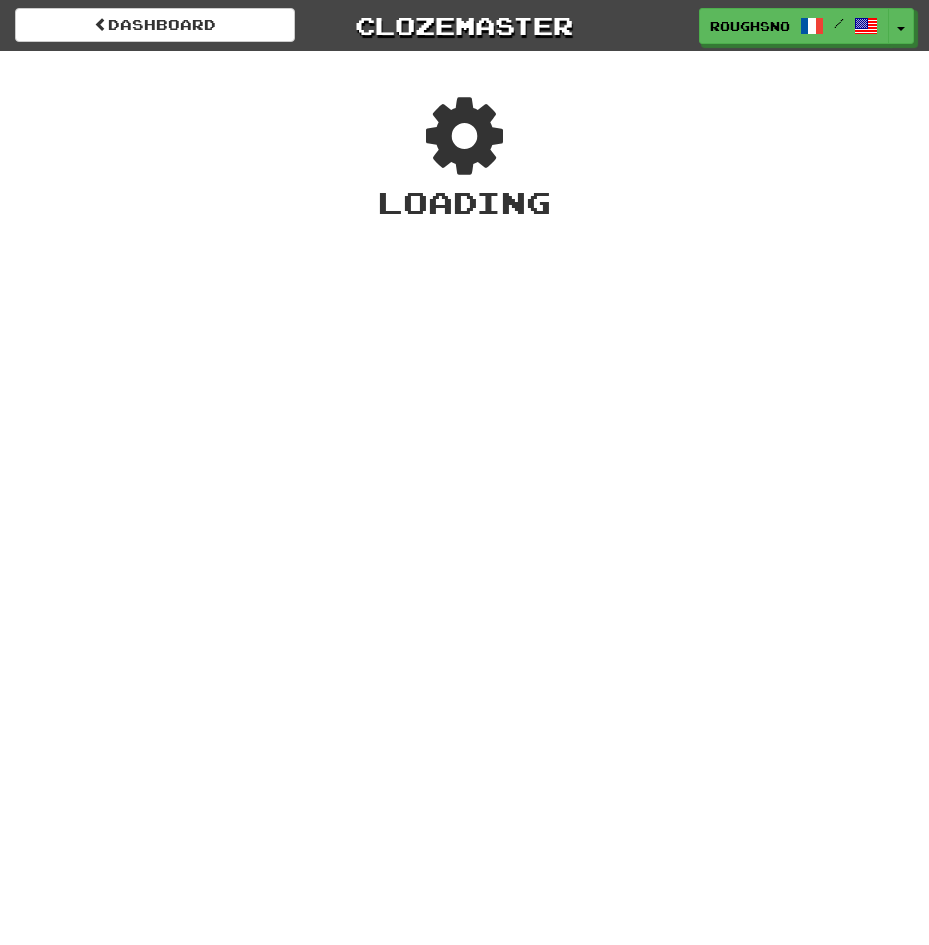 scroll, scrollTop: 0, scrollLeft: 0, axis: both 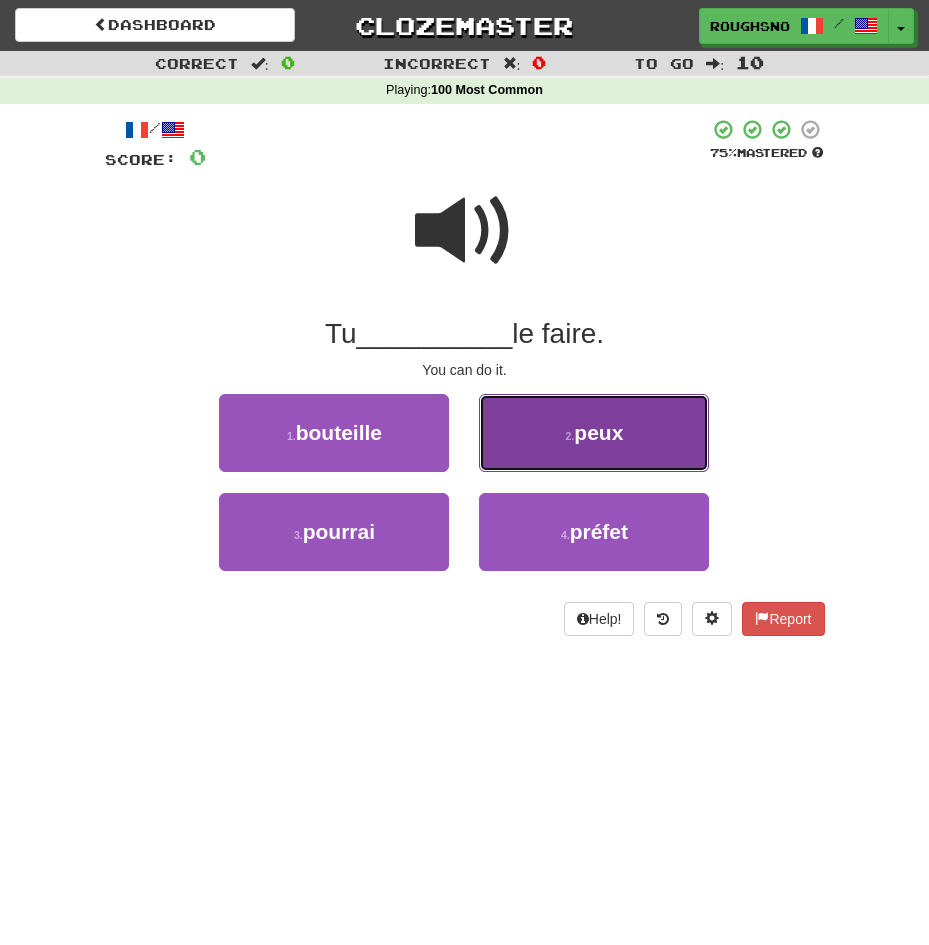 click on "2 .  peux" at bounding box center [594, 433] 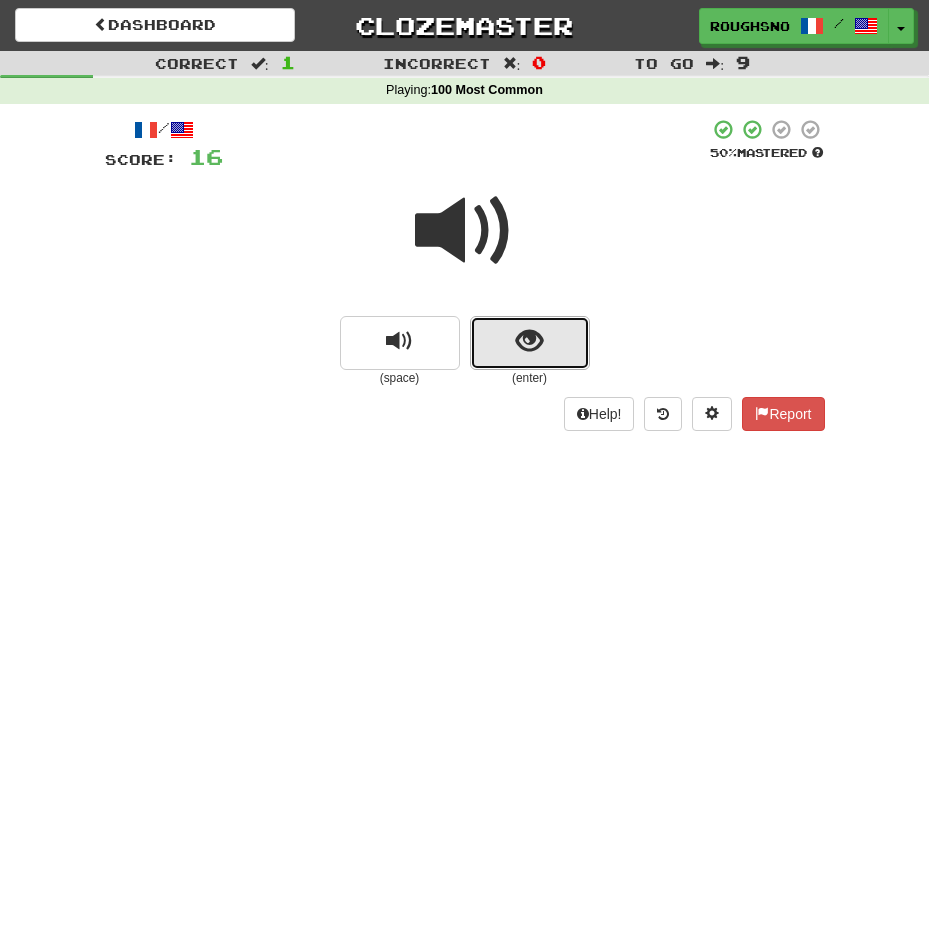 click at bounding box center [530, 343] 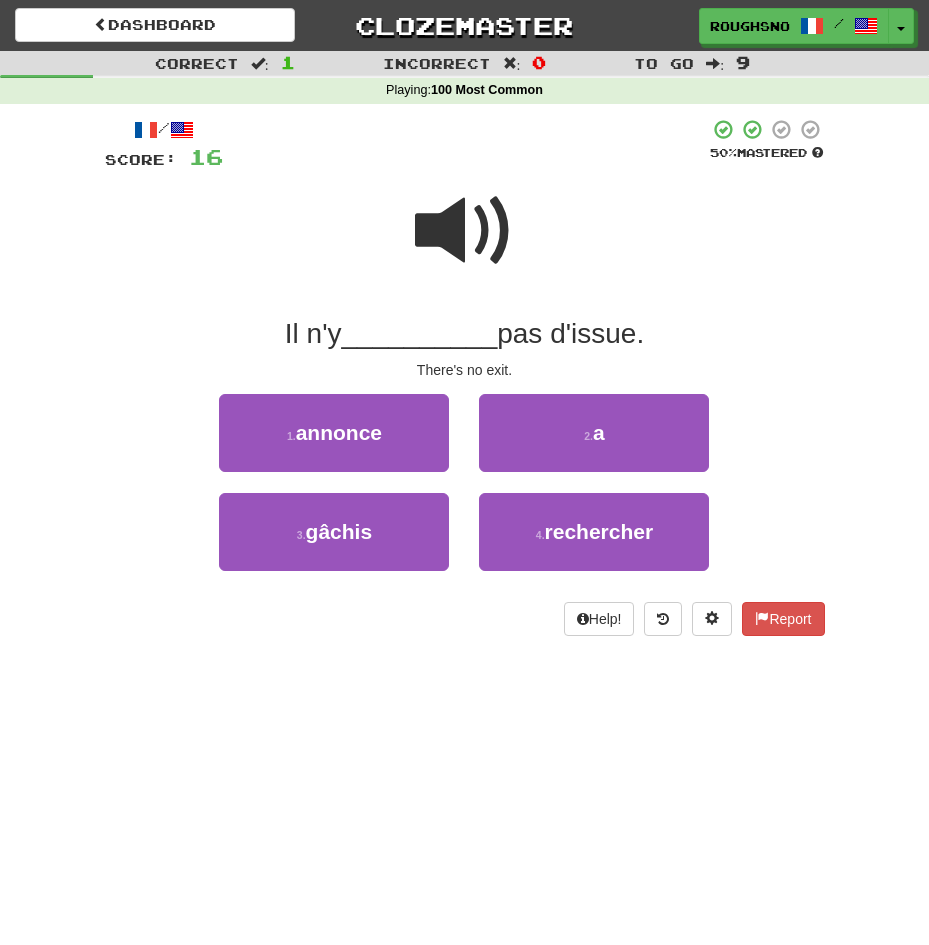 click at bounding box center [465, 231] 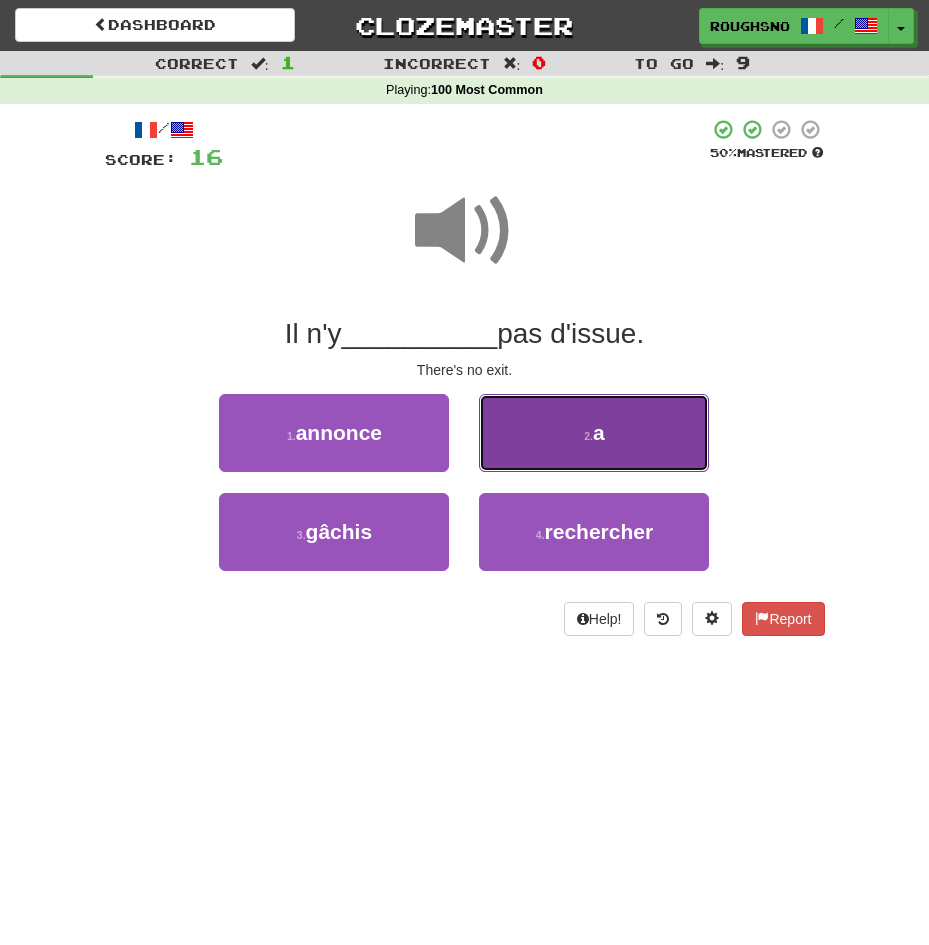 click on "2 .  a" at bounding box center (594, 433) 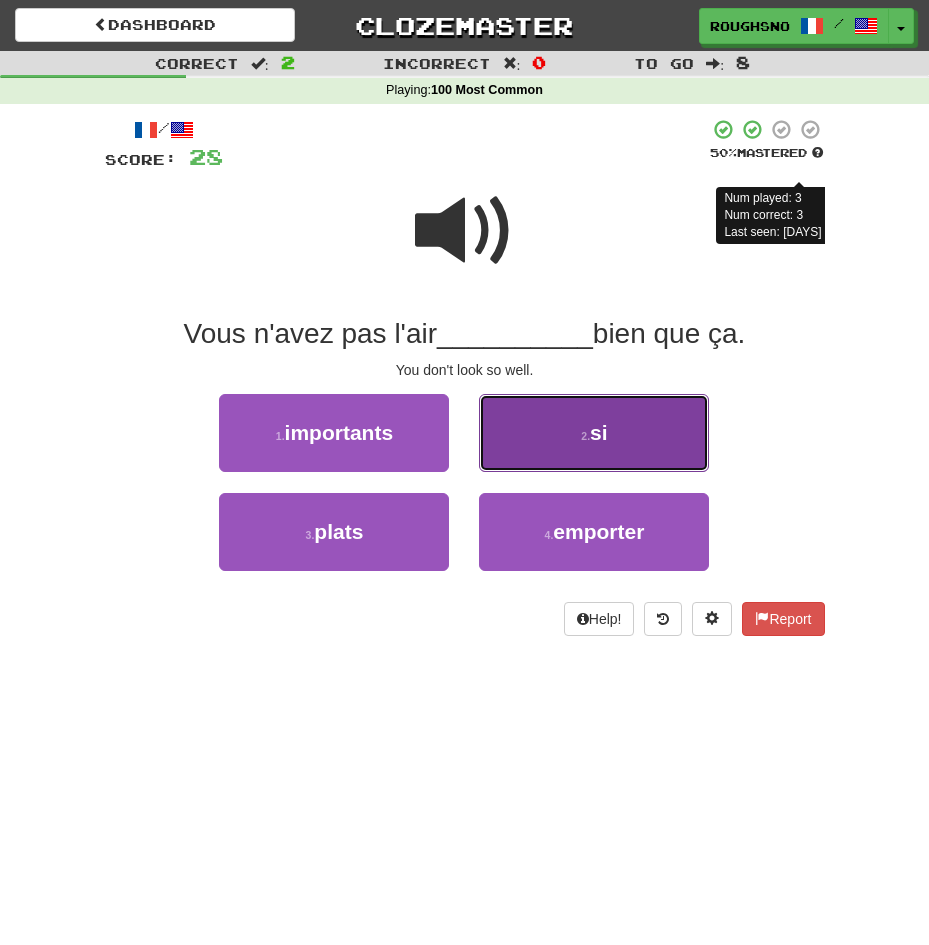click on "2 .  si" at bounding box center [594, 433] 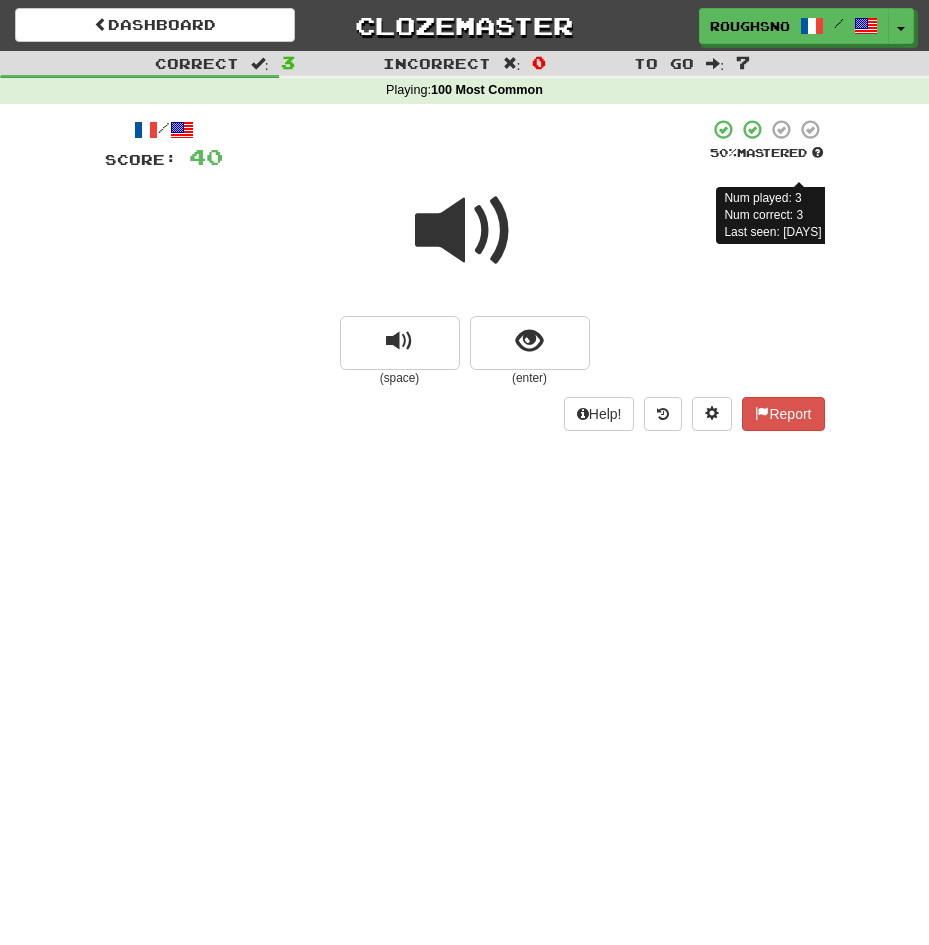 drag, startPoint x: 476, startPoint y: 607, endPoint x: 476, endPoint y: 596, distance: 11 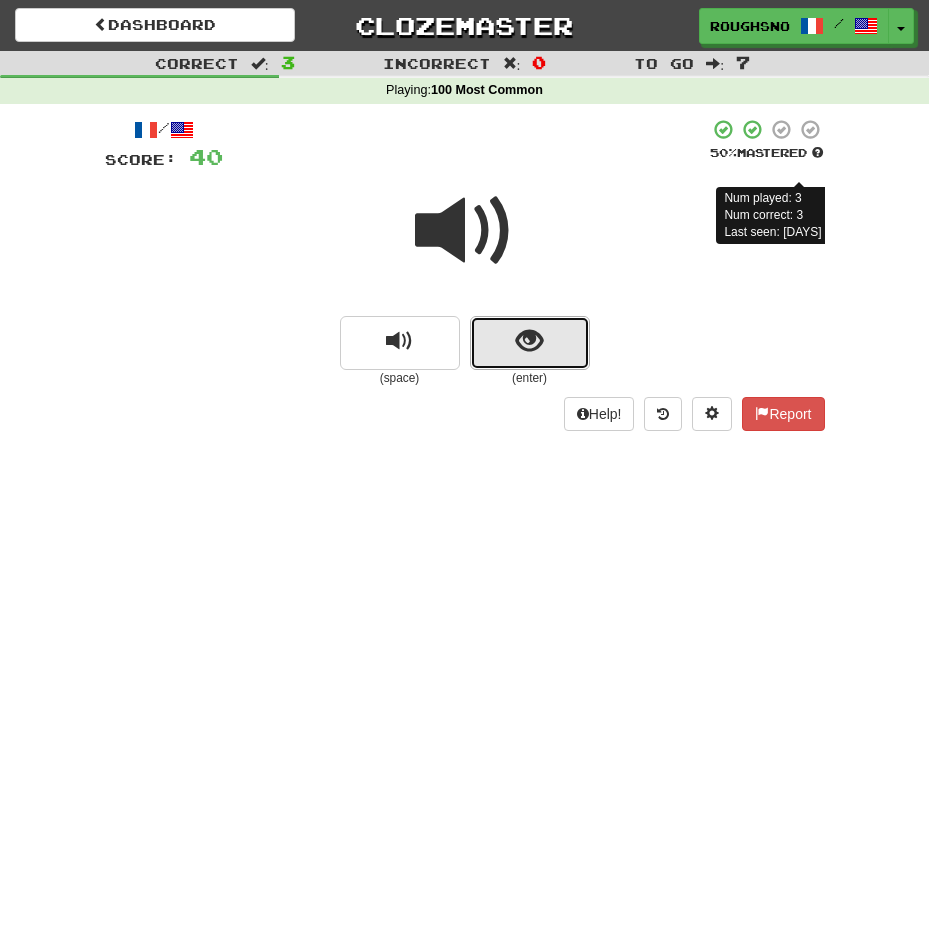 click at bounding box center [529, 341] 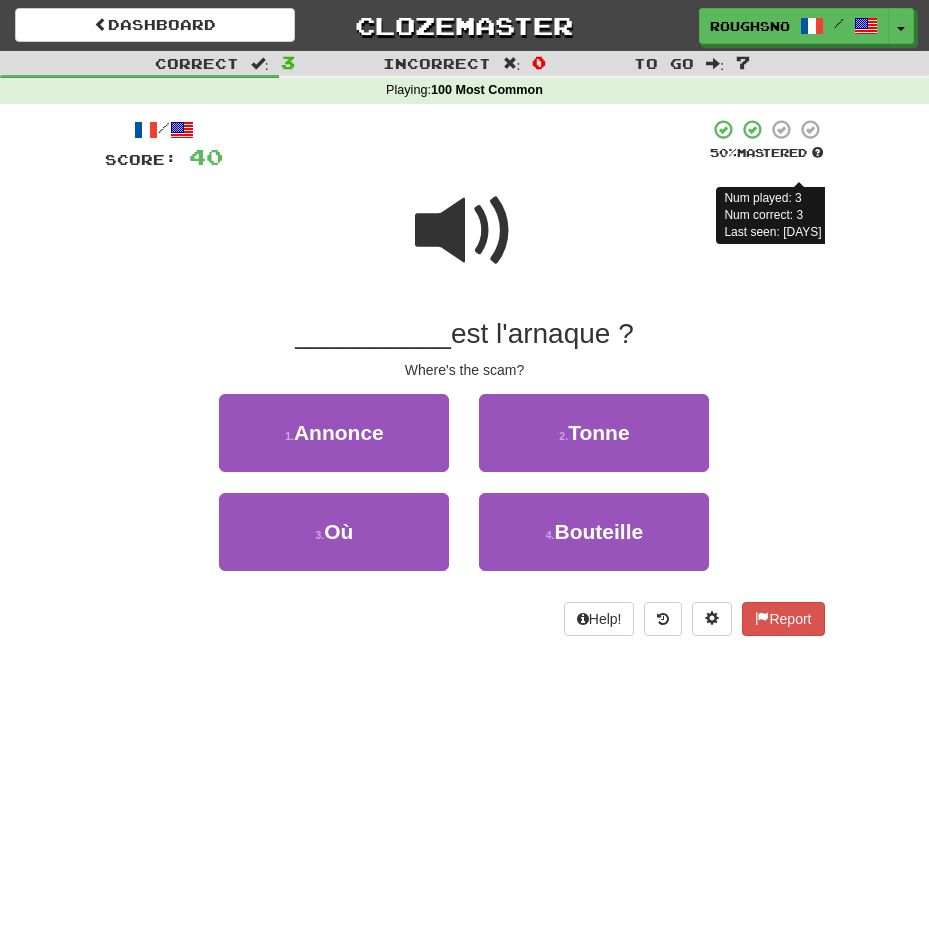 click at bounding box center (465, 231) 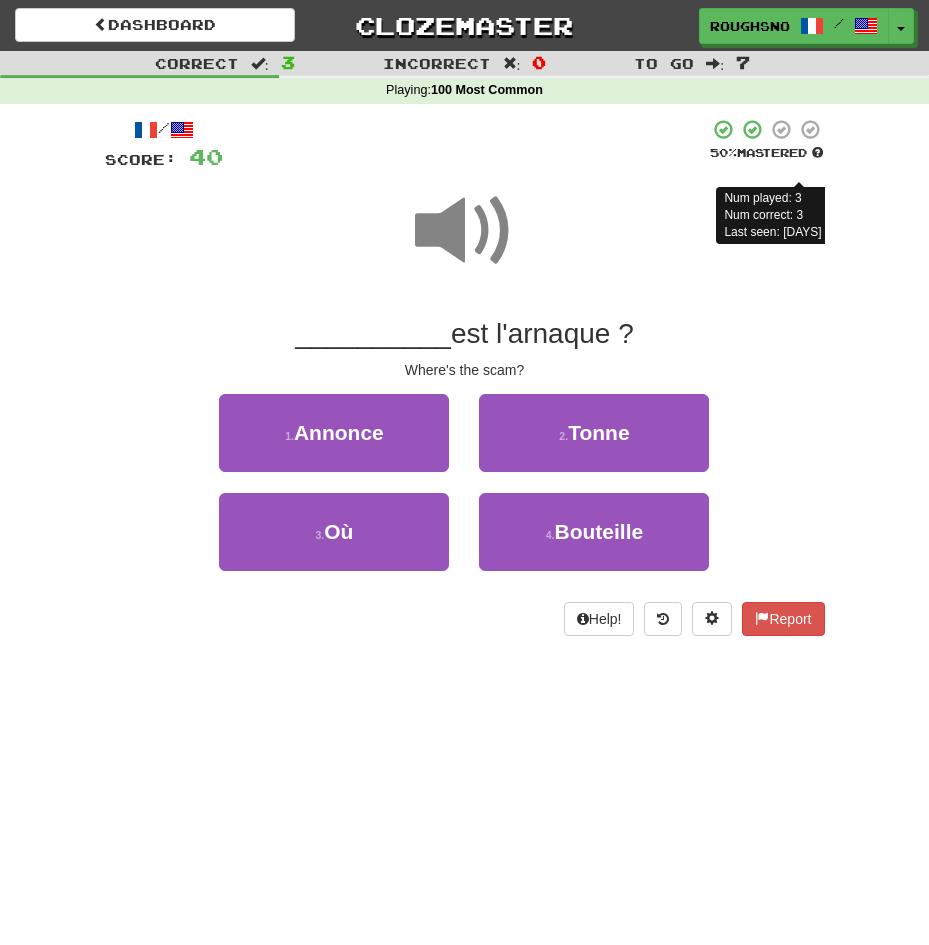 click at bounding box center (465, 231) 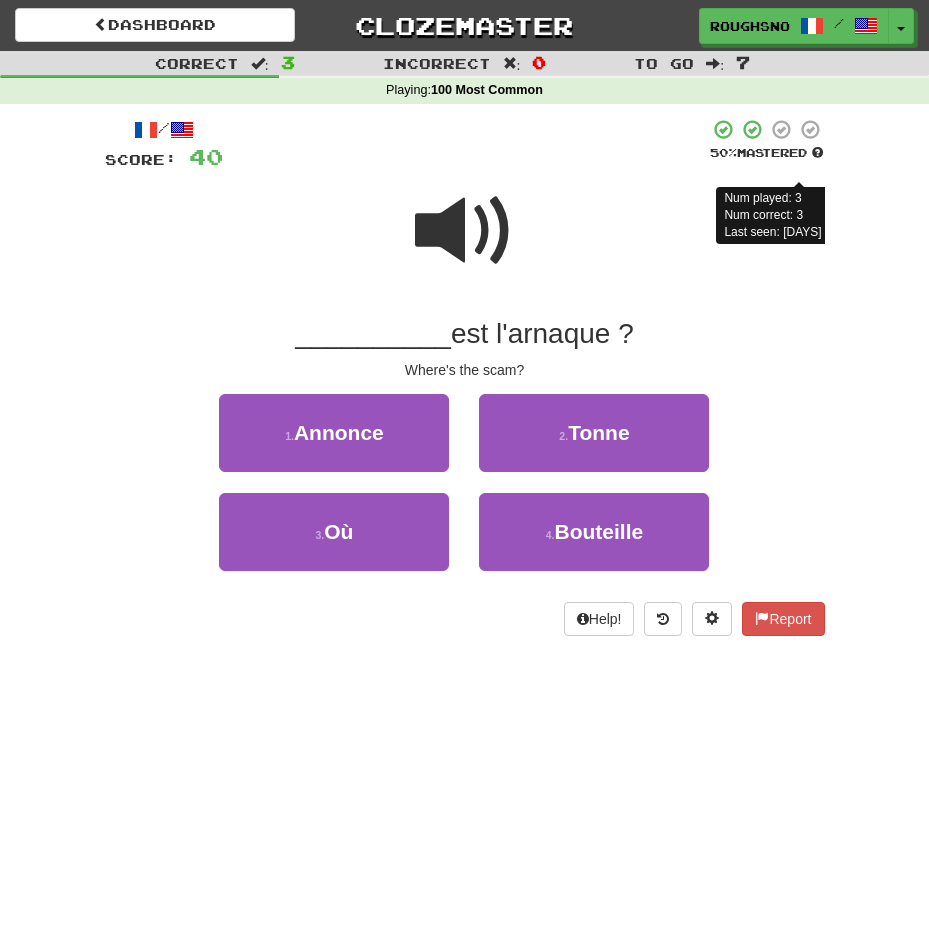 click on "3 .  Où" at bounding box center (334, 542) 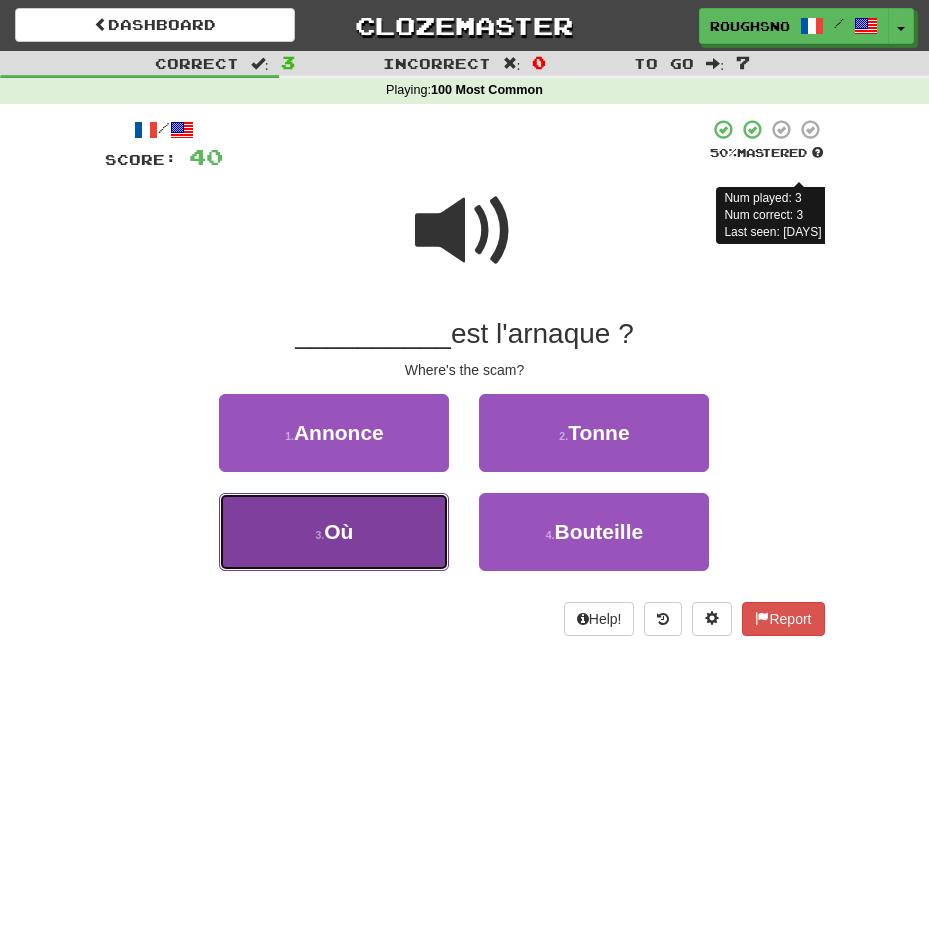 click on "3 .  Où" at bounding box center (334, 532) 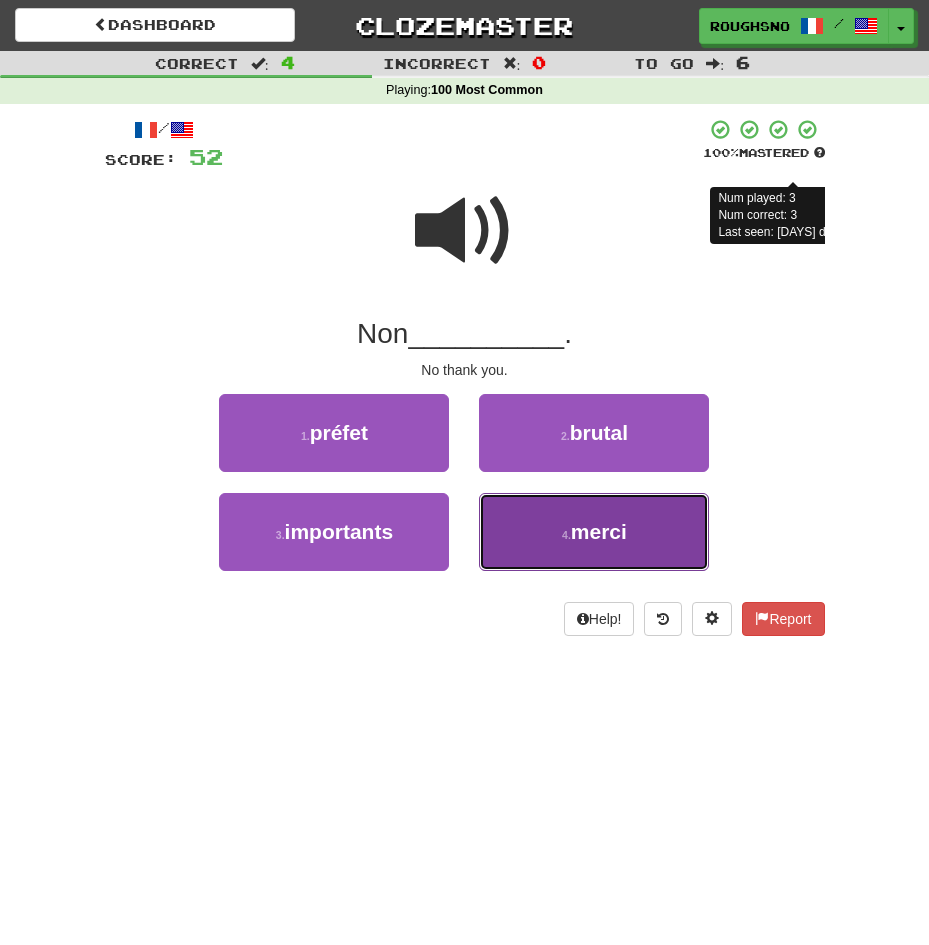 click on "4 .  merci" at bounding box center [594, 532] 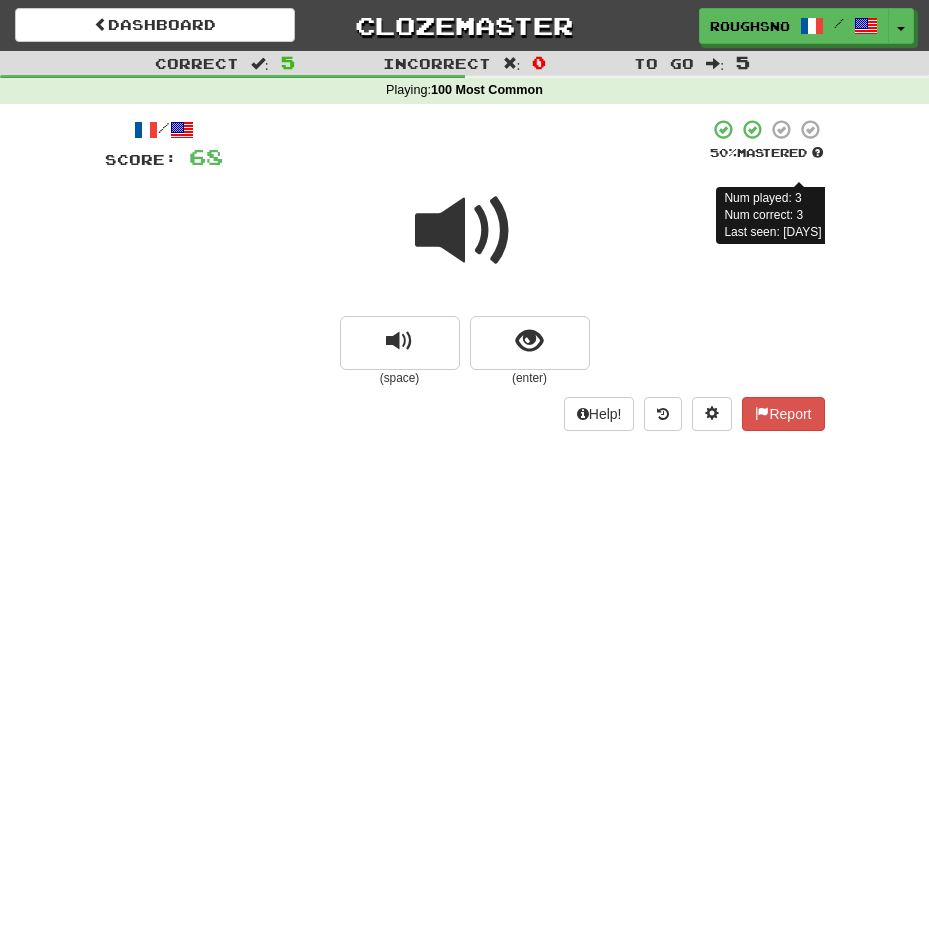 click on "Num played: 3 Num correct: 3 Last seen: 129 days ago" at bounding box center (798, 215) 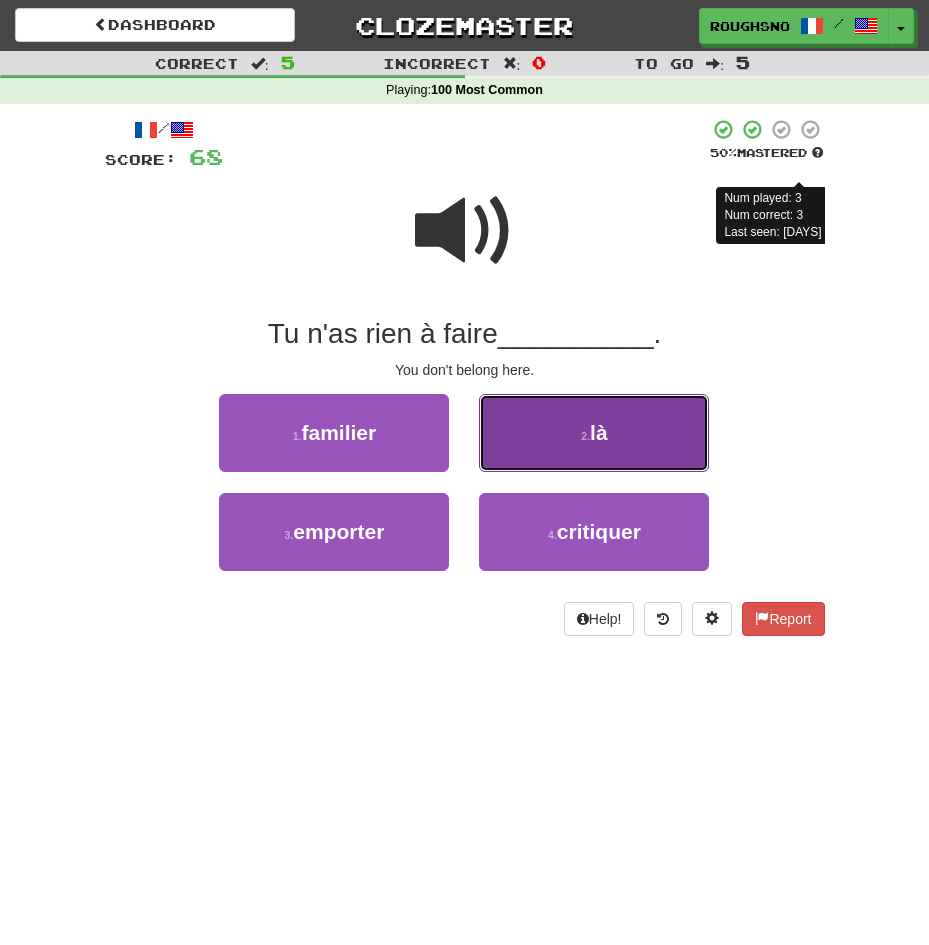 click on "2 .  là" at bounding box center (594, 433) 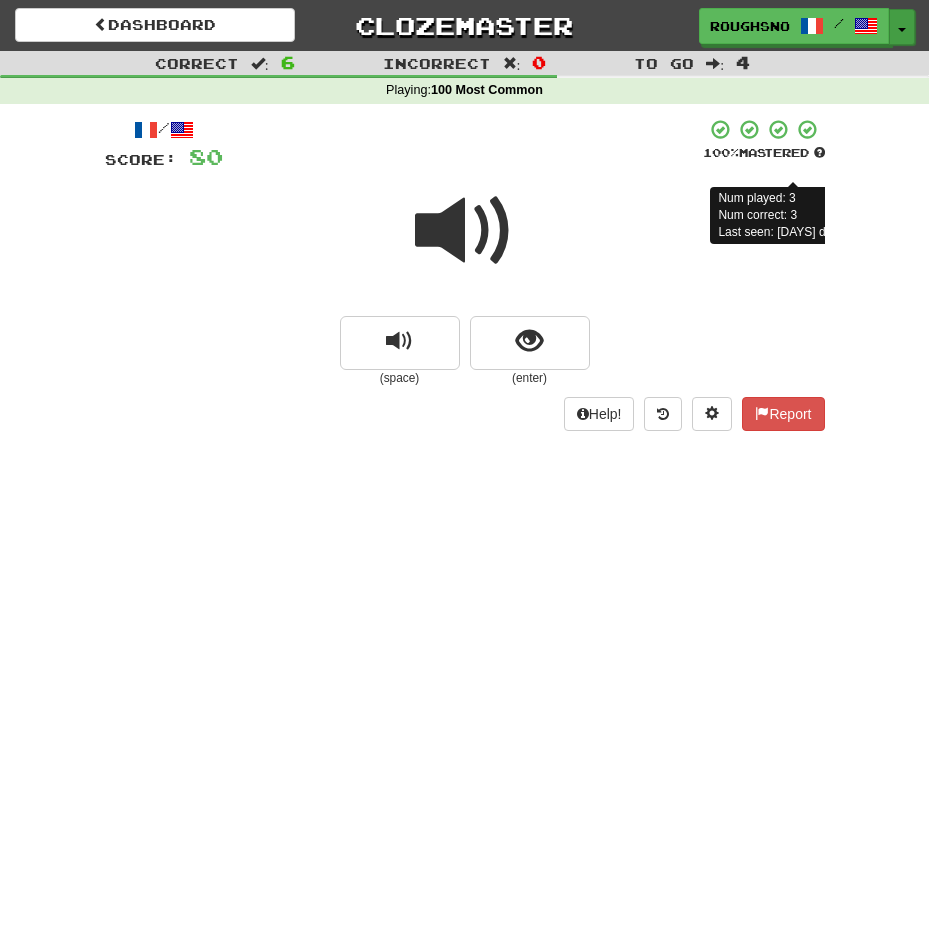 click on "Toggle Dropdown" at bounding box center [902, 27] 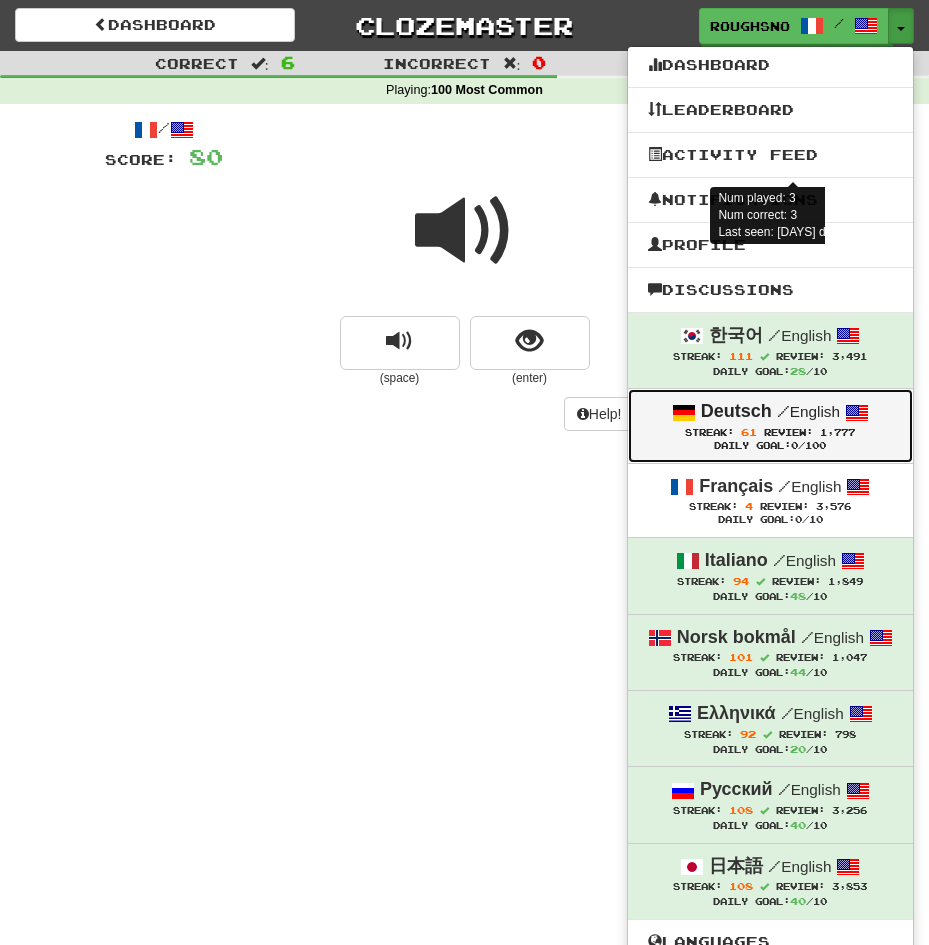 click on "61" at bounding box center (749, 432) 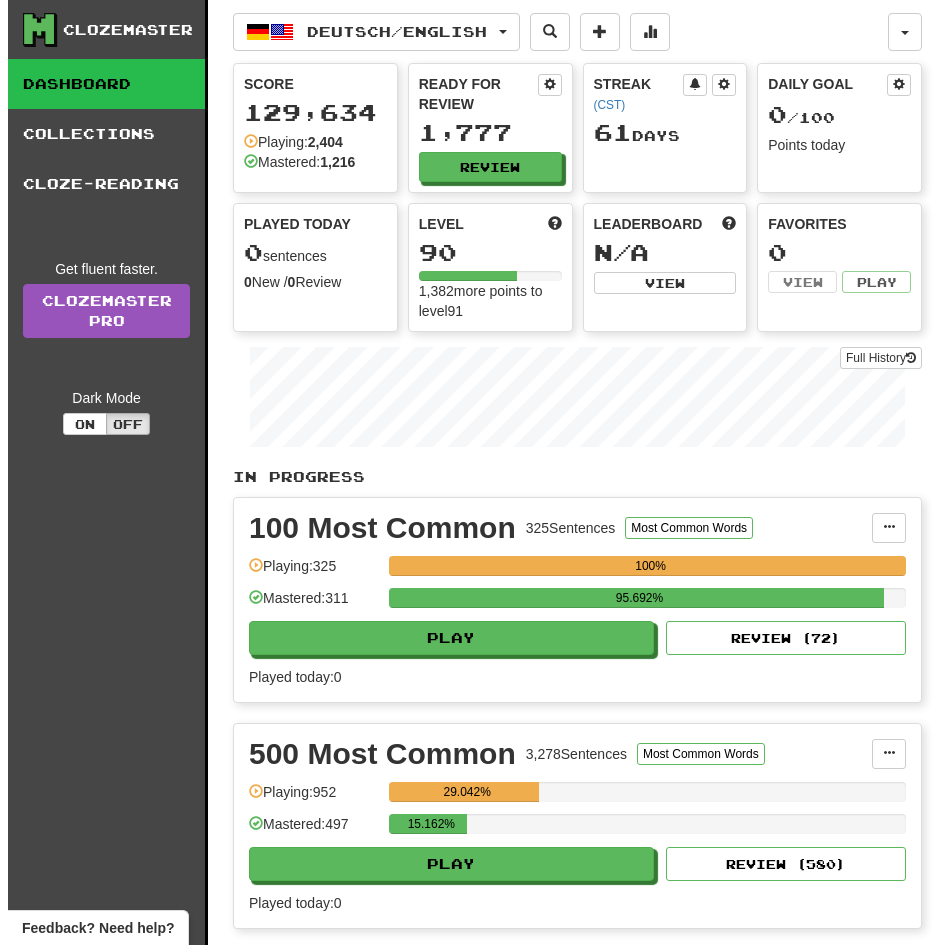 scroll, scrollTop: 0, scrollLeft: 0, axis: both 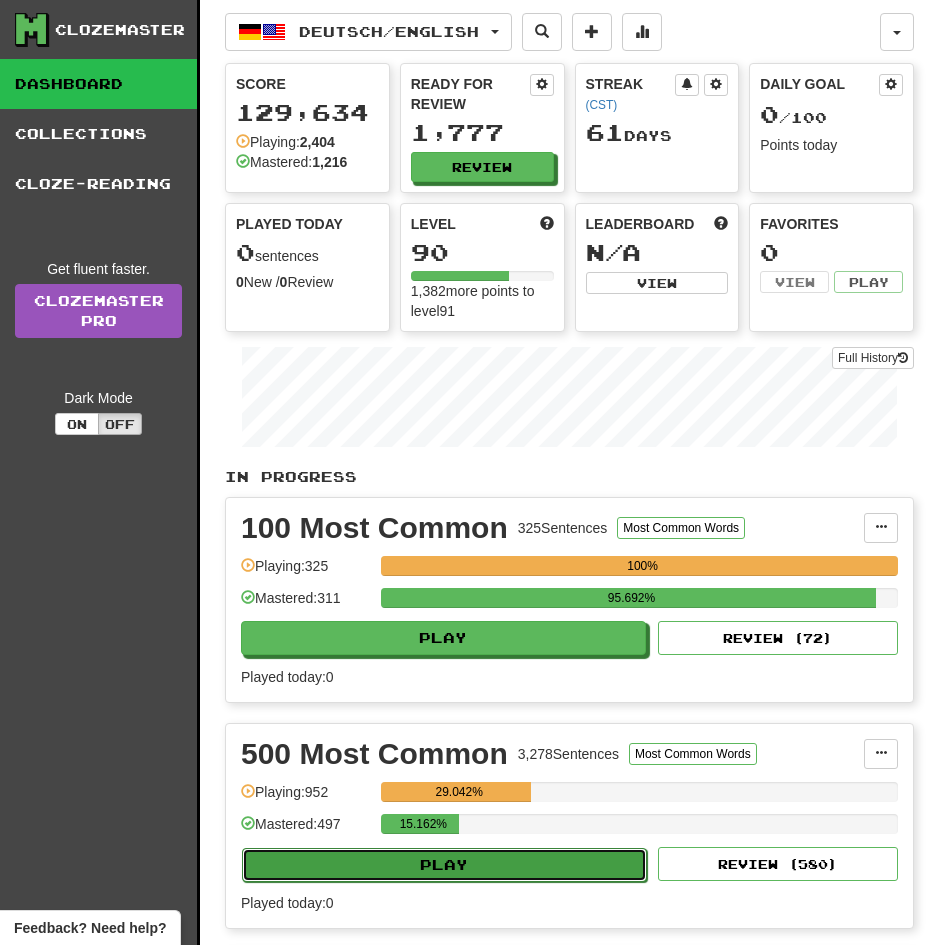 click on "Play" at bounding box center [444, 865] 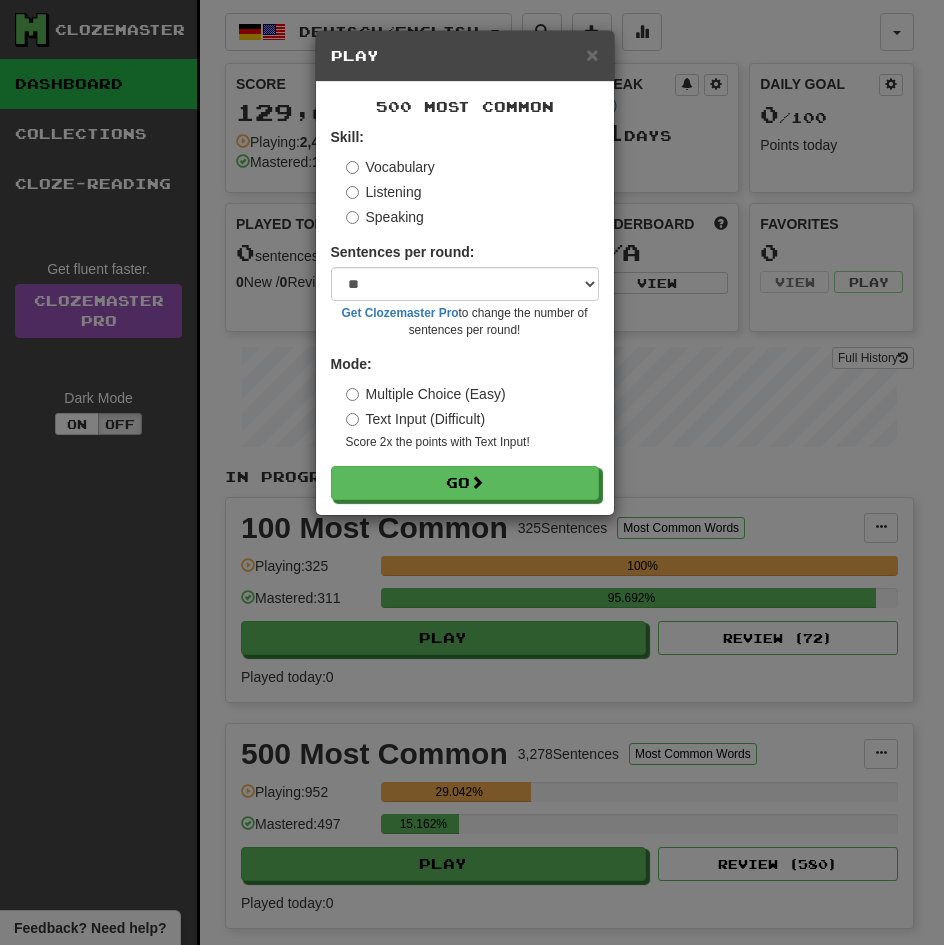 click on "Listening" at bounding box center [384, 192] 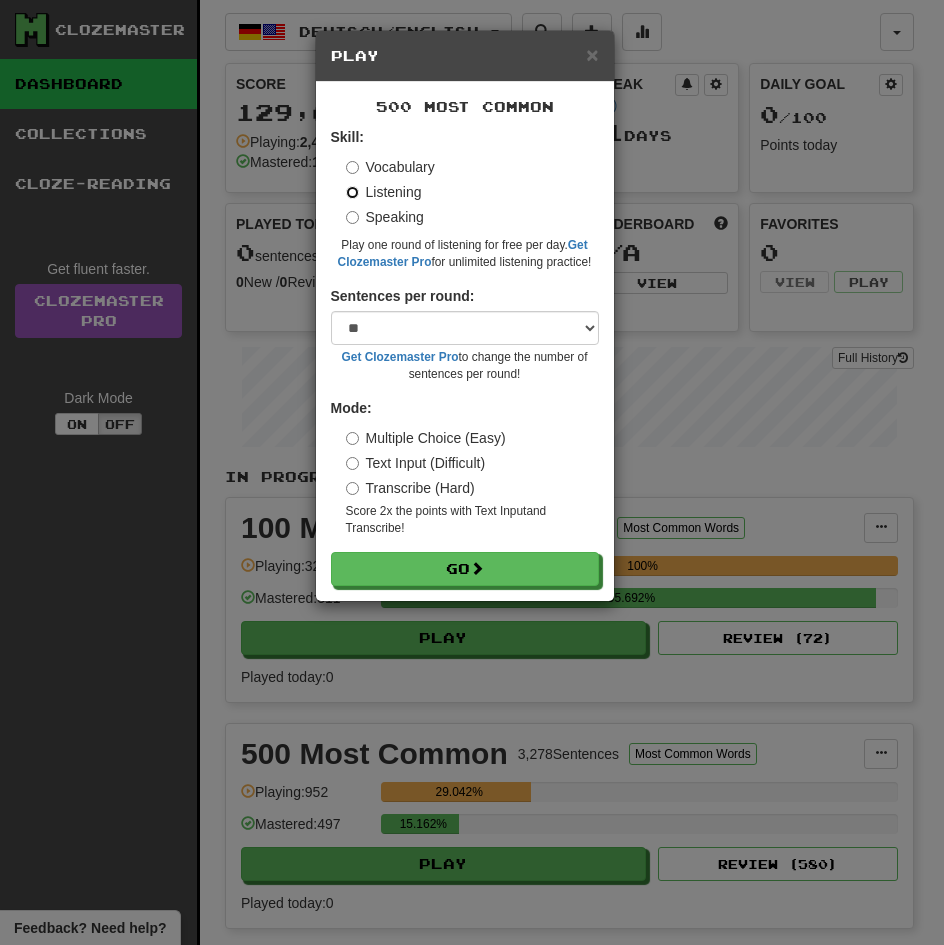 click on "Go" at bounding box center (465, 569) 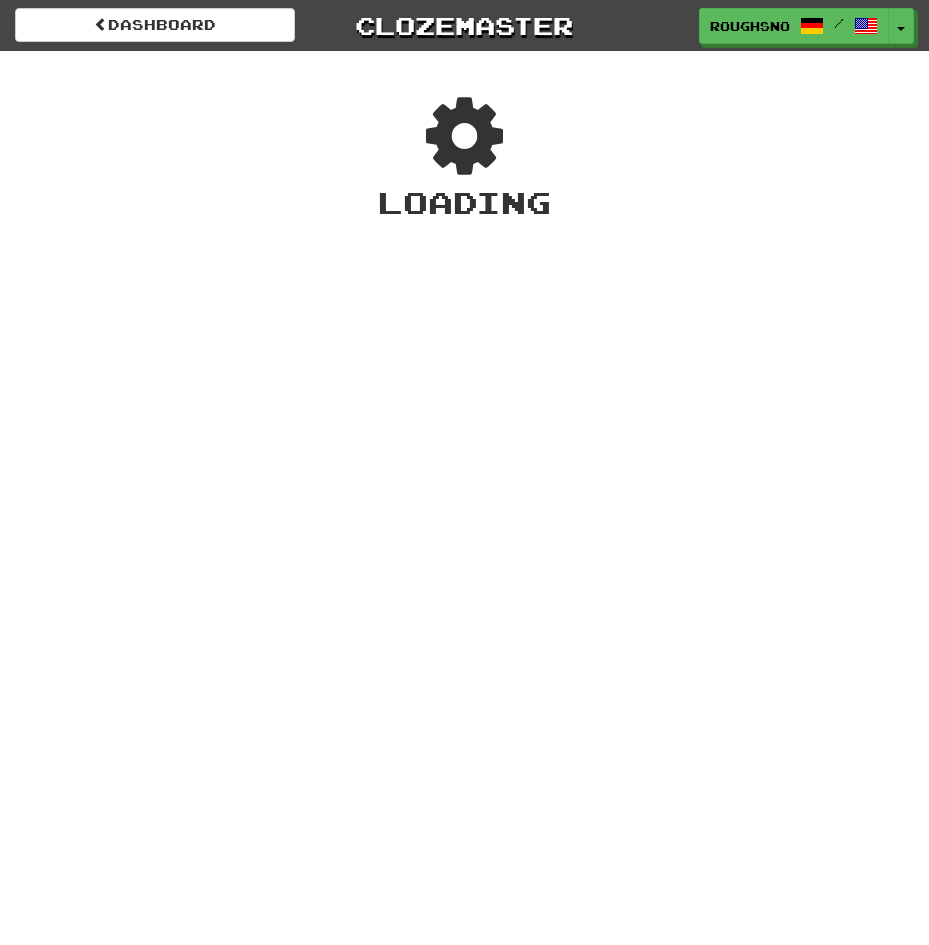 scroll, scrollTop: 0, scrollLeft: 0, axis: both 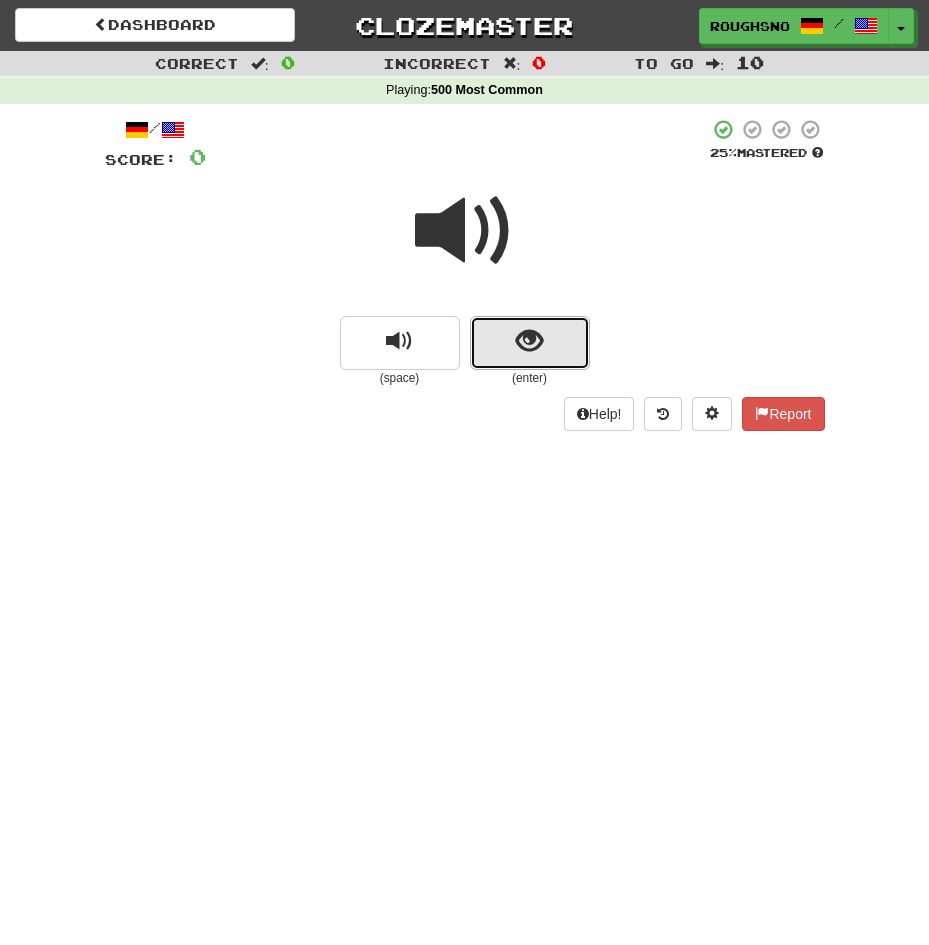 click at bounding box center [530, 343] 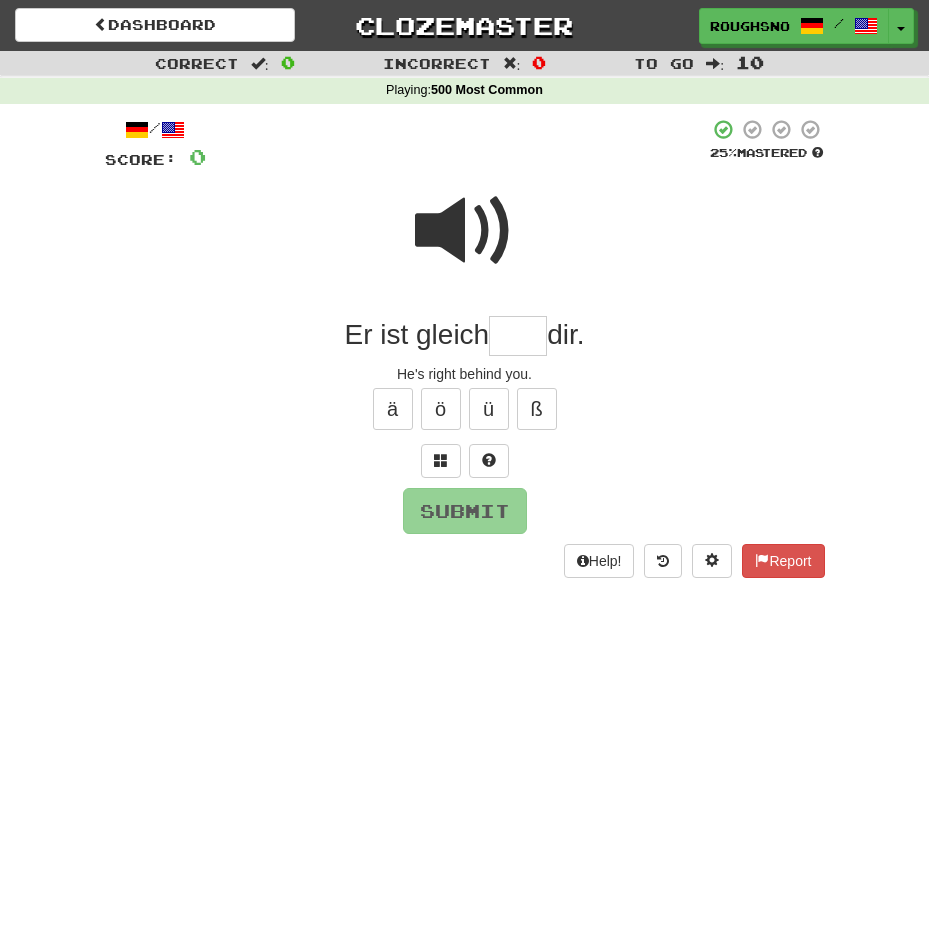 click at bounding box center [465, 231] 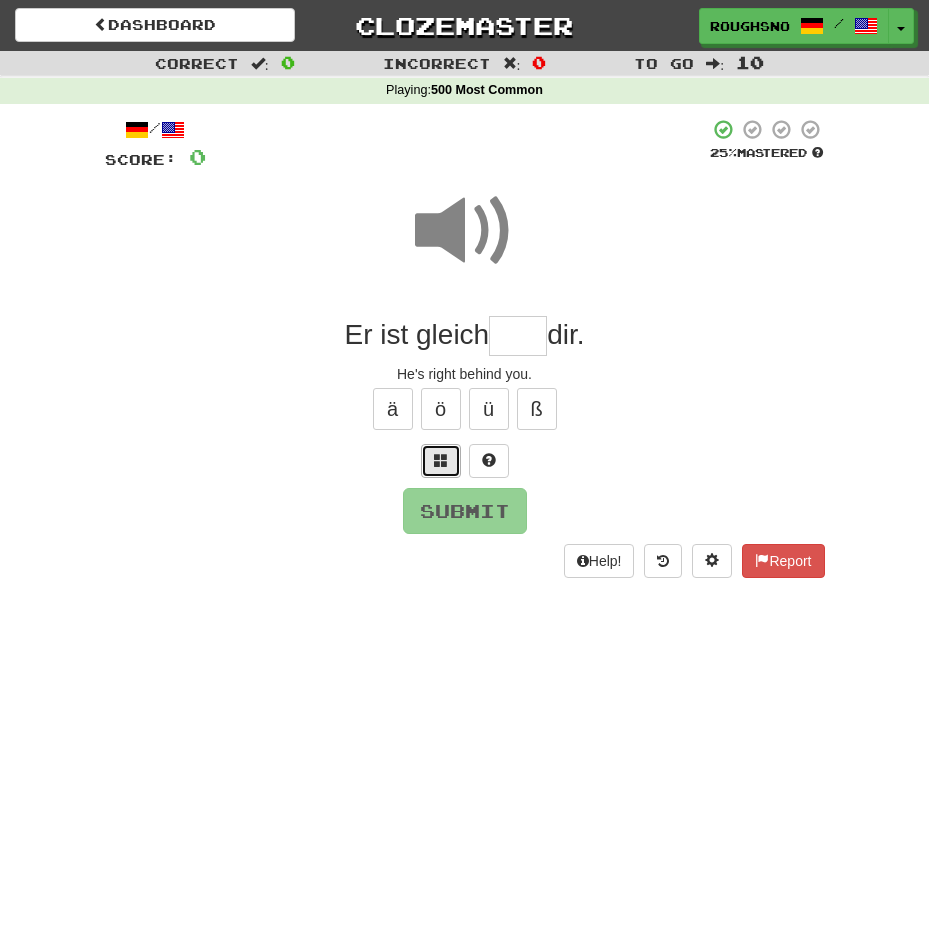 click at bounding box center (441, 461) 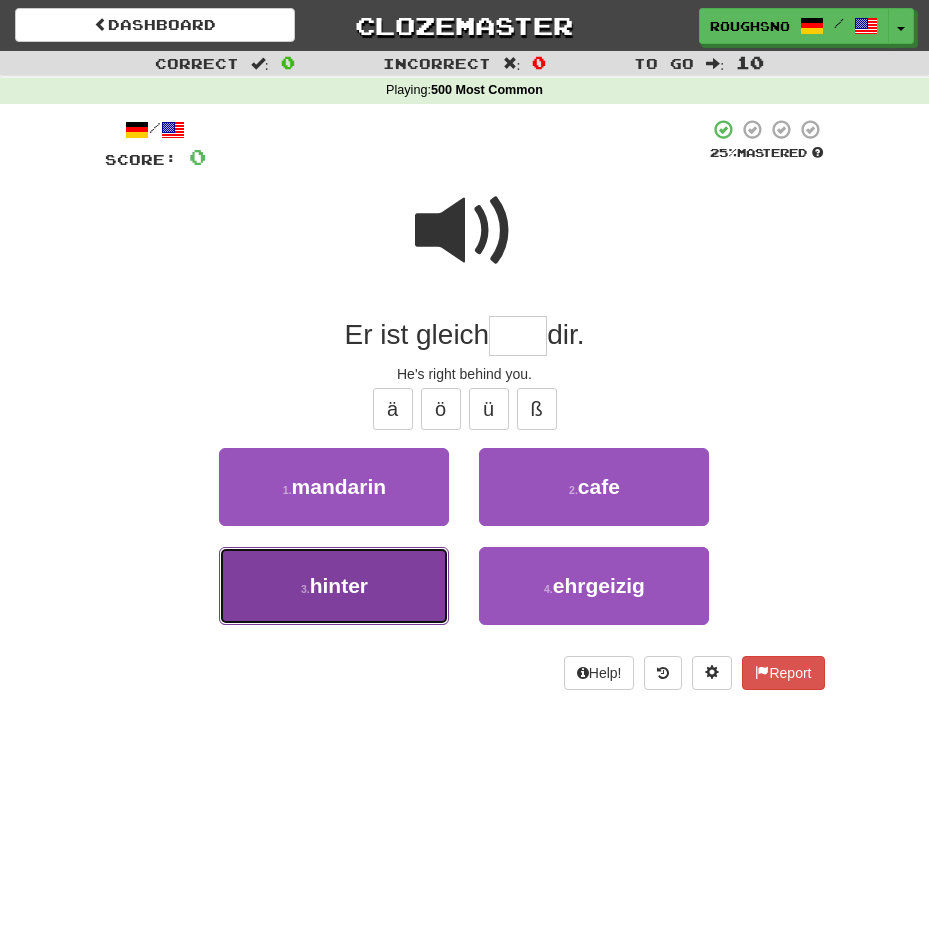 click on "3 .  hinter" at bounding box center [334, 586] 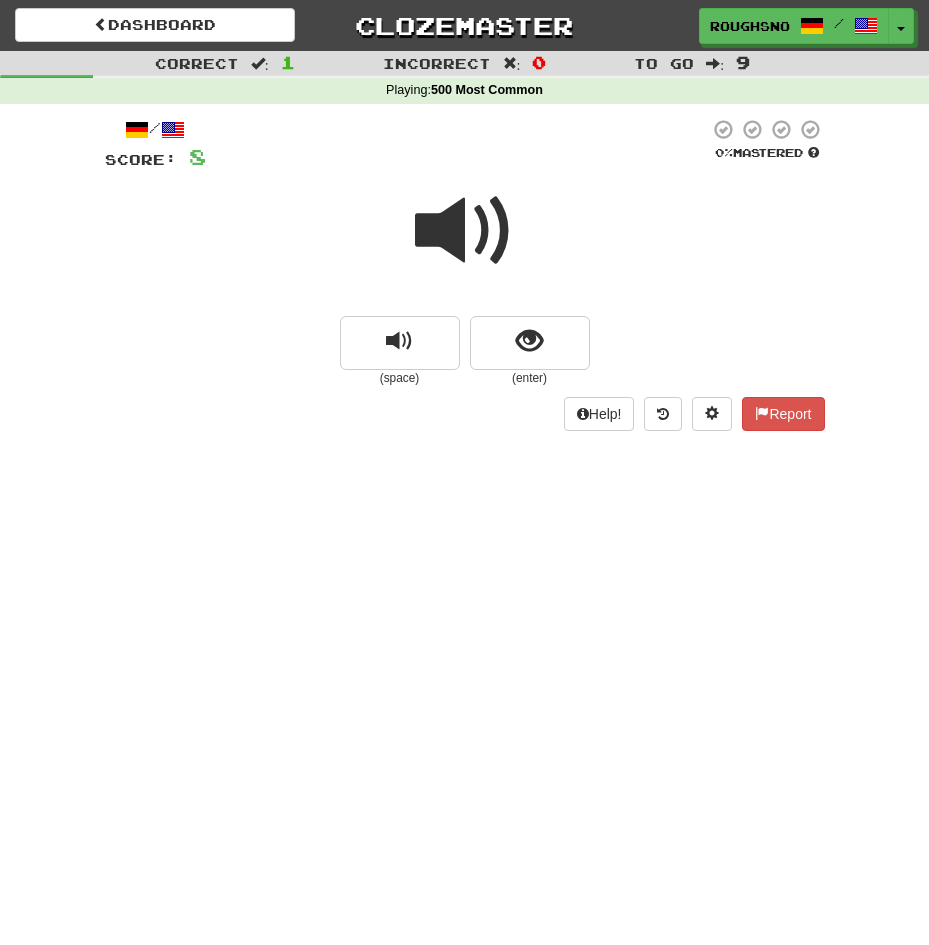 click on "(enter)" at bounding box center [530, 378] 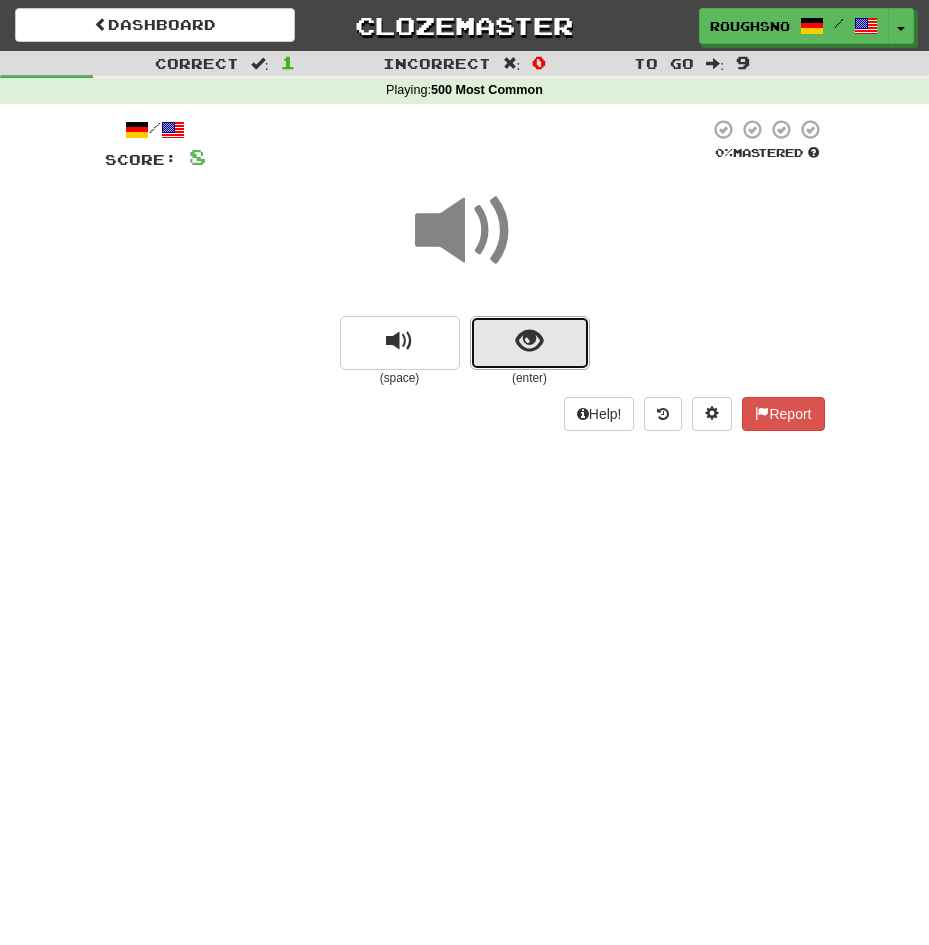 click at bounding box center (530, 343) 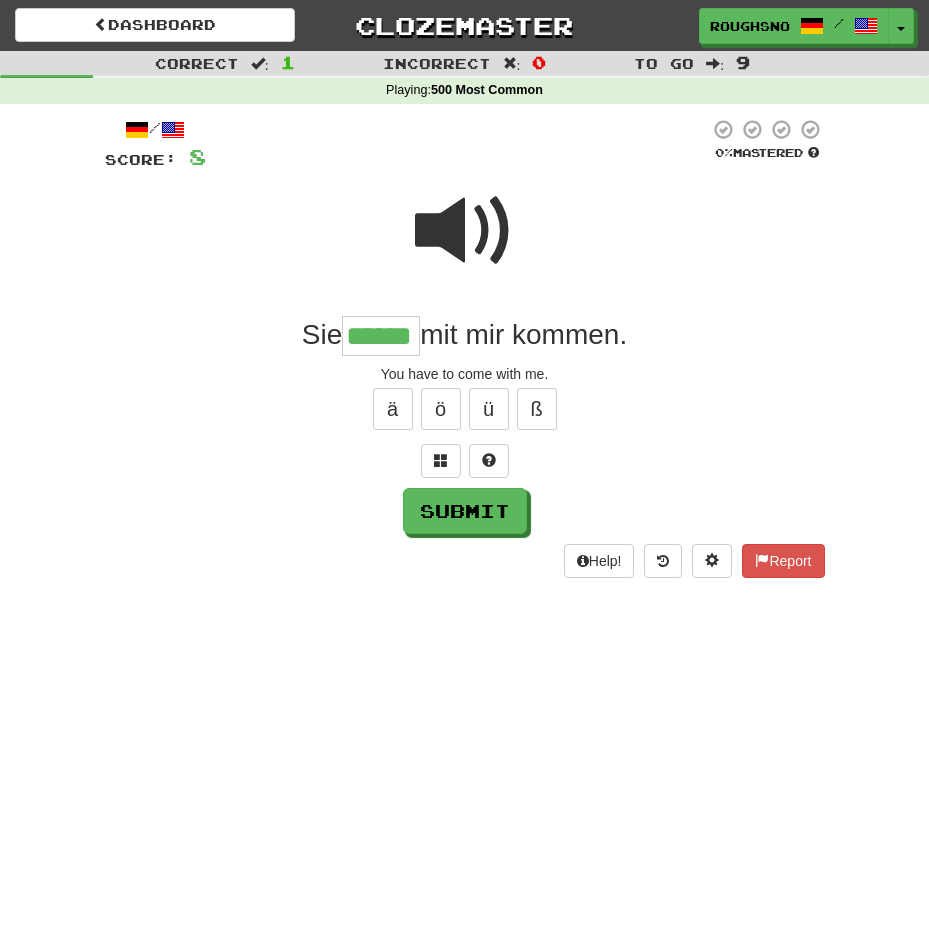 type on "******" 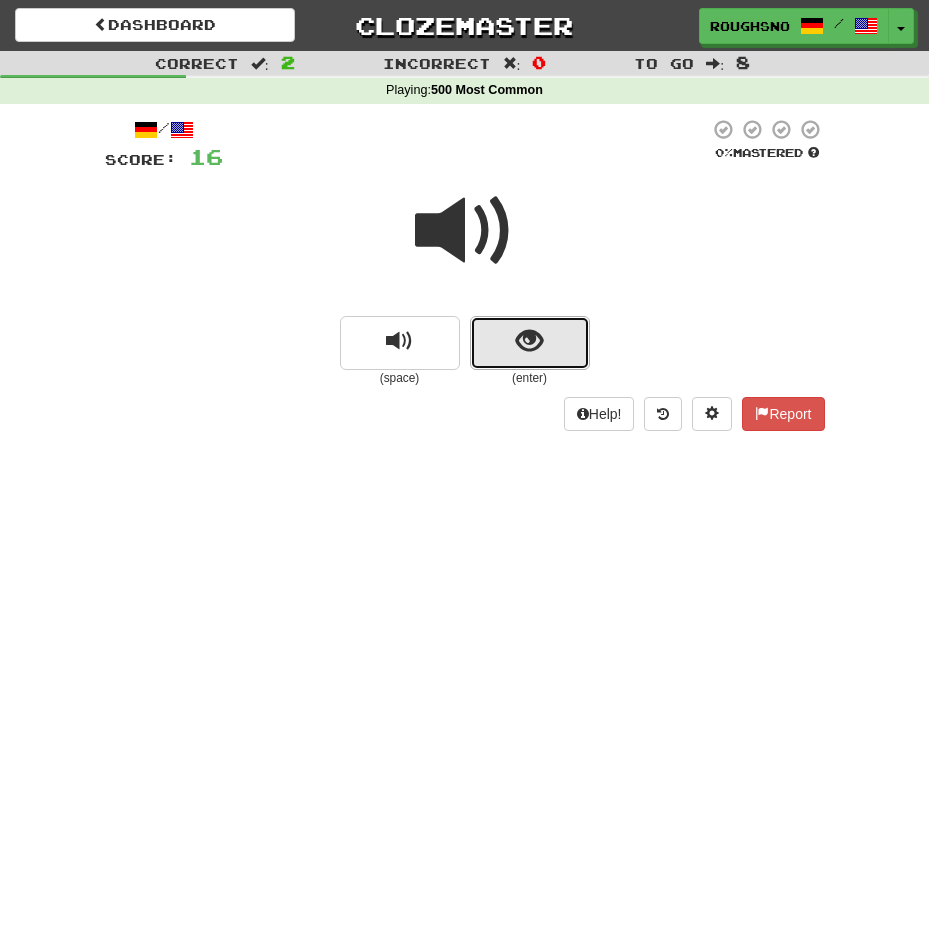 click at bounding box center [530, 343] 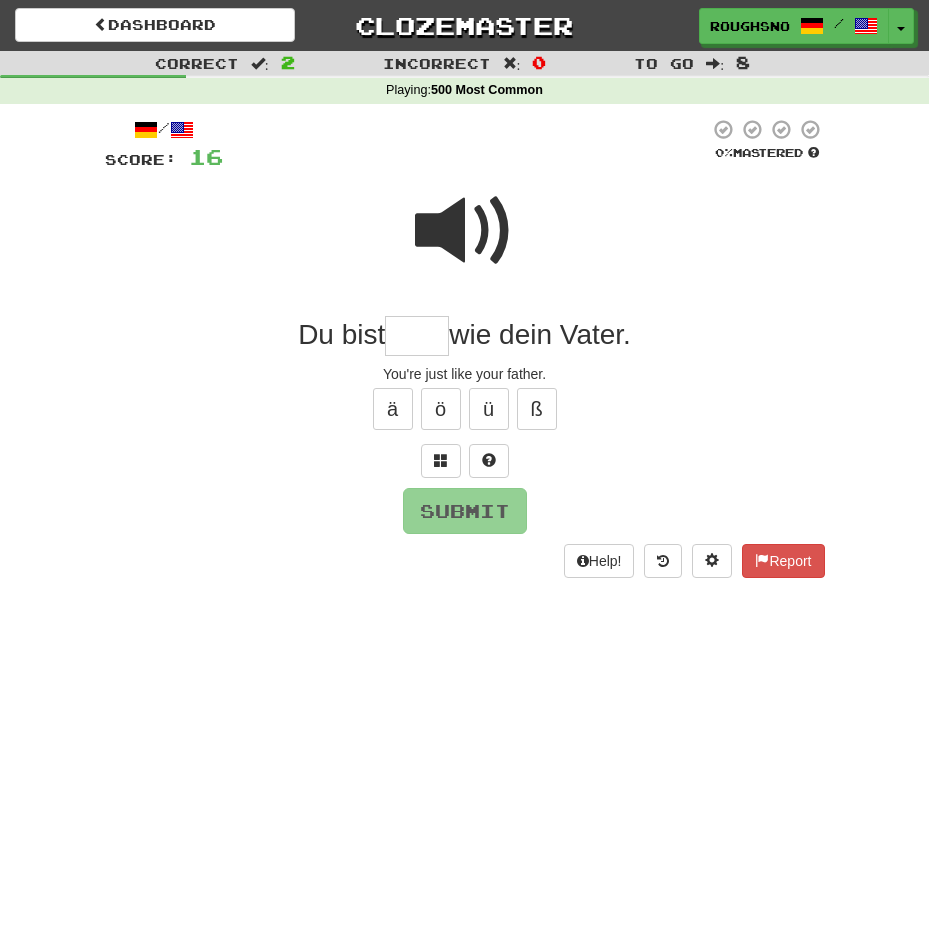 click at bounding box center [465, 244] 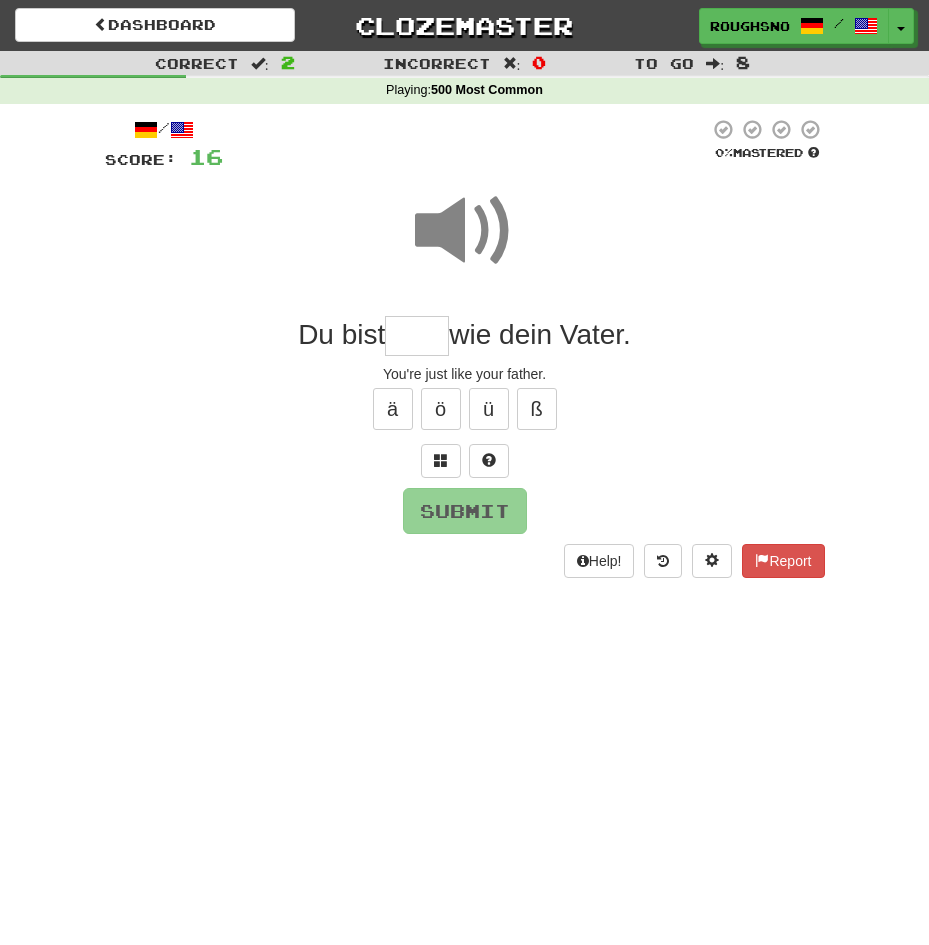 click at bounding box center [417, 336] 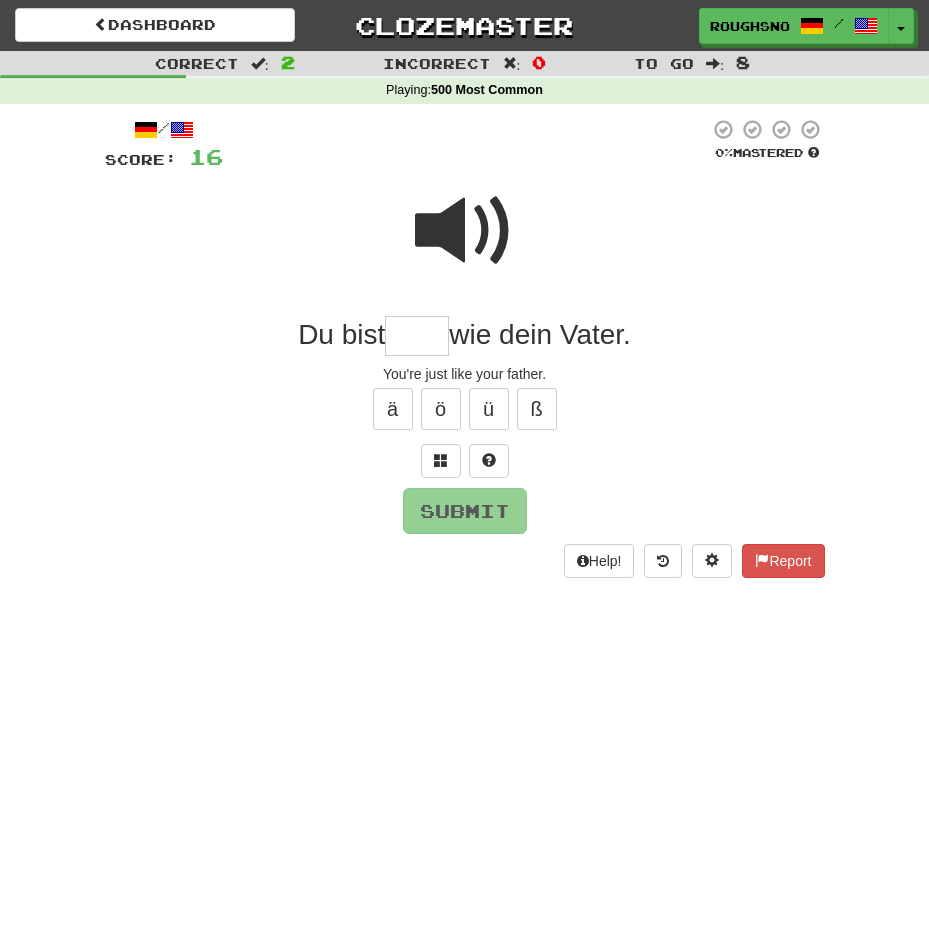 click at bounding box center (465, 231) 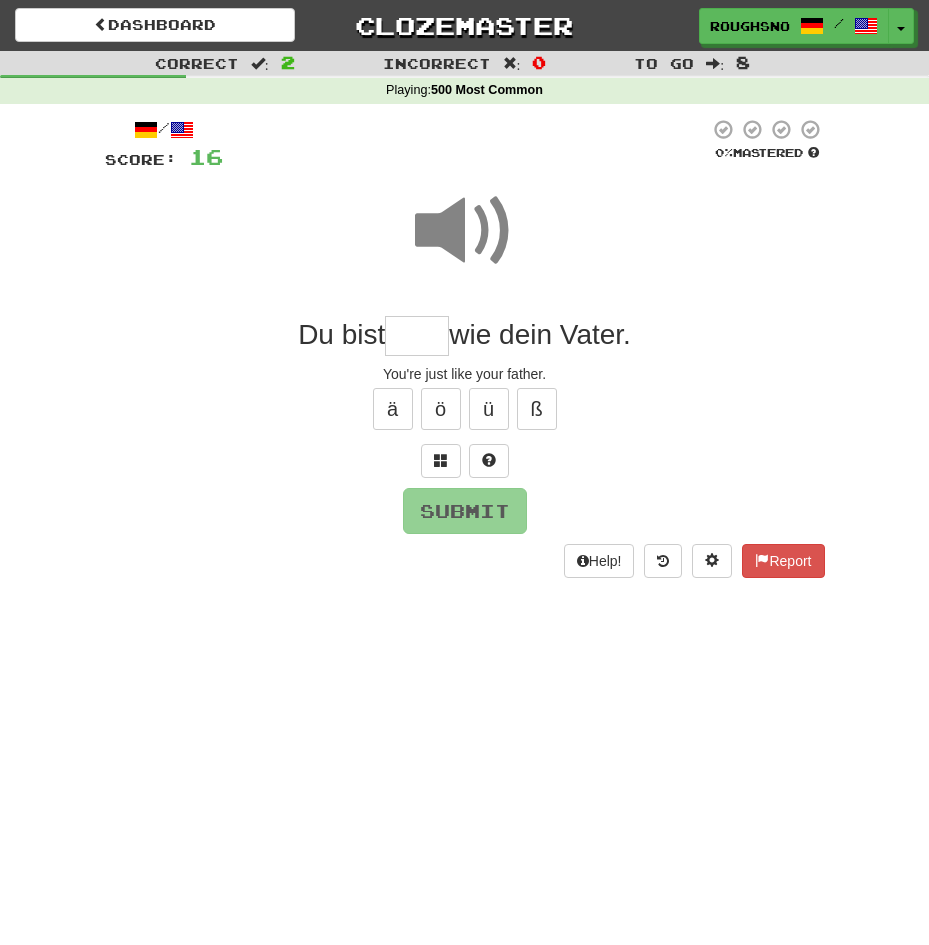 click at bounding box center (417, 336) 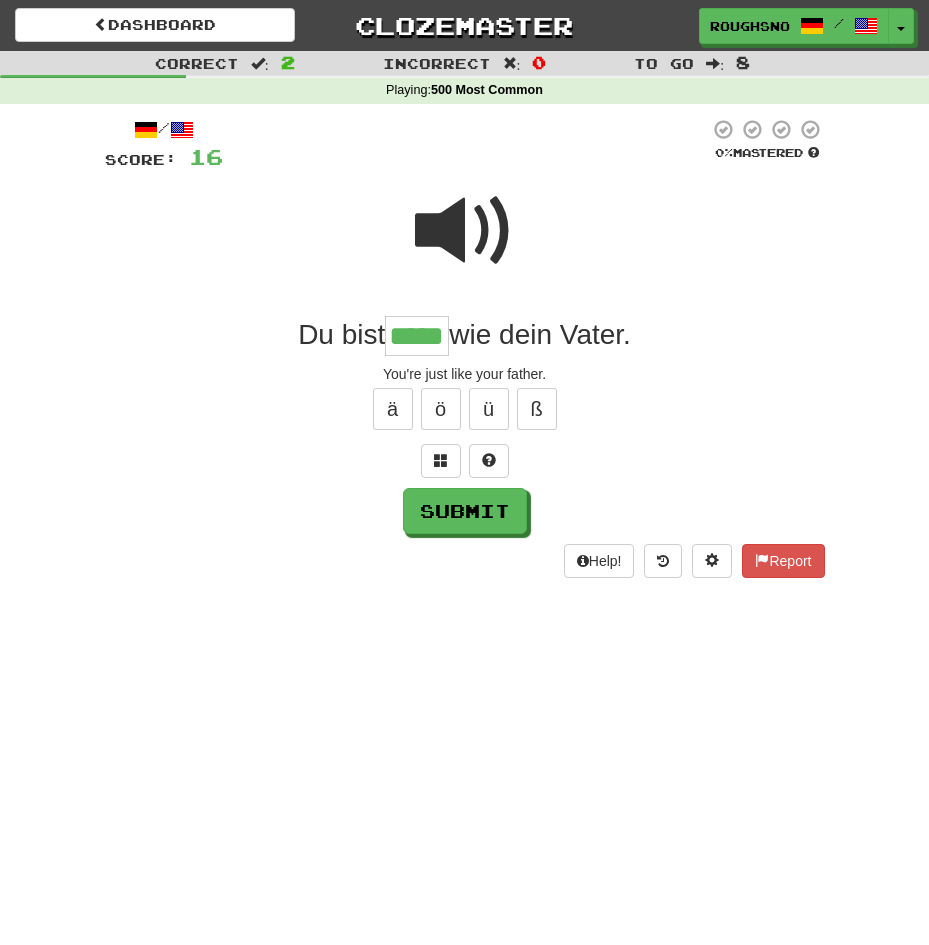 type on "*****" 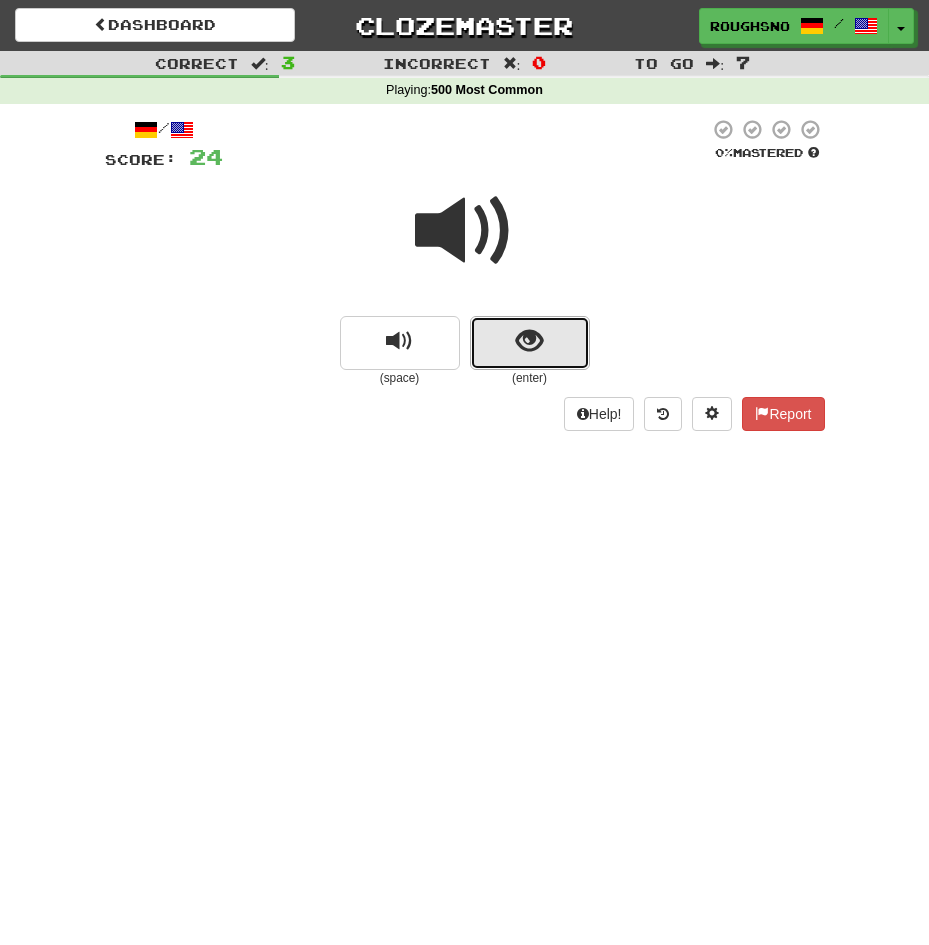 click at bounding box center [530, 343] 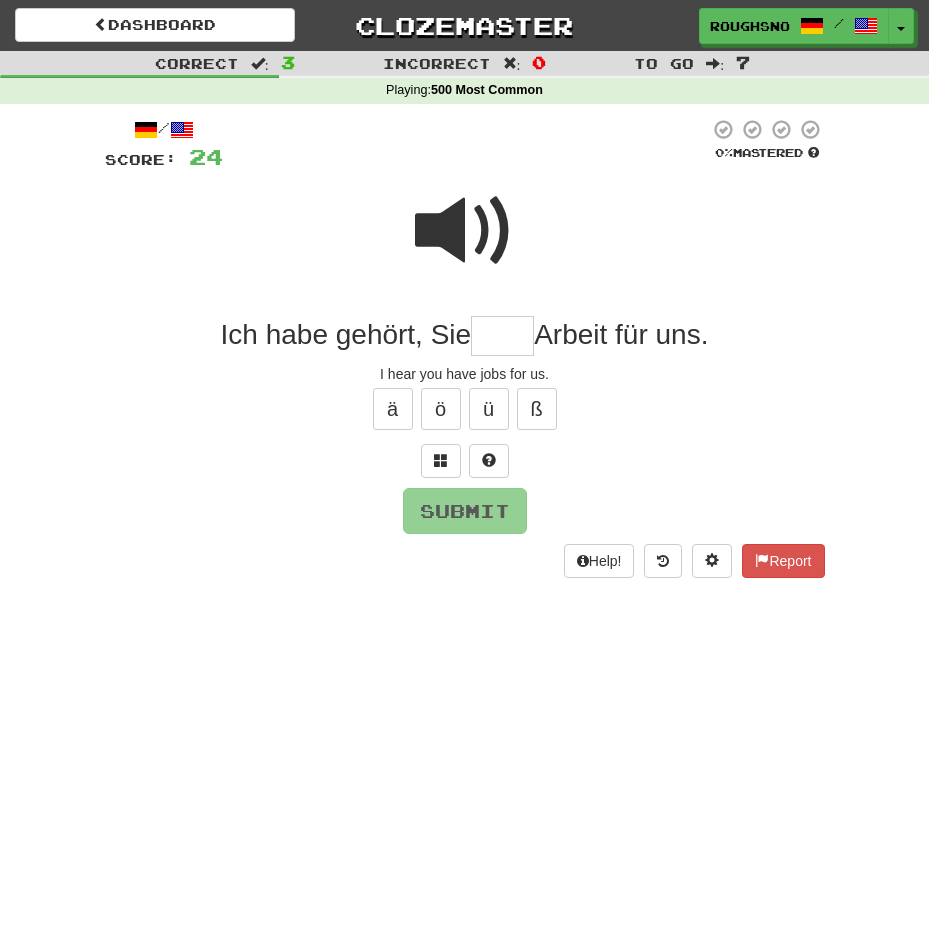click at bounding box center (465, 231) 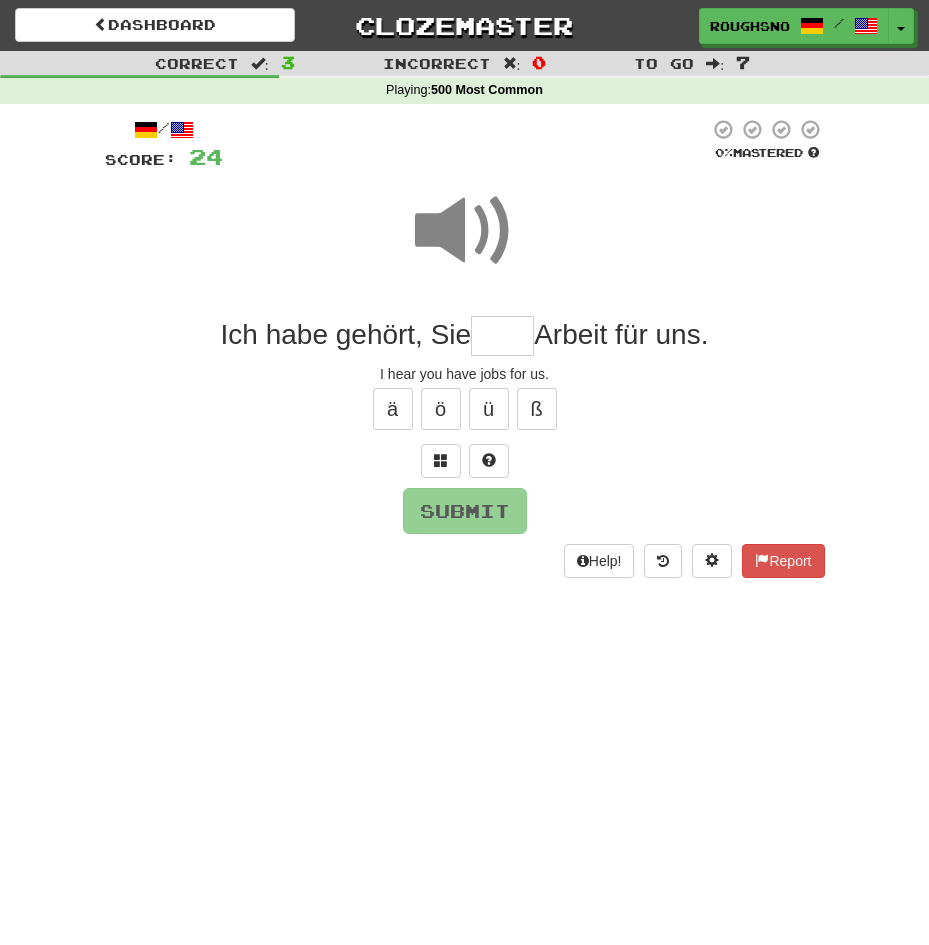 click at bounding box center (502, 336) 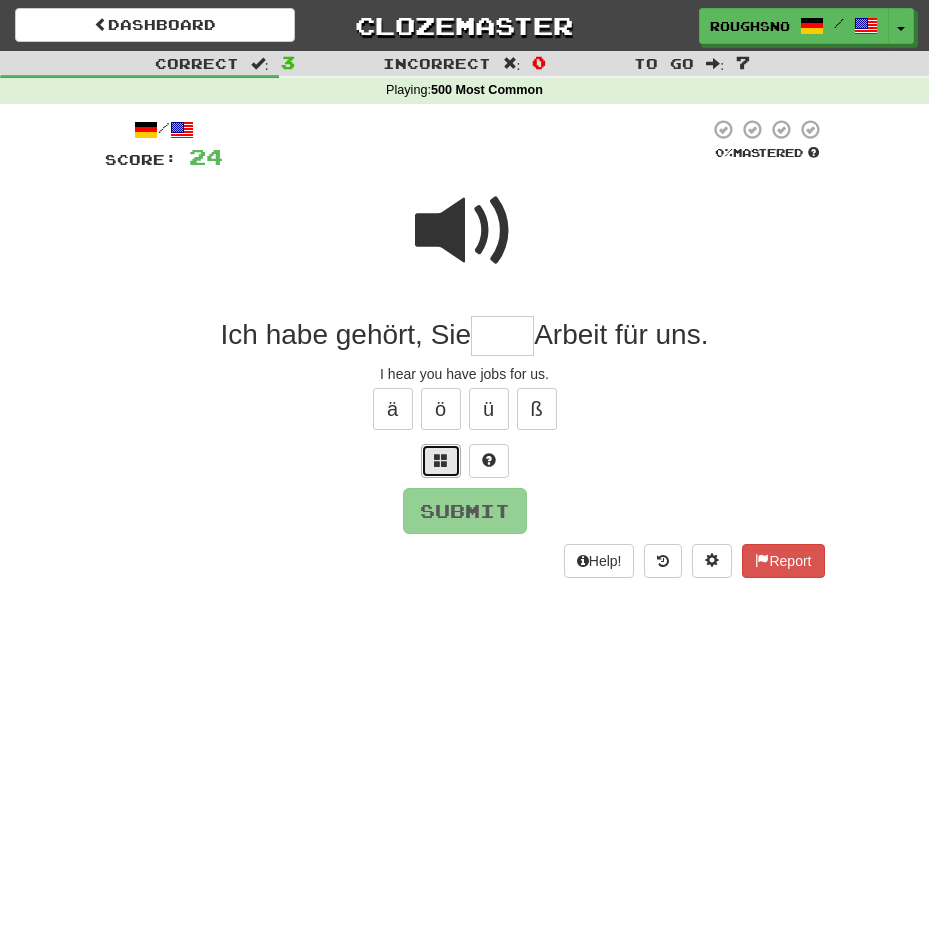 click at bounding box center [441, 461] 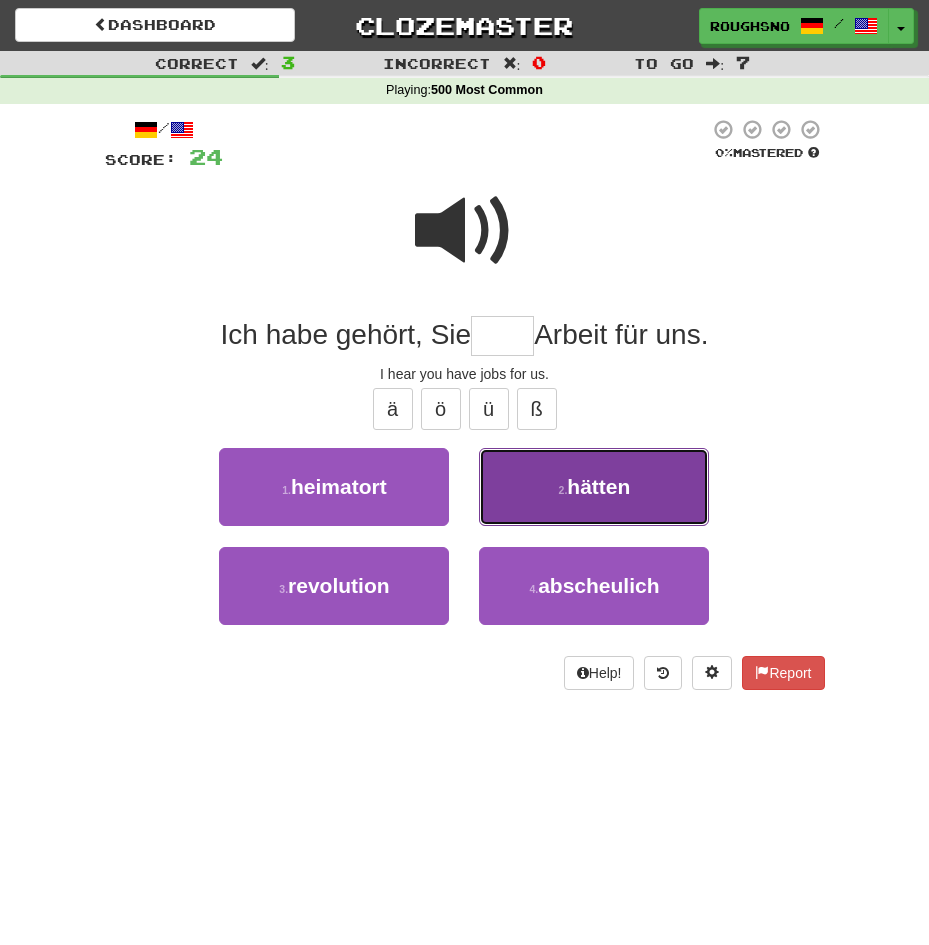 click on "2 .  hätten" at bounding box center [594, 487] 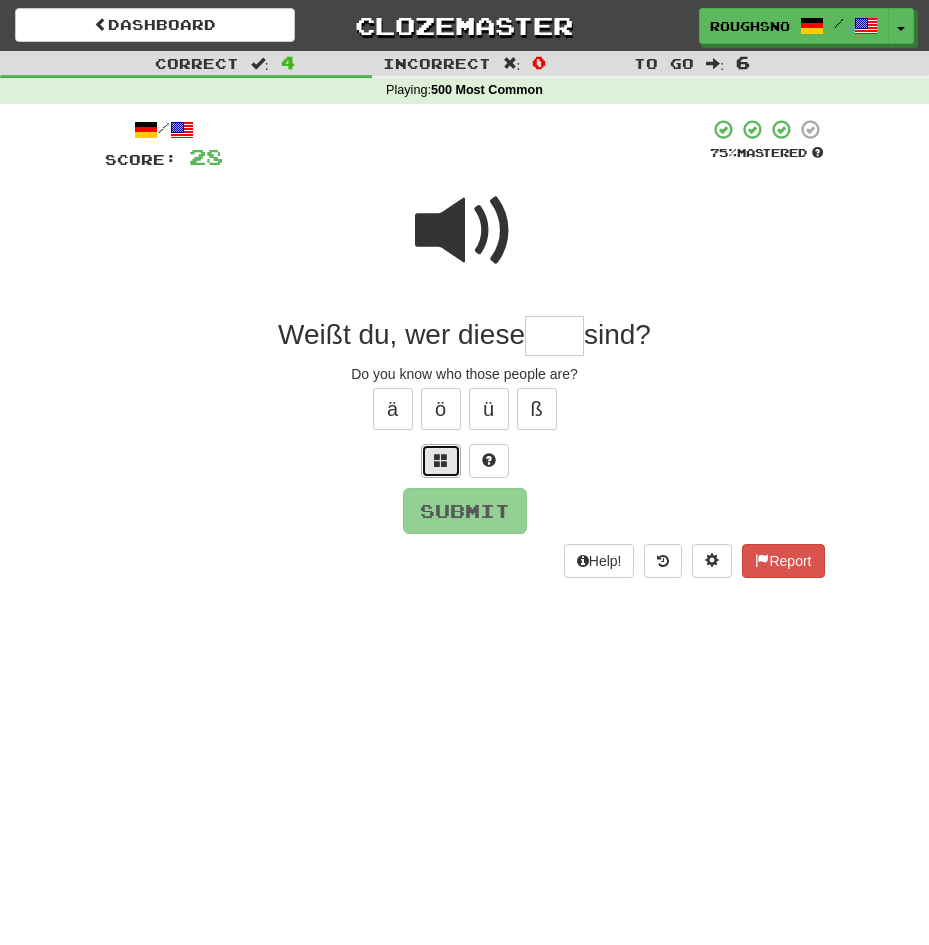 click at bounding box center [441, 460] 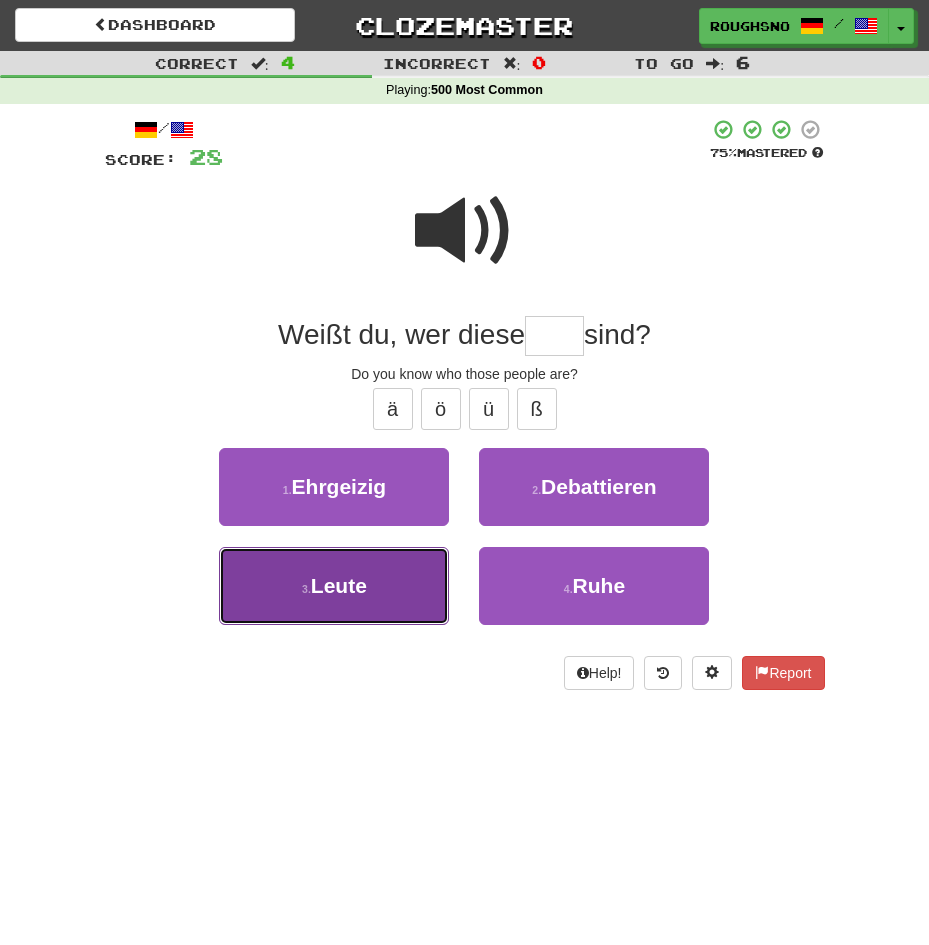 click on "3 .  Leute" at bounding box center (334, 586) 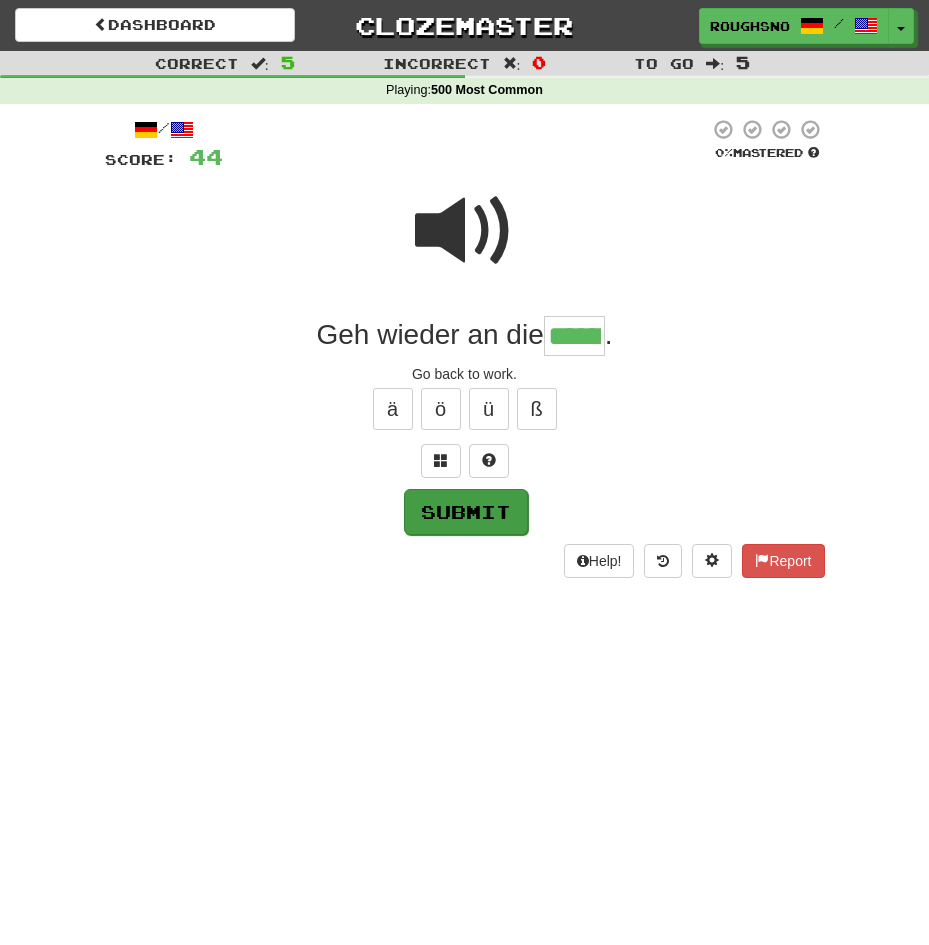 type on "******" 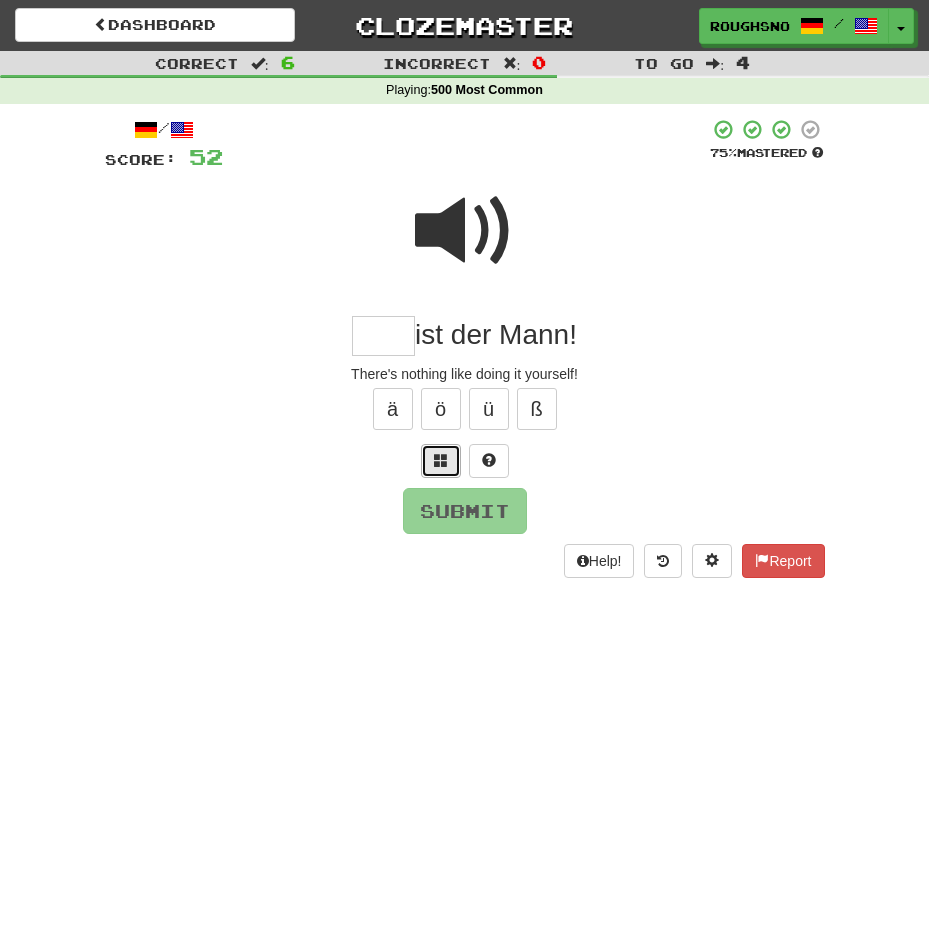 click at bounding box center [441, 461] 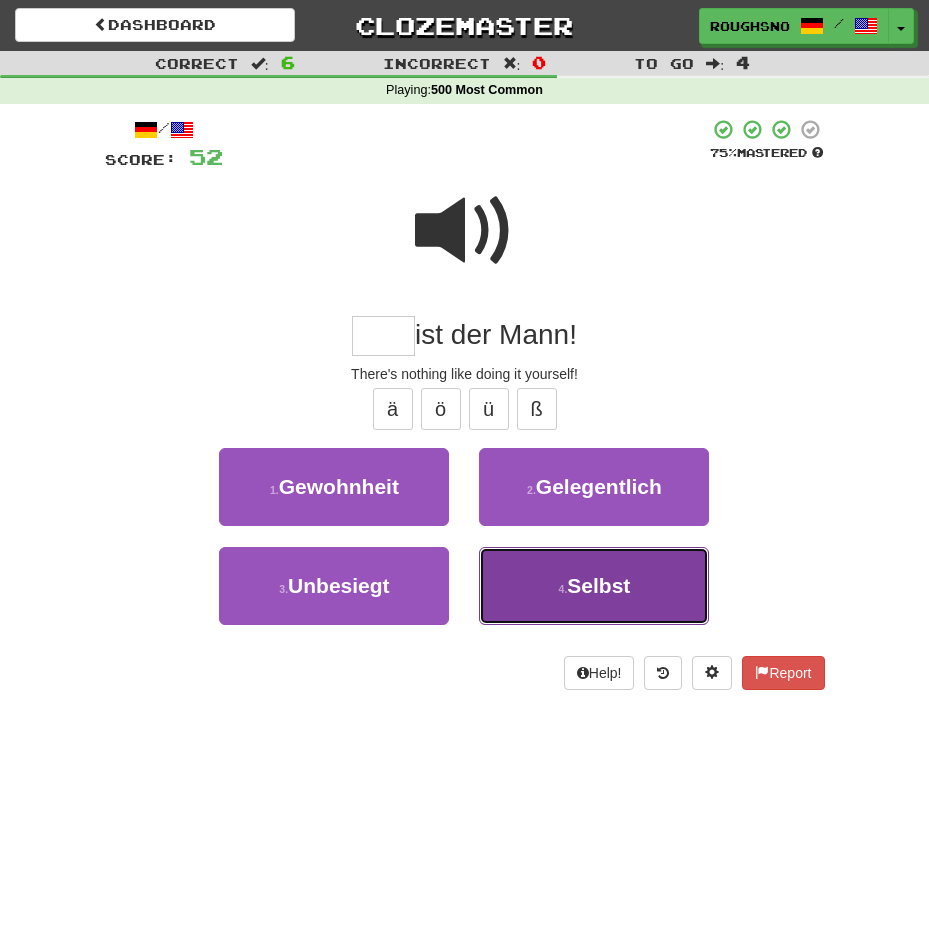 click on "Selbst" at bounding box center (598, 585) 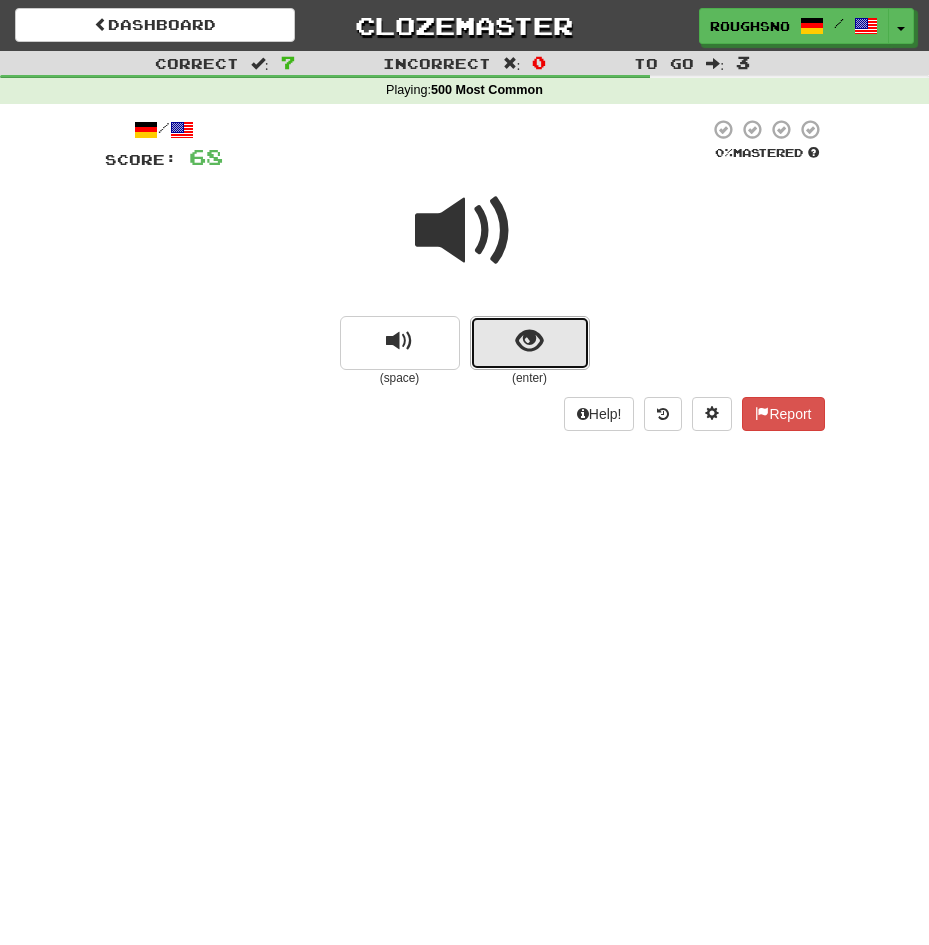 click at bounding box center (530, 343) 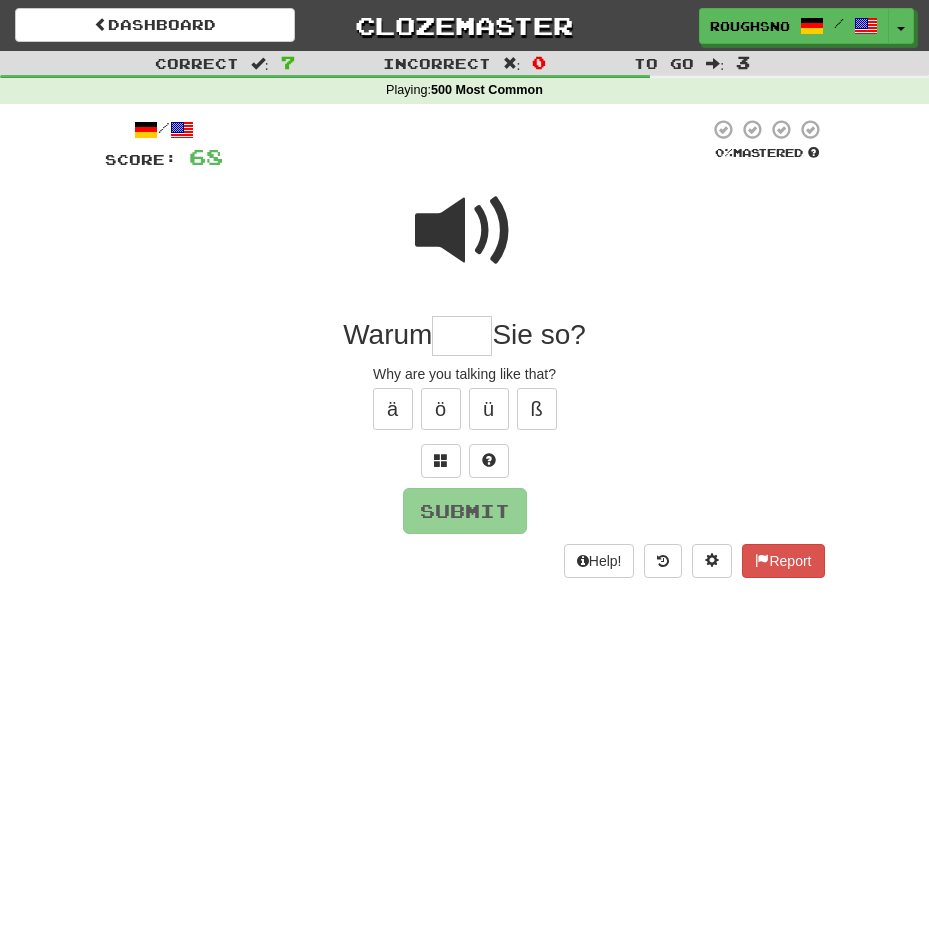 click at bounding box center [465, 231] 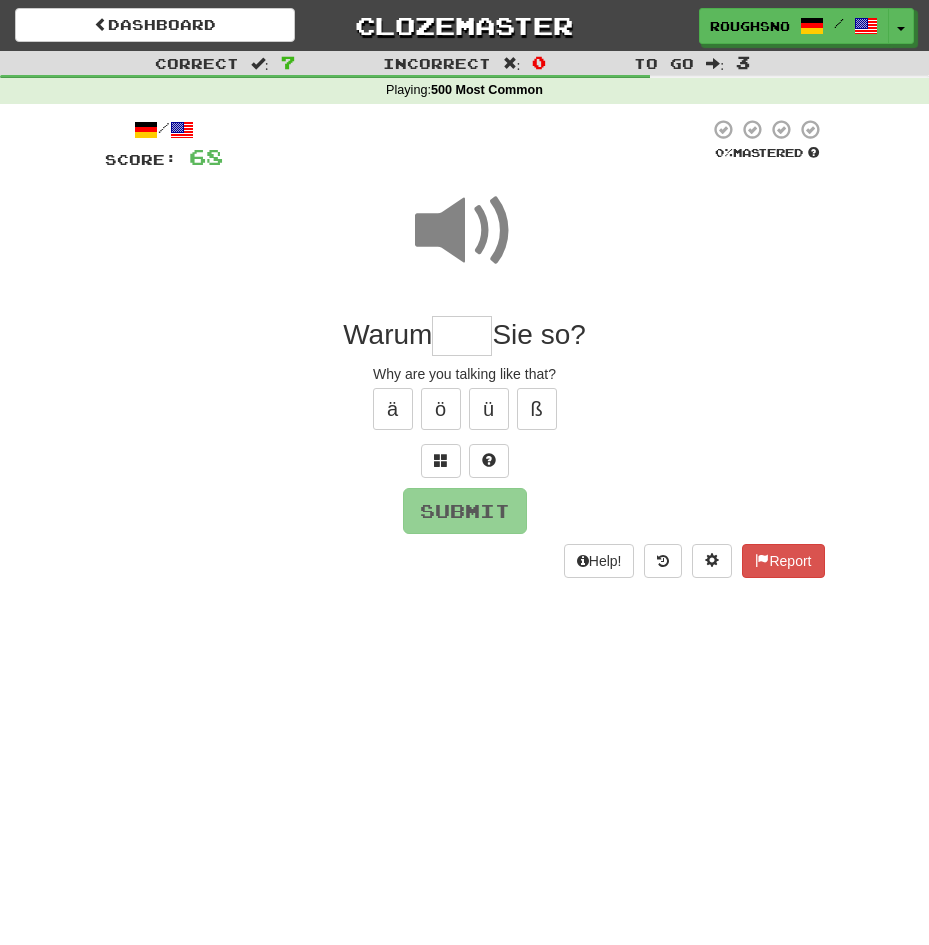 click at bounding box center (462, 336) 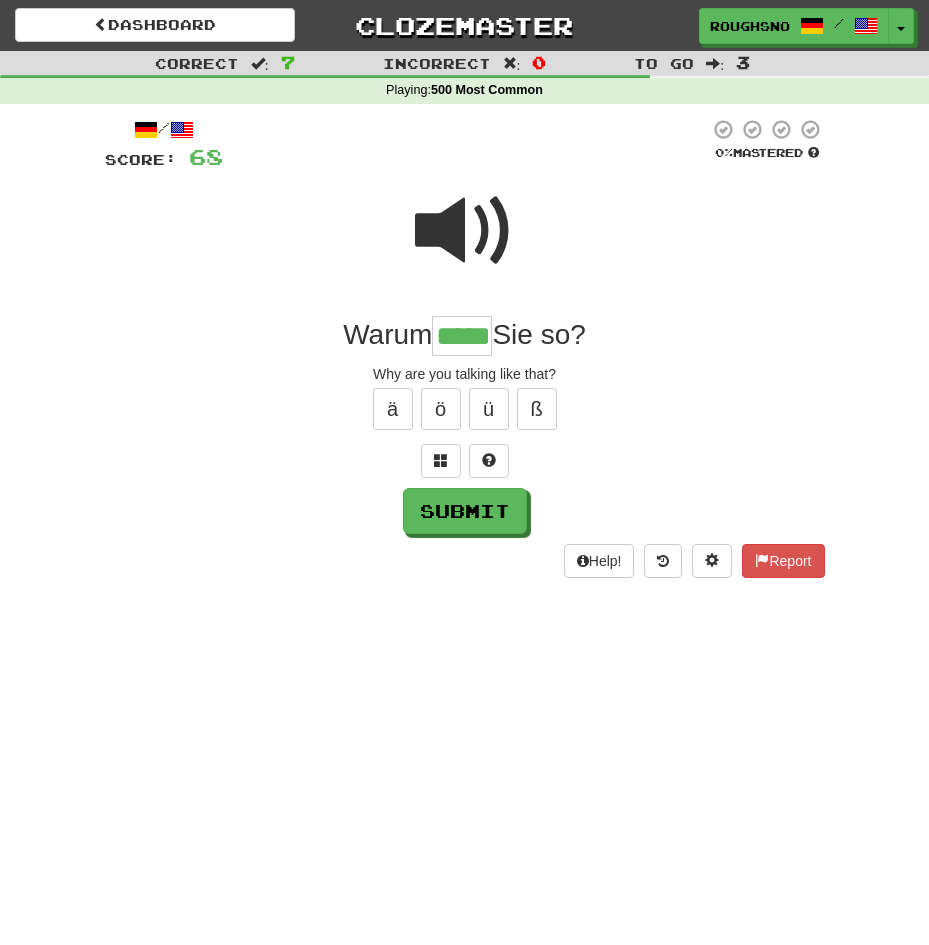 type on "*****" 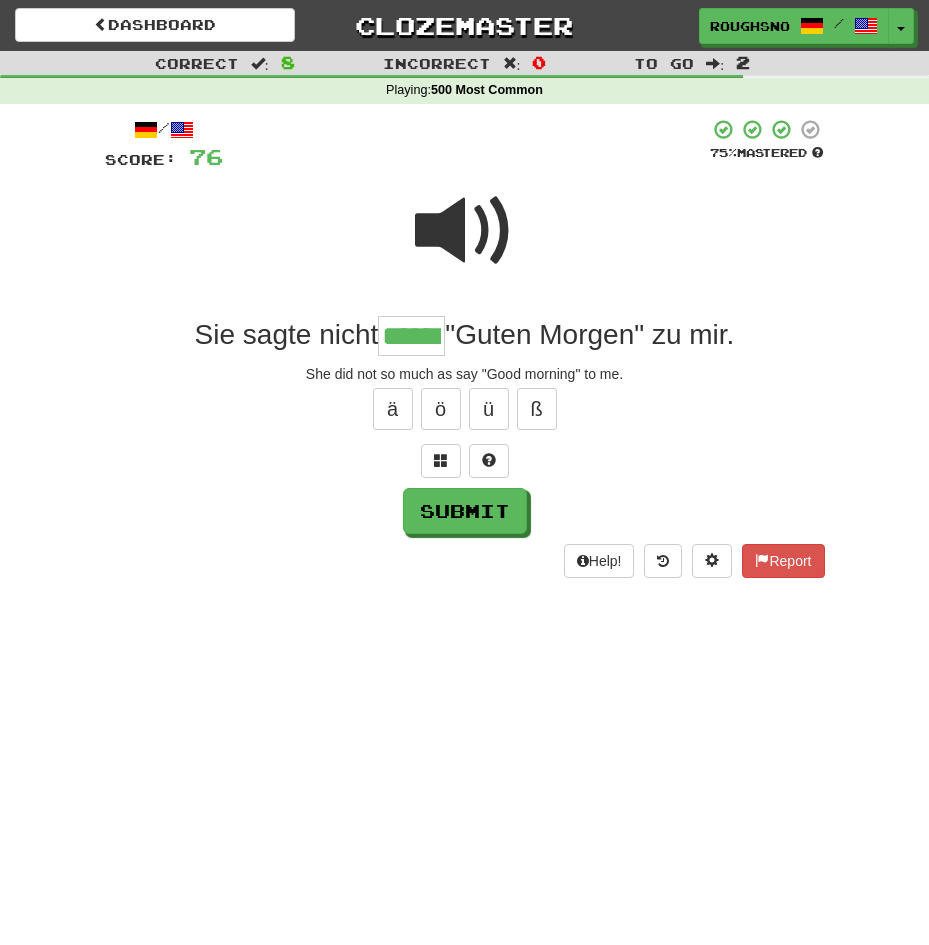 type on "******" 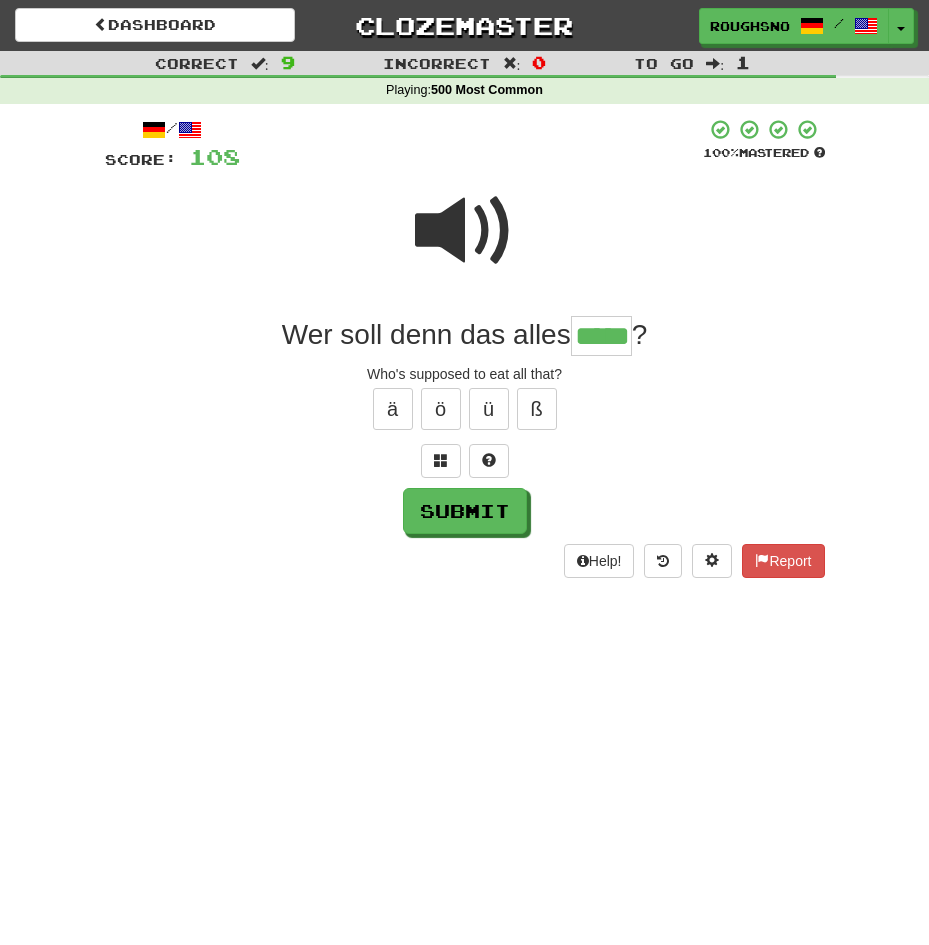 type on "*****" 